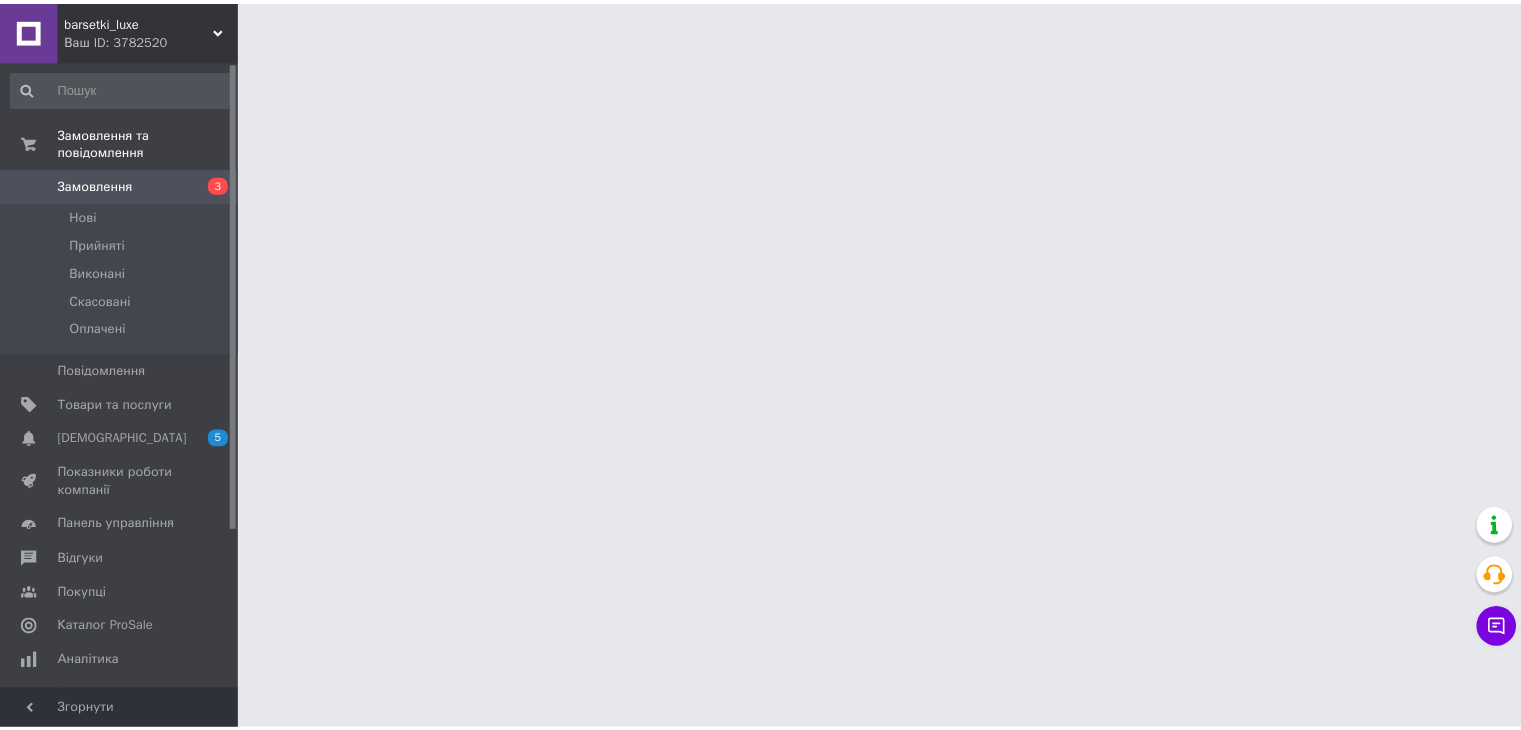 scroll, scrollTop: 0, scrollLeft: 0, axis: both 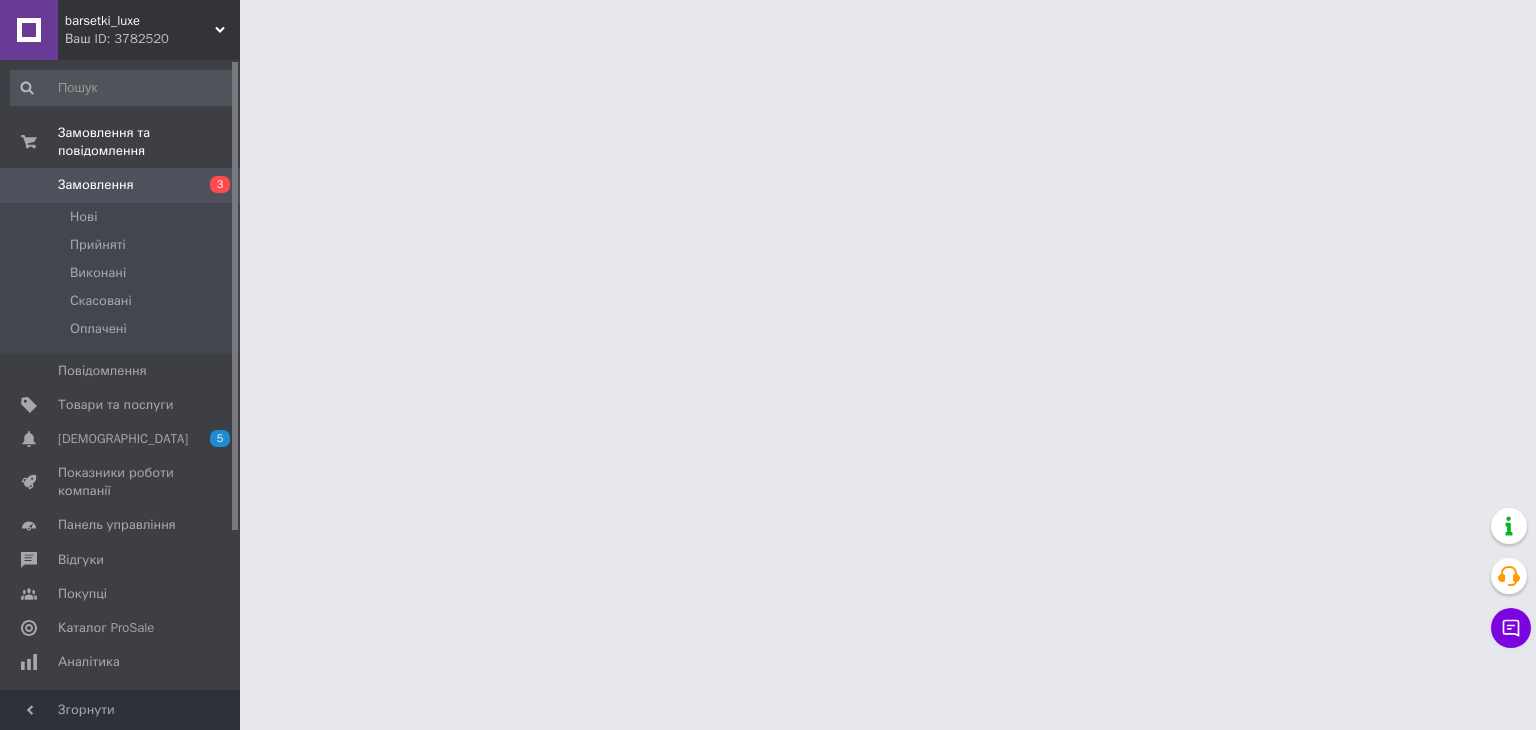 click on "Нові" at bounding box center [123, 217] 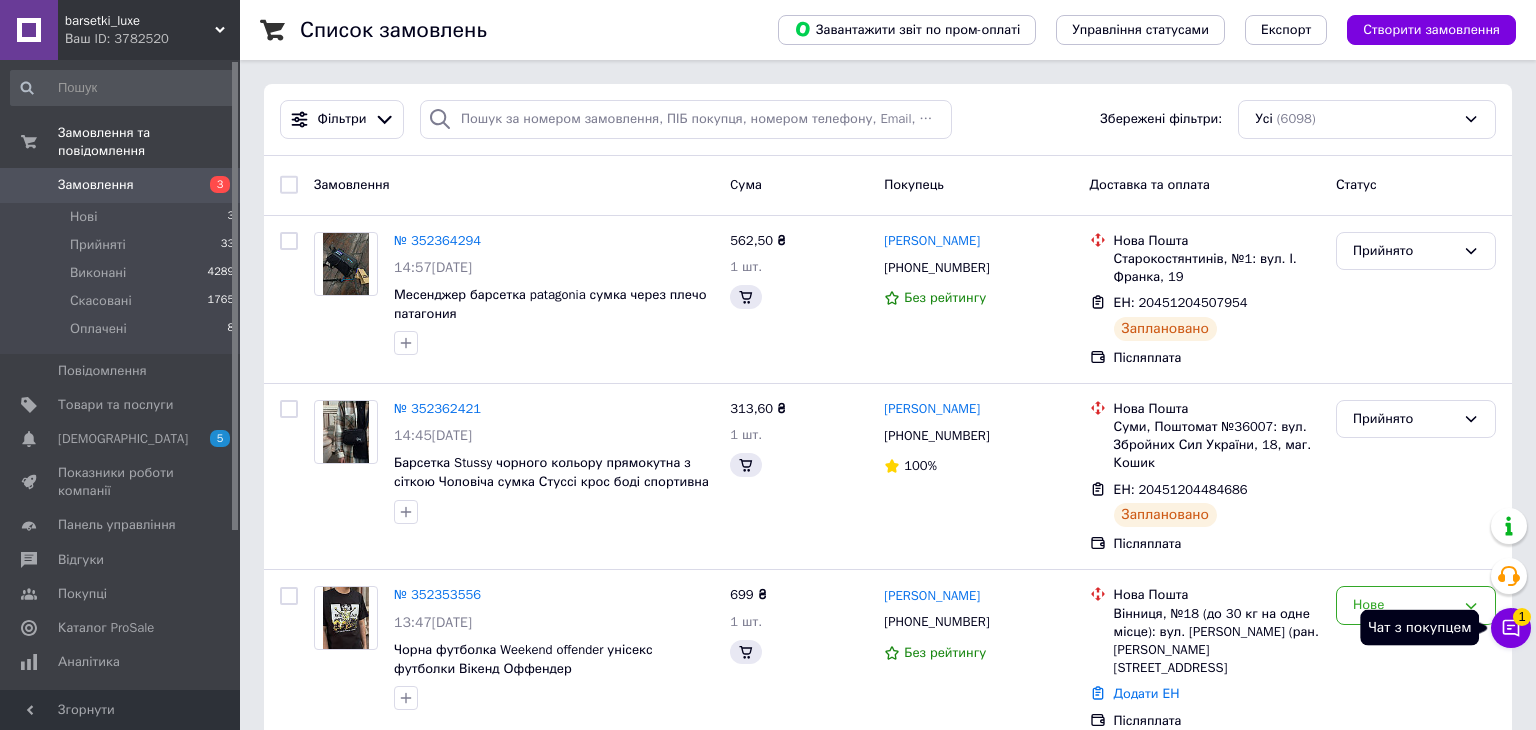 click 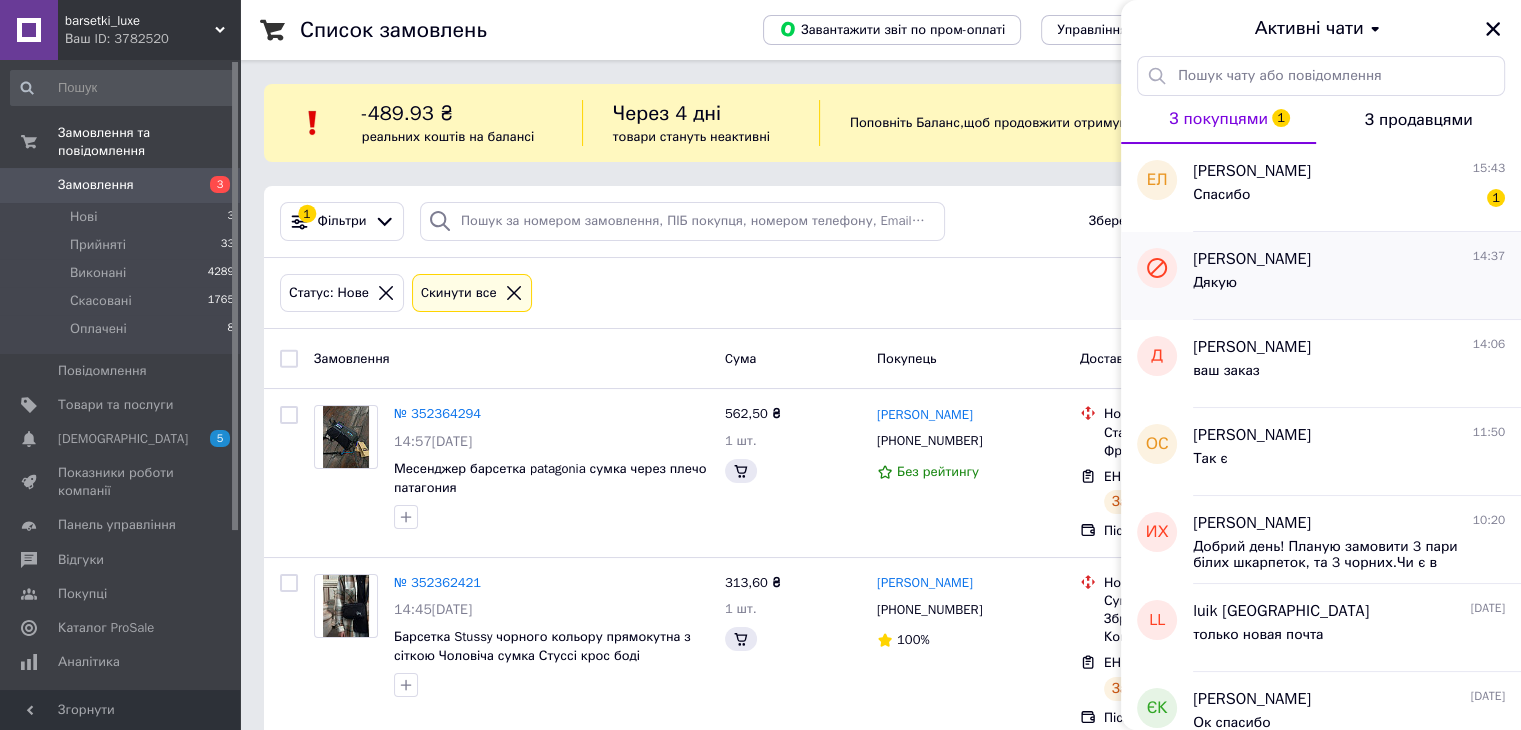 click on "Дякую" at bounding box center [1349, 287] 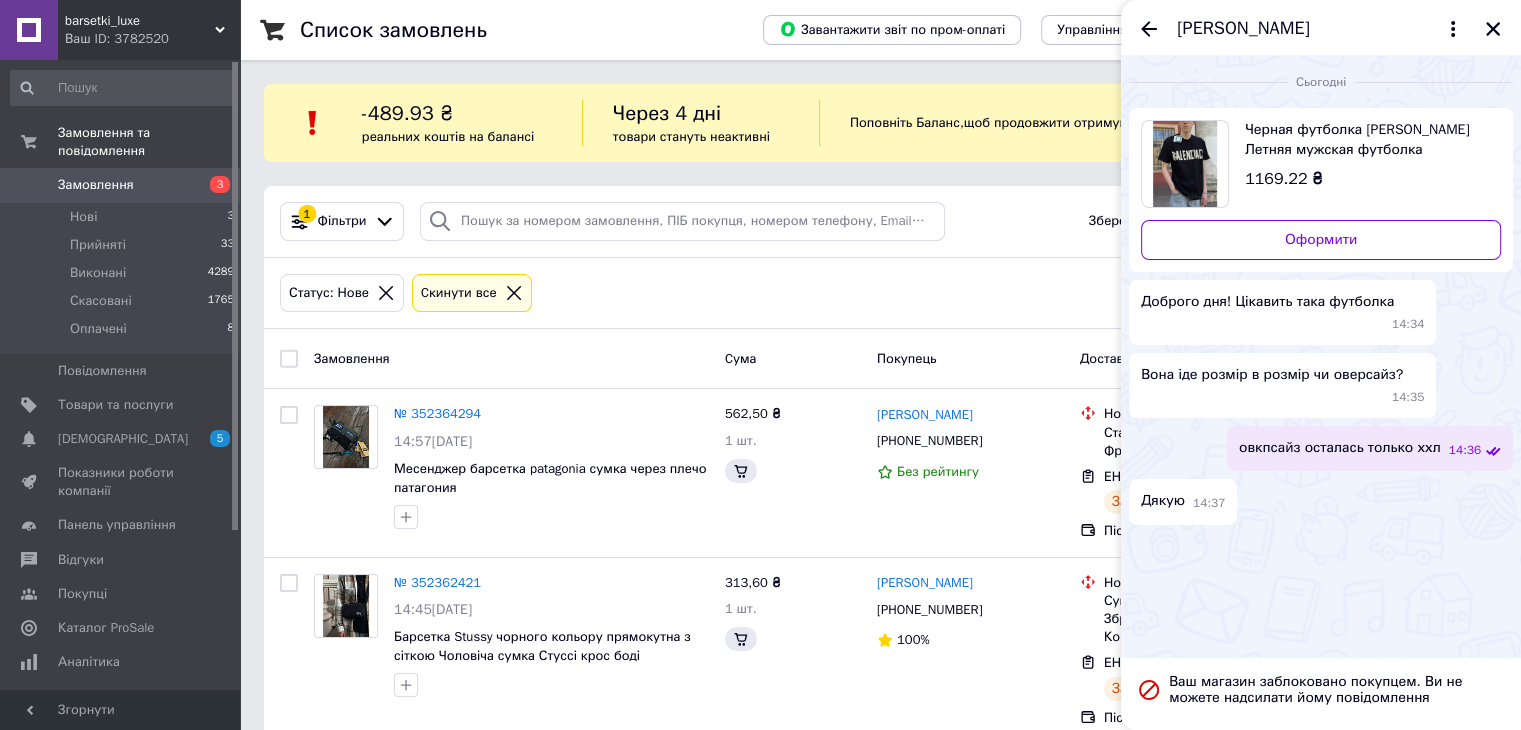 click on "[PERSON_NAME]" at bounding box center (1321, 28) 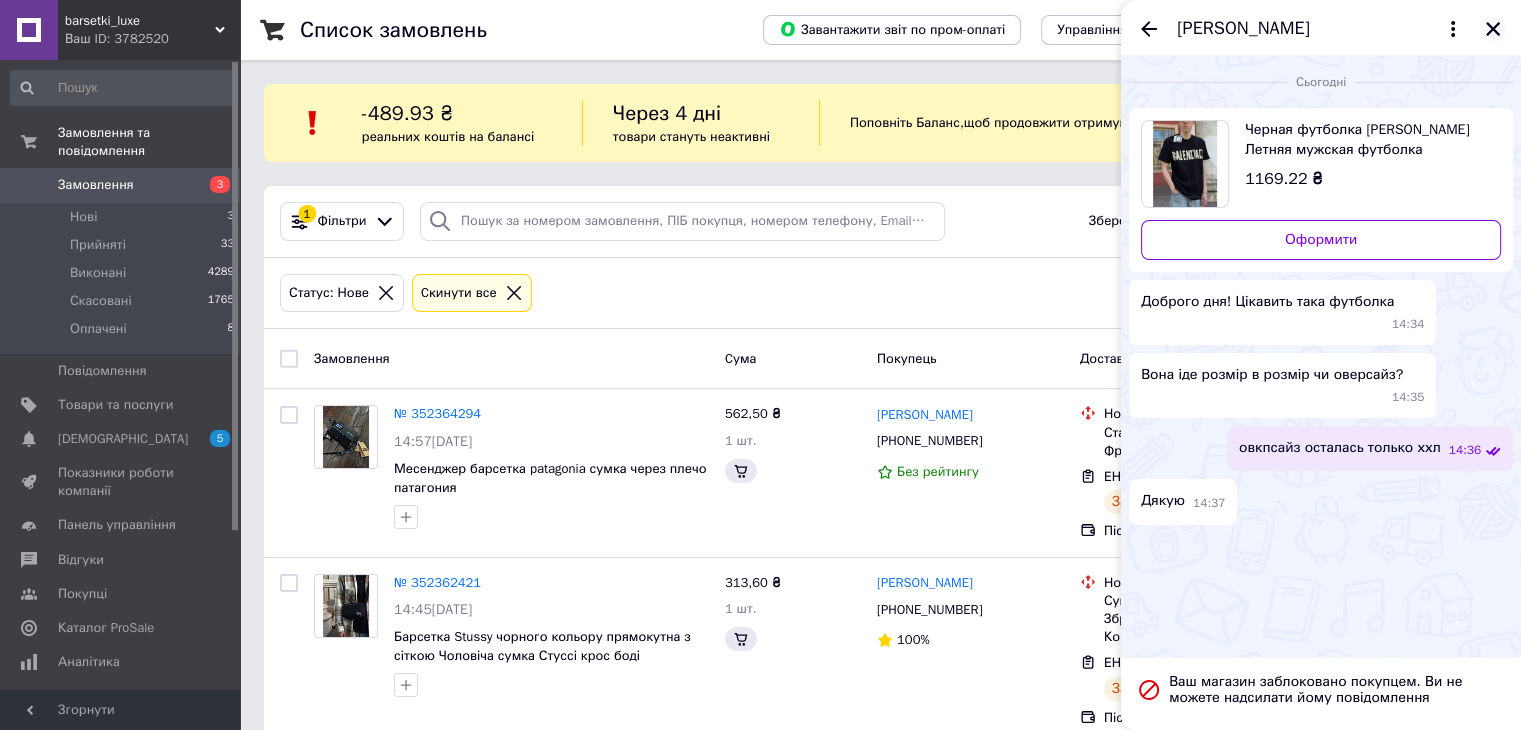 click at bounding box center [1493, 29] 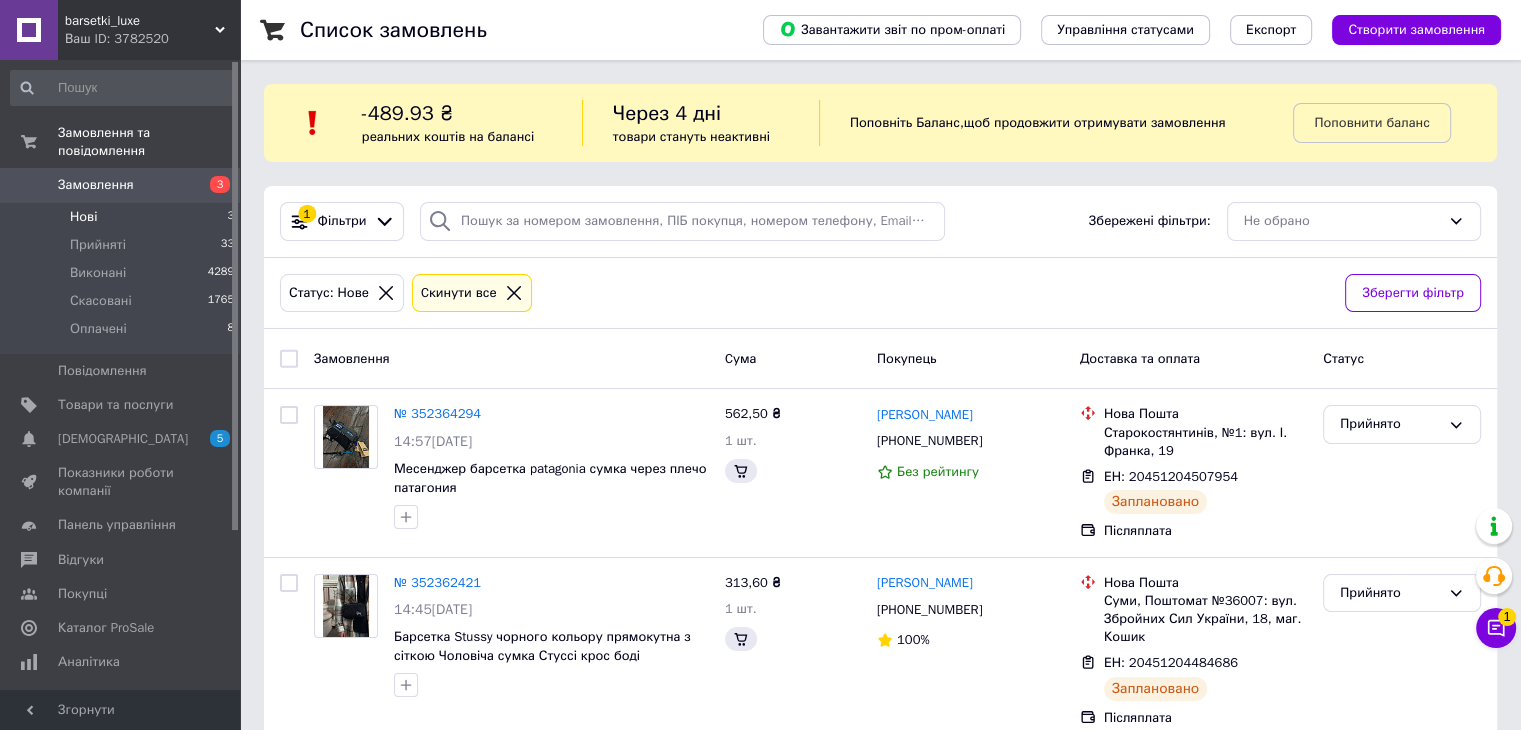 click on "Нові 3" at bounding box center (123, 217) 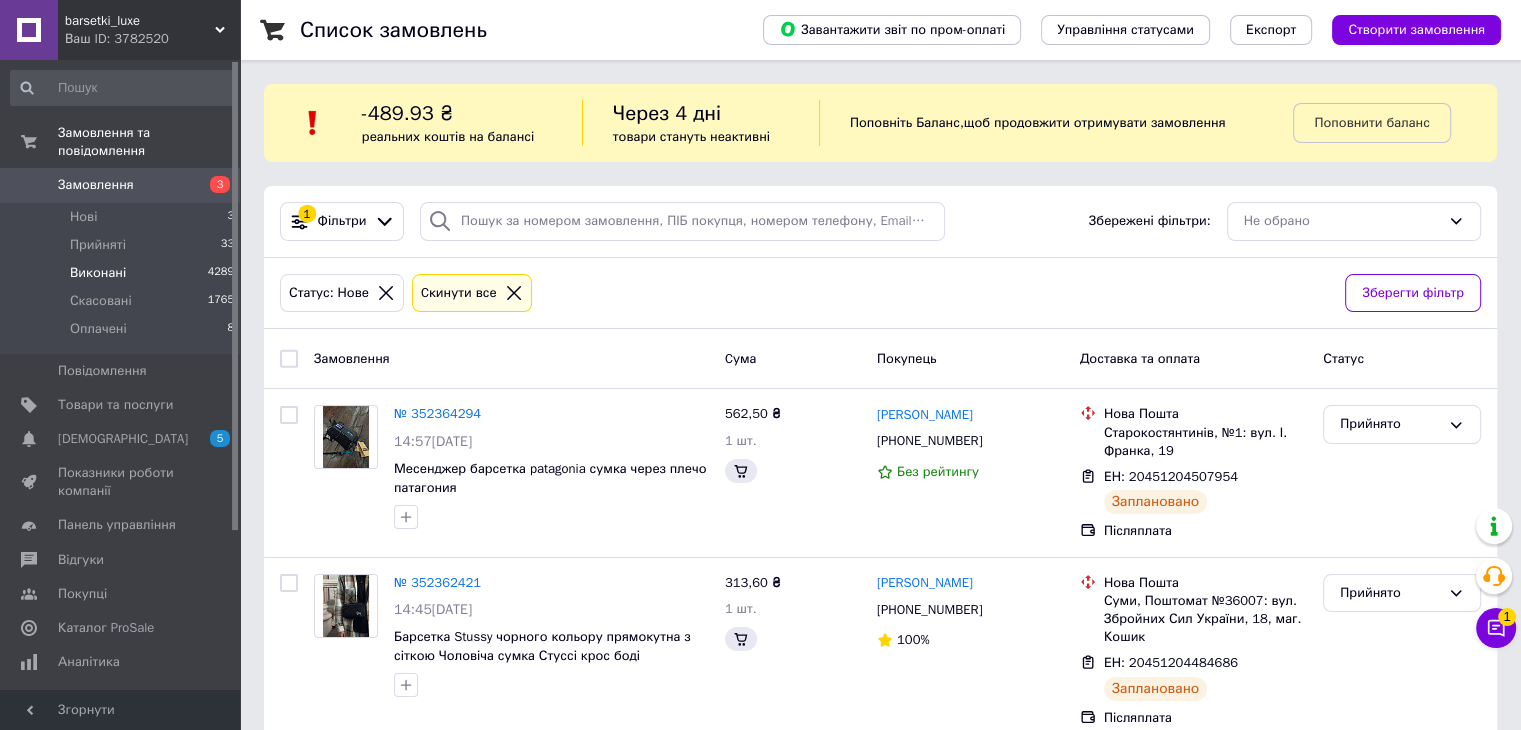 click on "Виконані 4289" at bounding box center (123, 273) 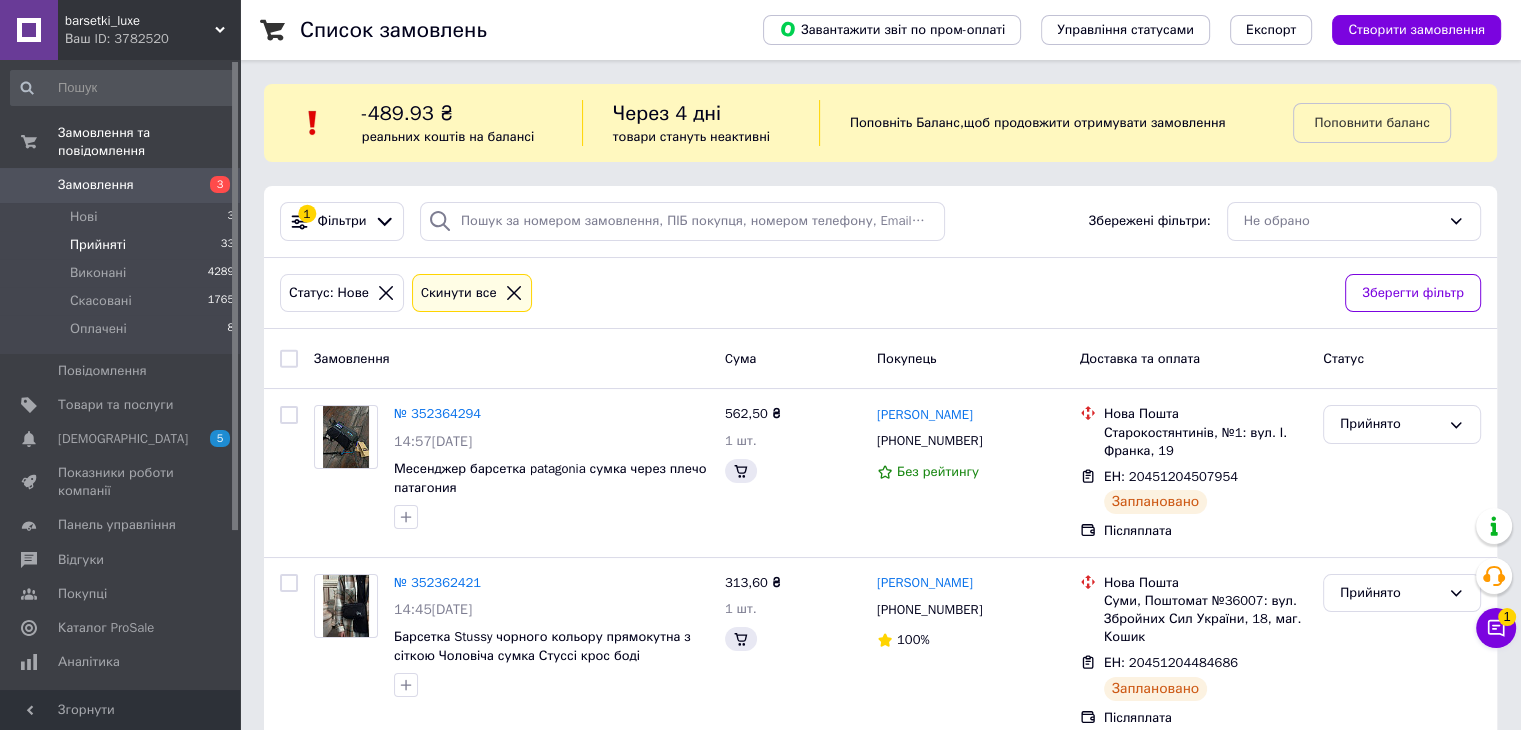 click on "Прийняті 33" at bounding box center [123, 245] 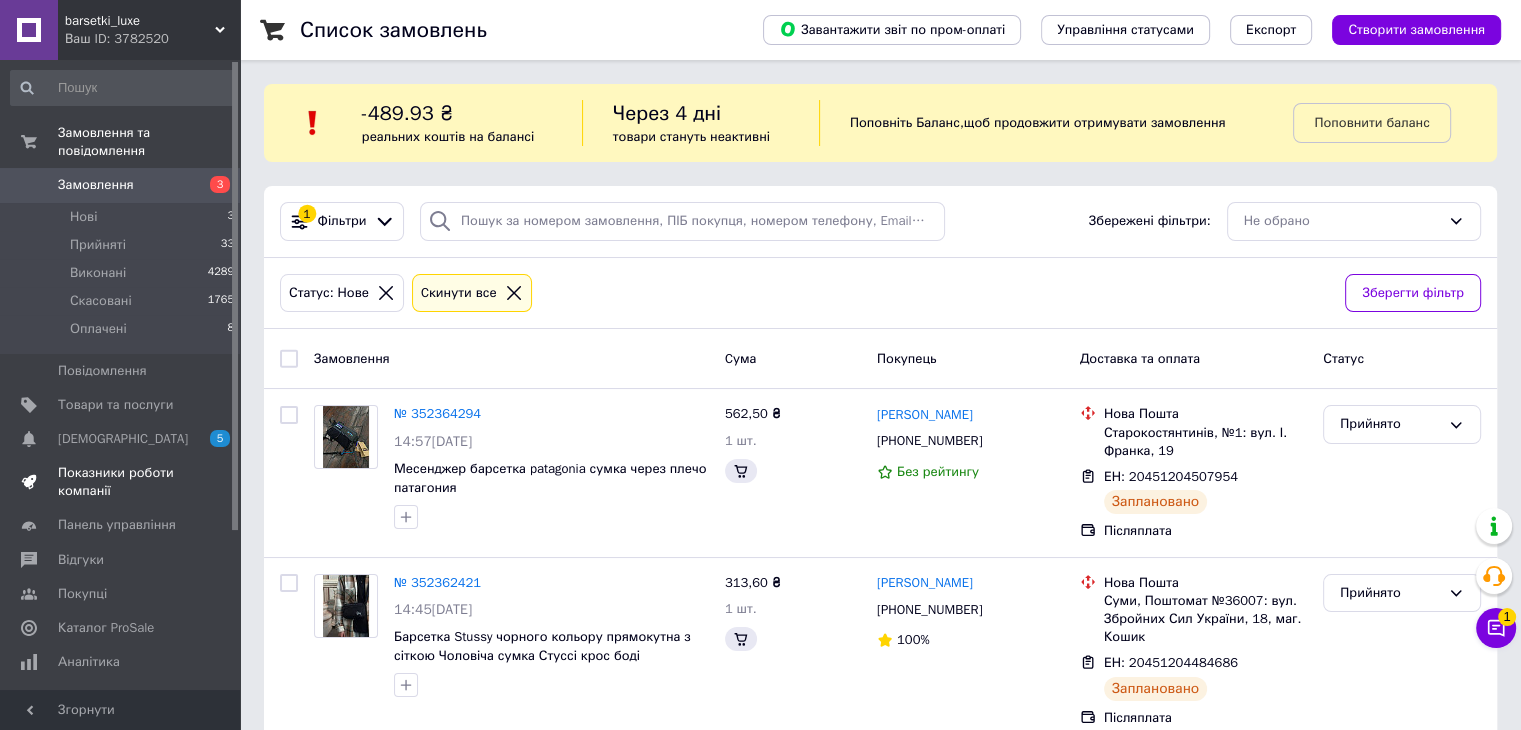 click on "Показники роботи компанії" at bounding box center (121, 482) 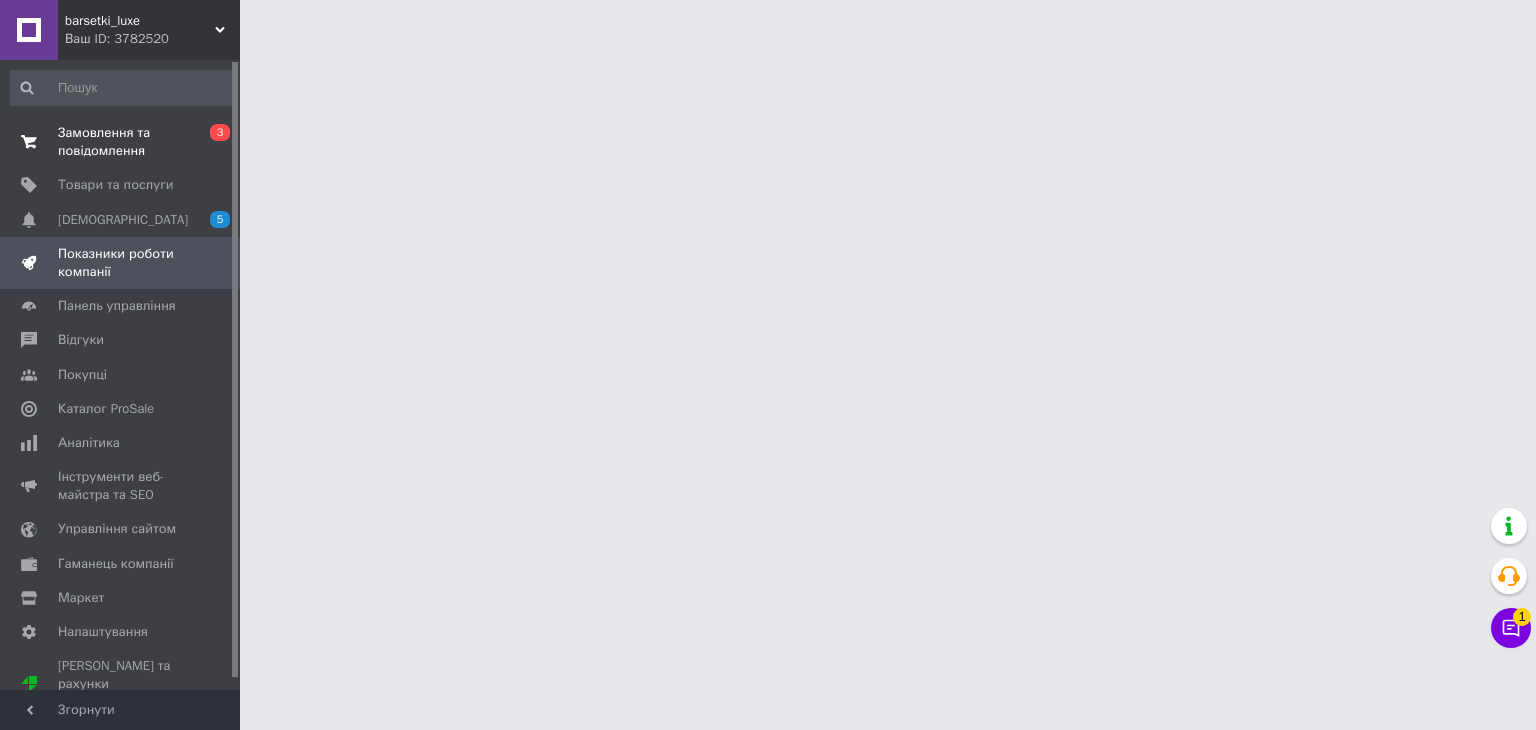 click on "Замовлення та повідомлення" at bounding box center (121, 142) 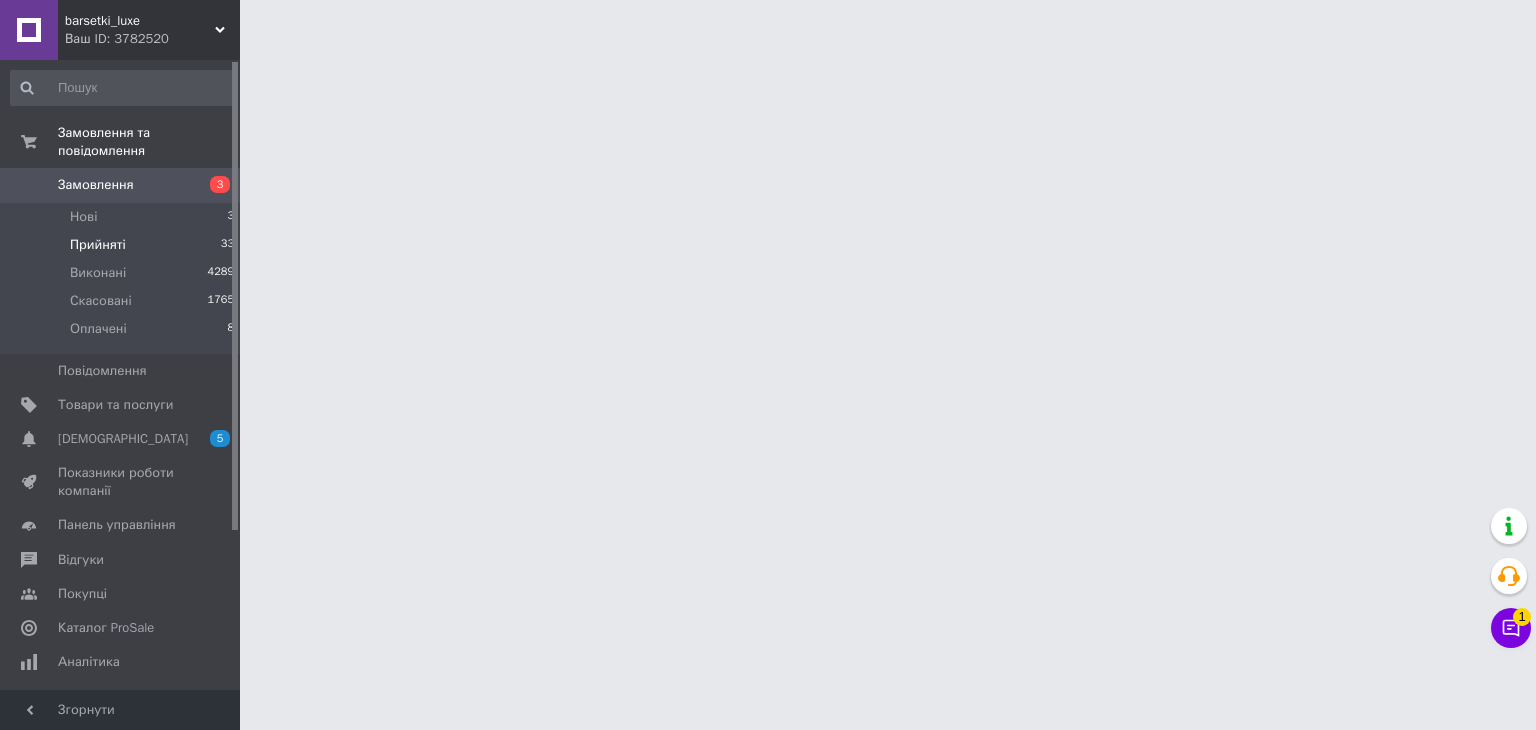 click on "Прийняті 33" at bounding box center [123, 245] 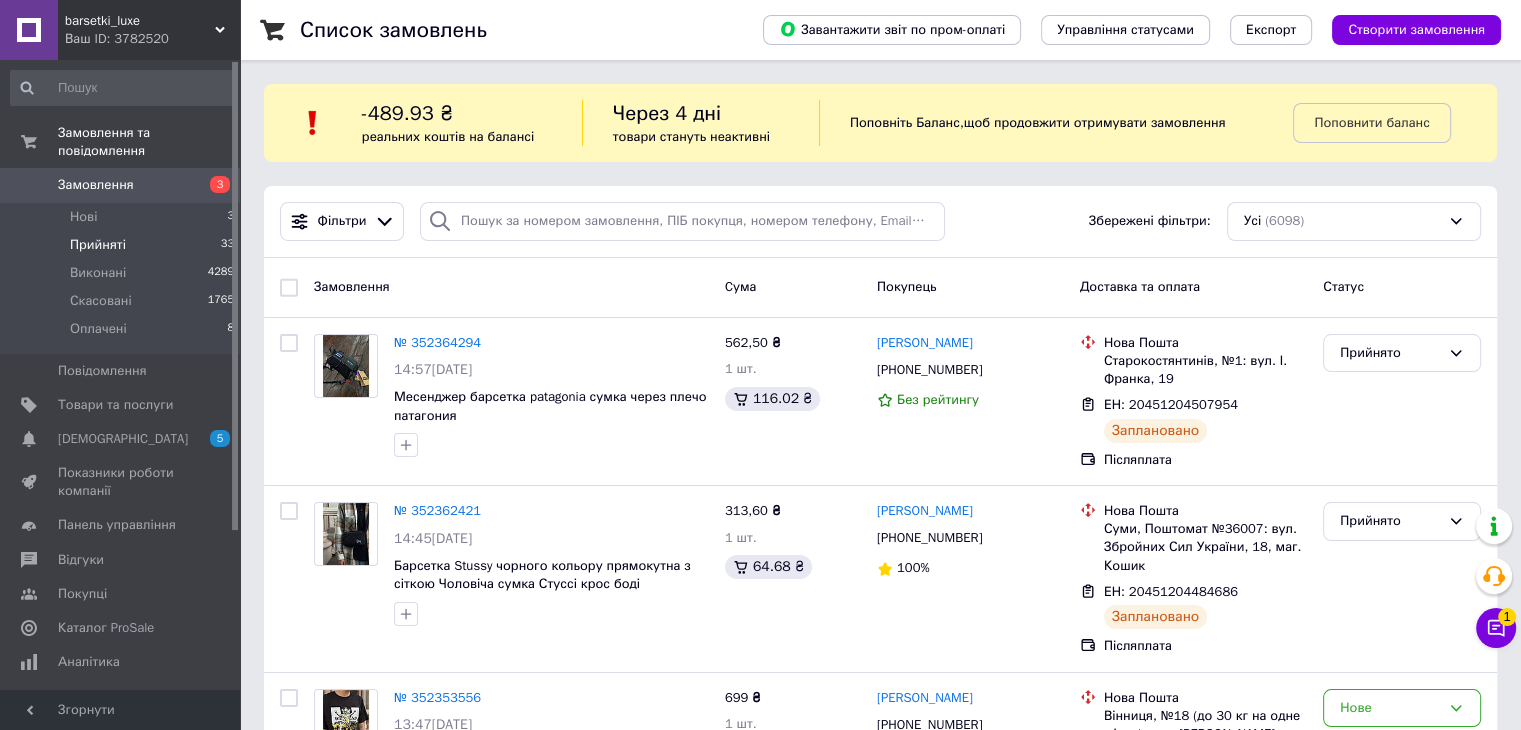click on "Прийняті 33" at bounding box center (123, 245) 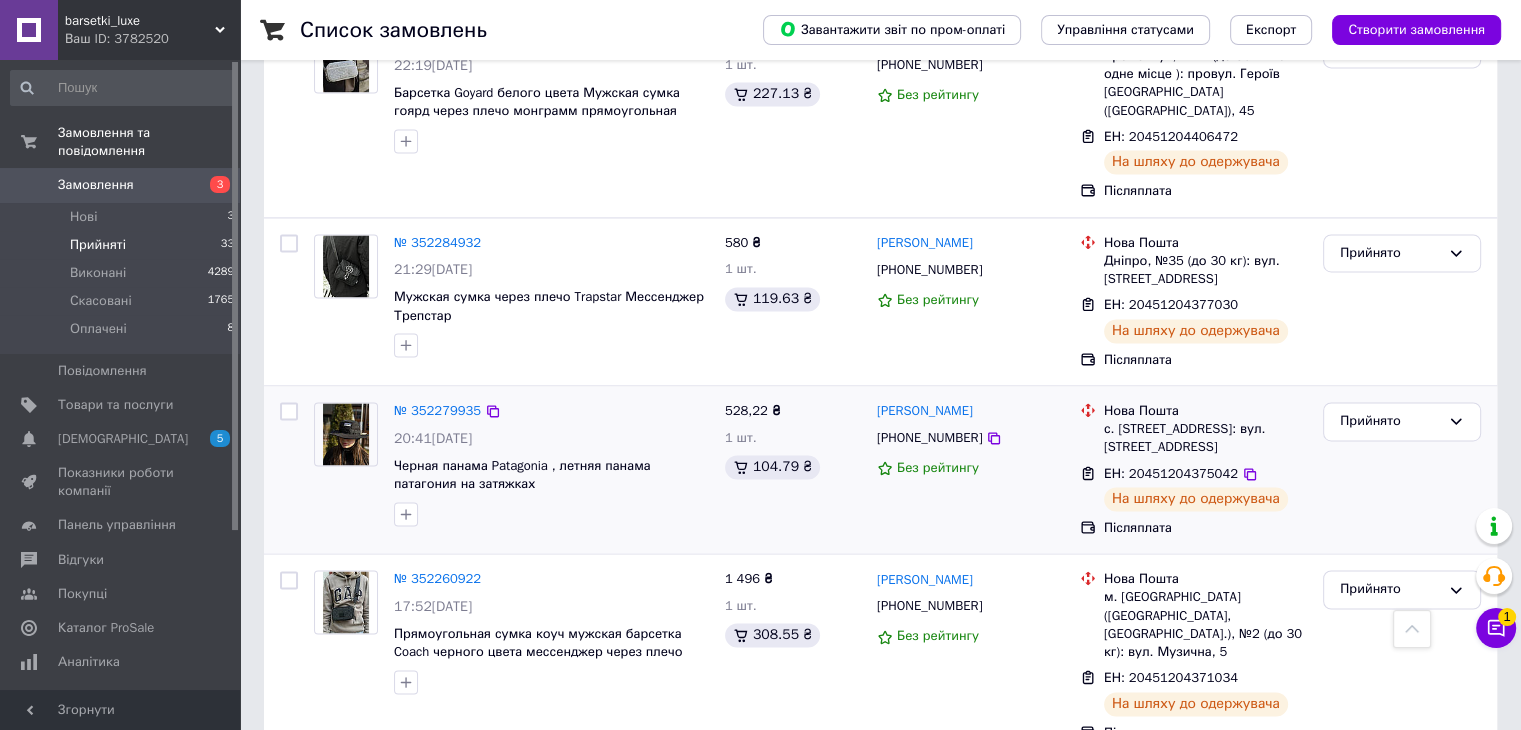 scroll, scrollTop: 3100, scrollLeft: 0, axis: vertical 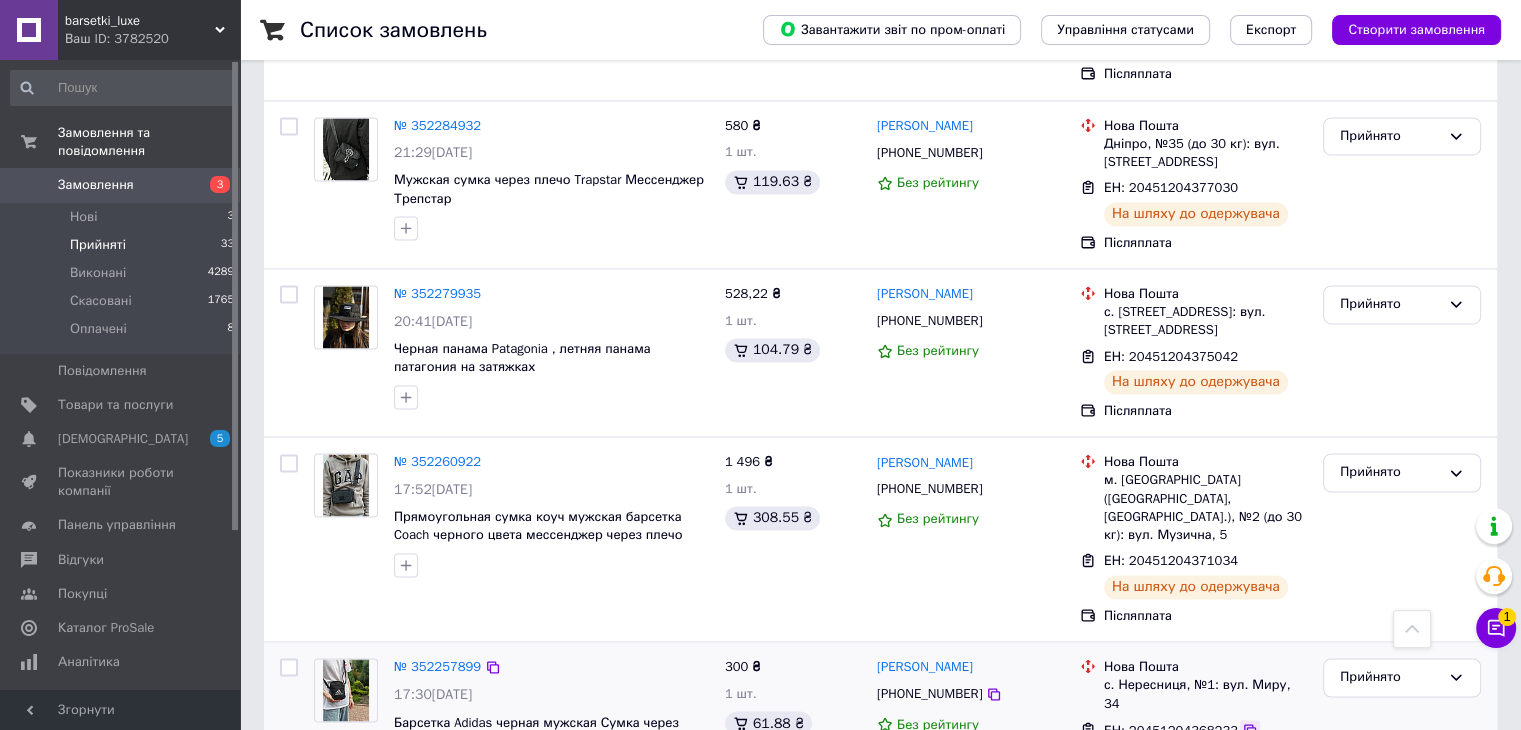 click 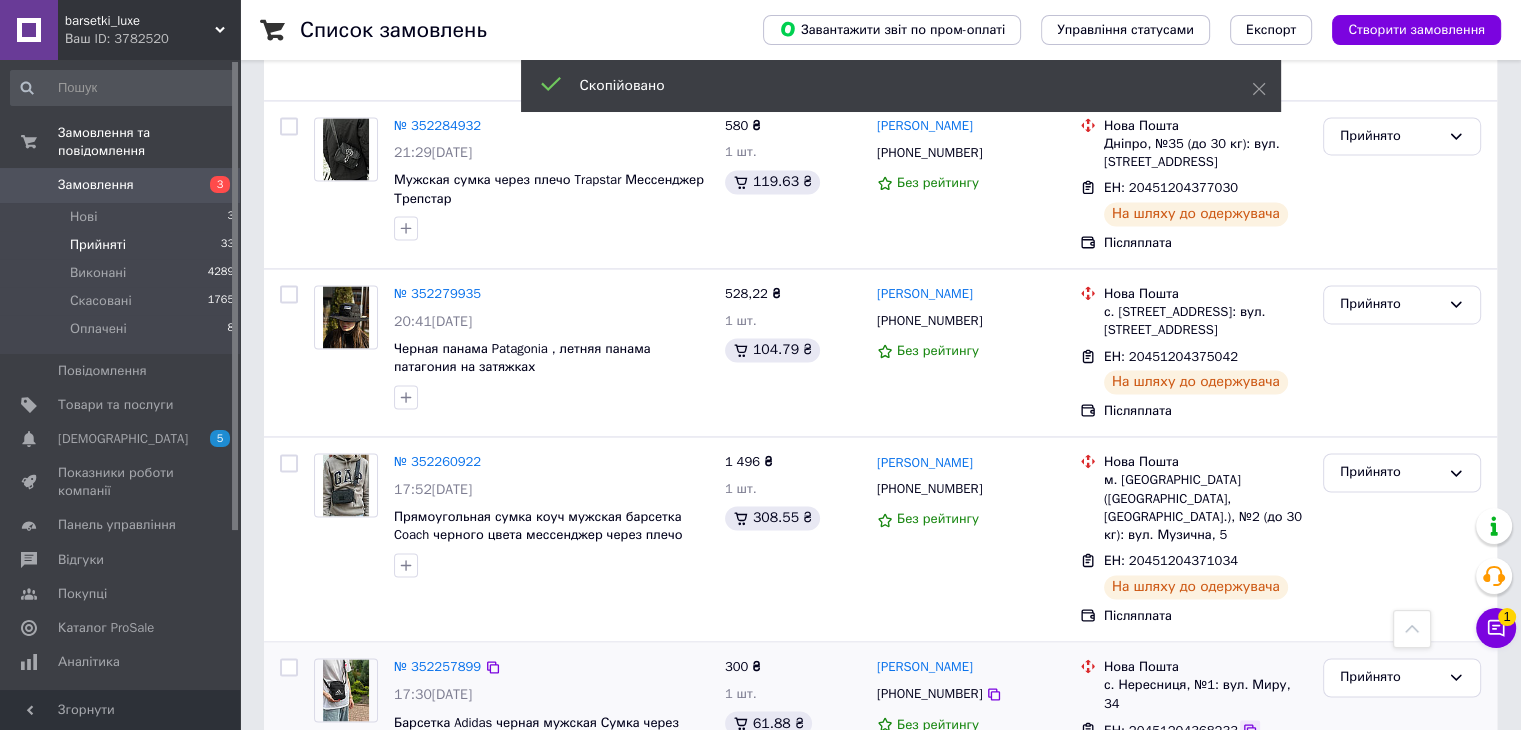 click 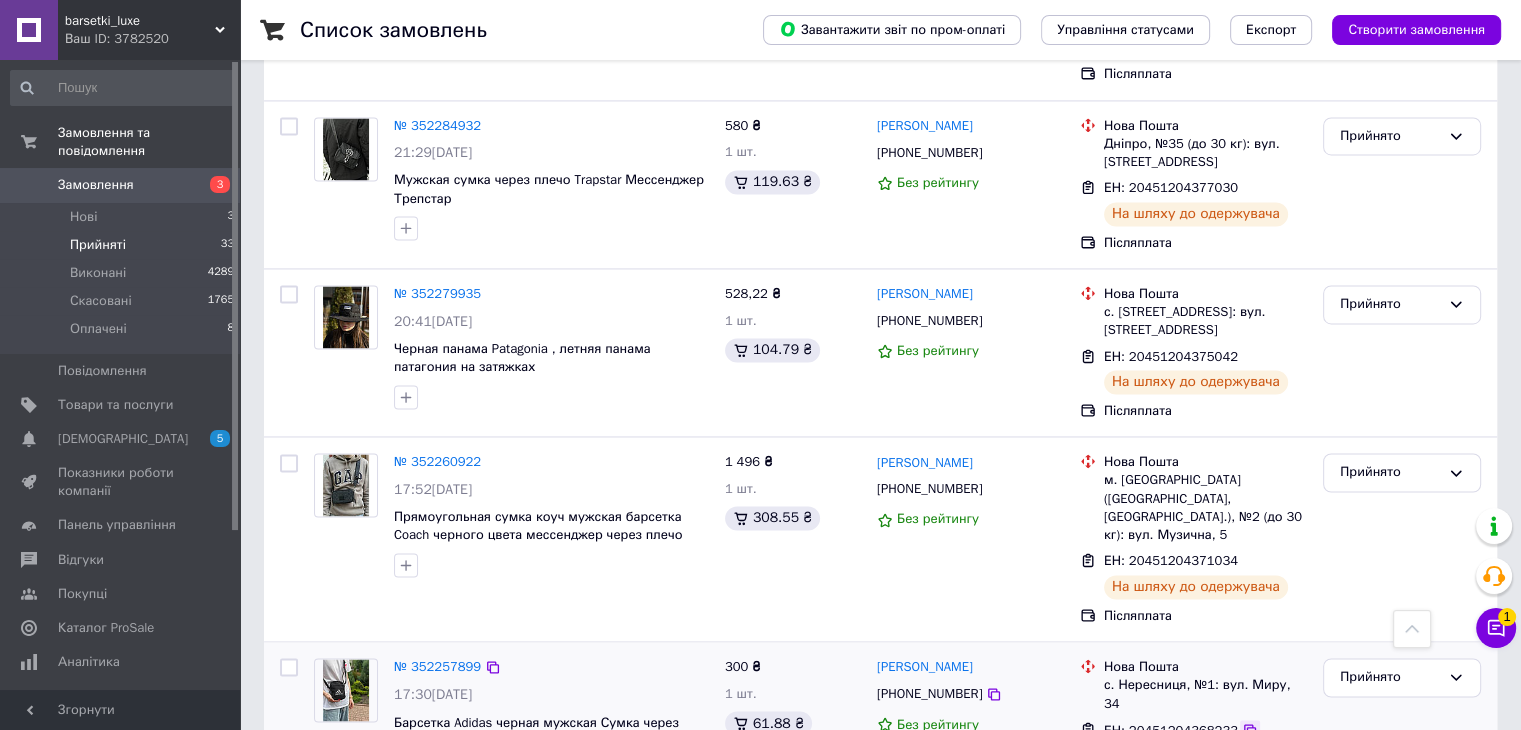 click 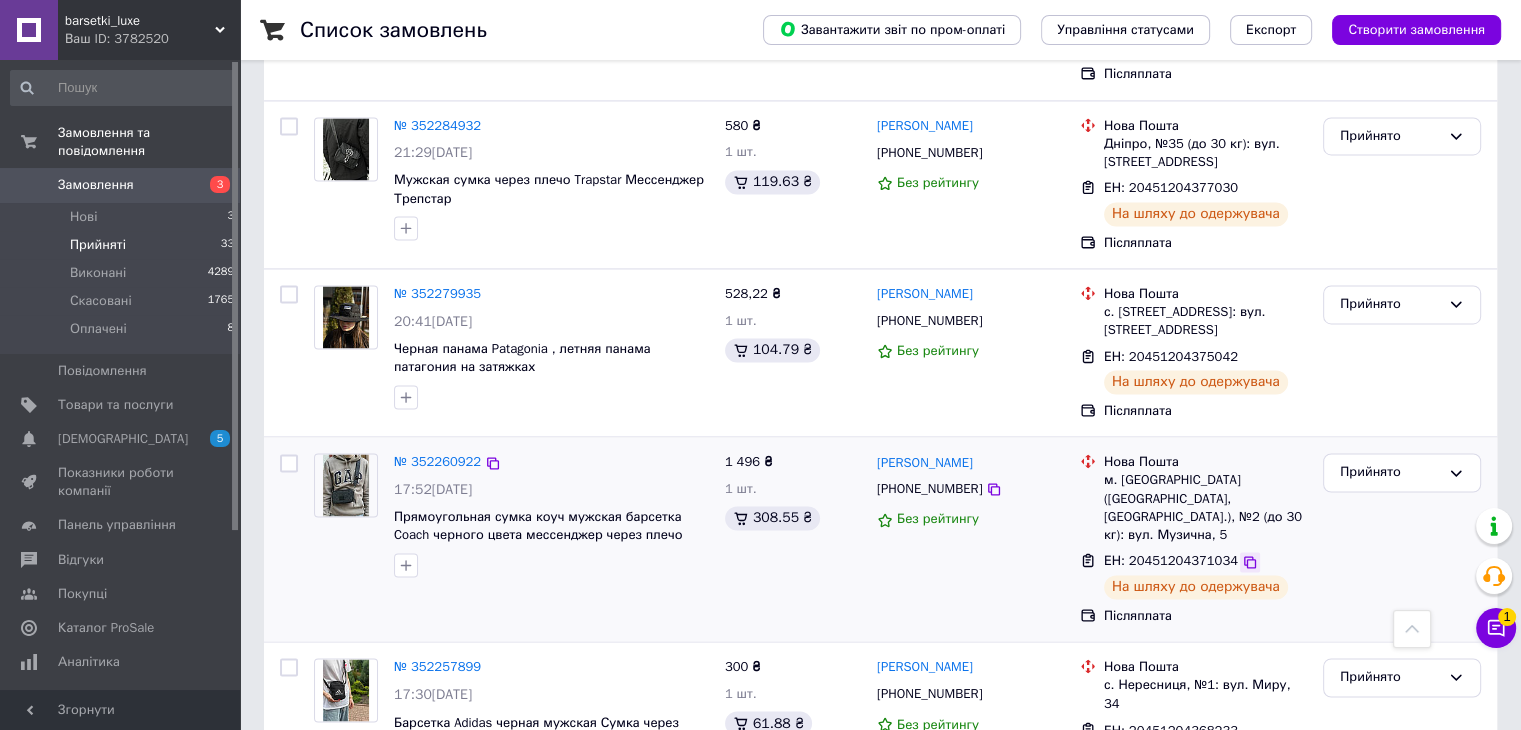 click 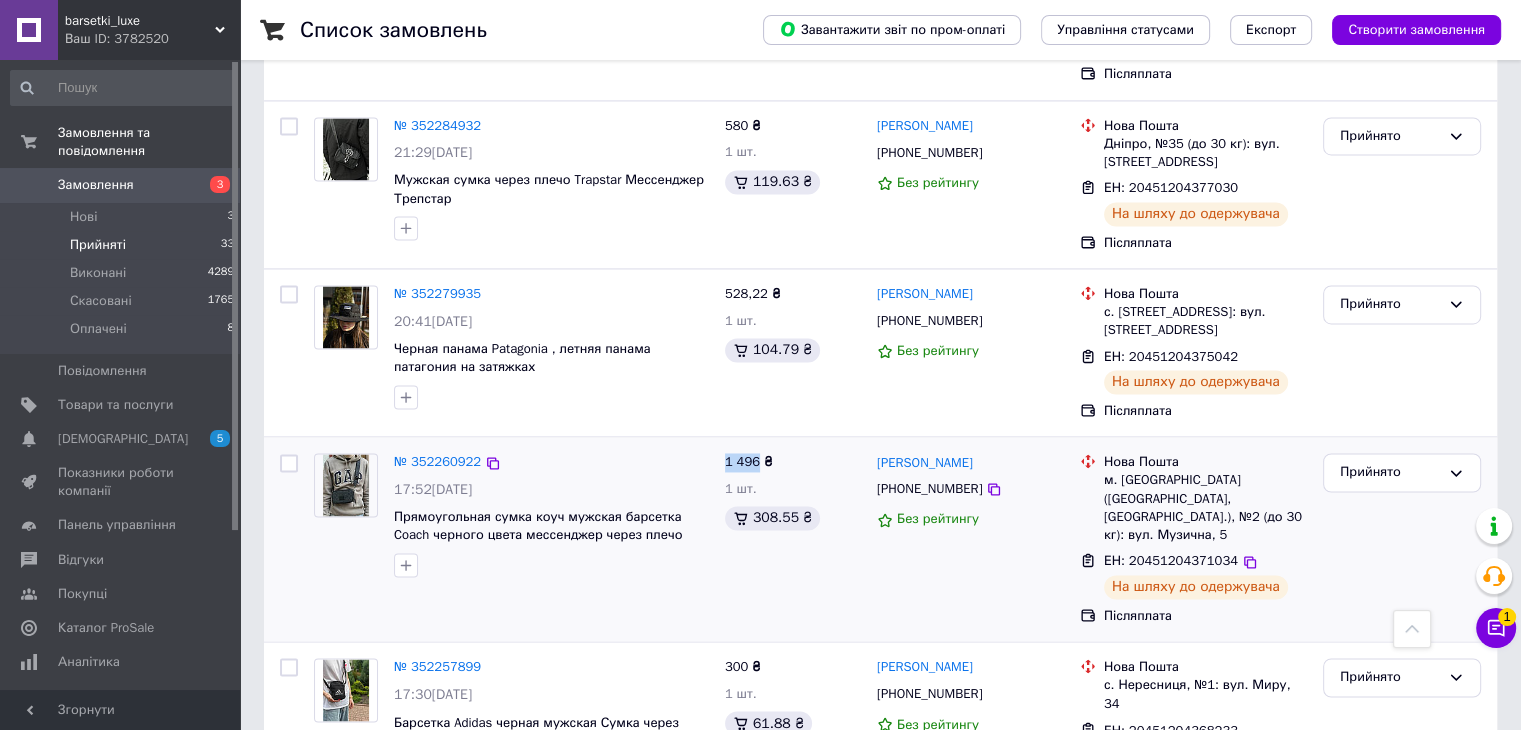 drag, startPoint x: 718, startPoint y: 265, endPoint x: 759, endPoint y: 261, distance: 41.19466 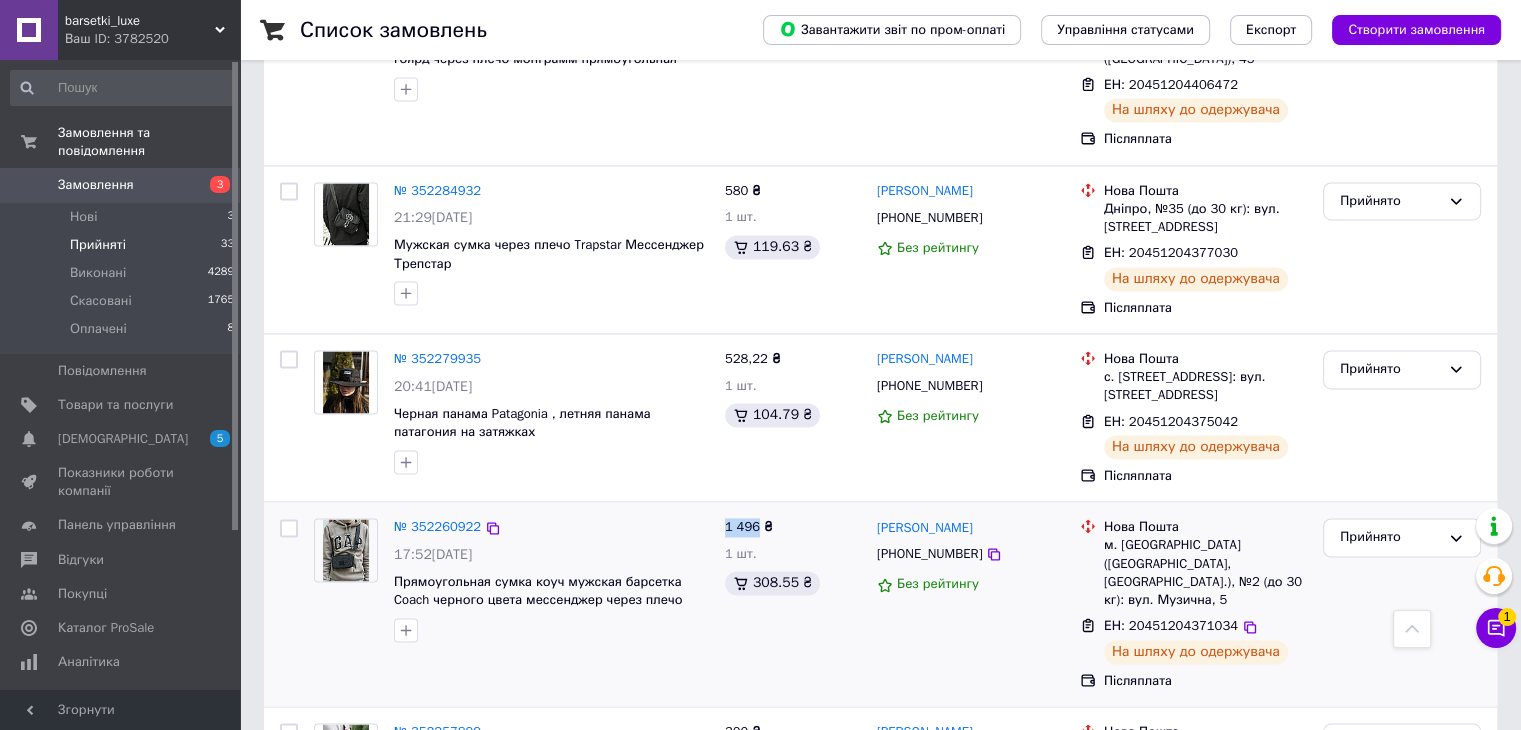 scroll, scrollTop: 3000, scrollLeft: 0, axis: vertical 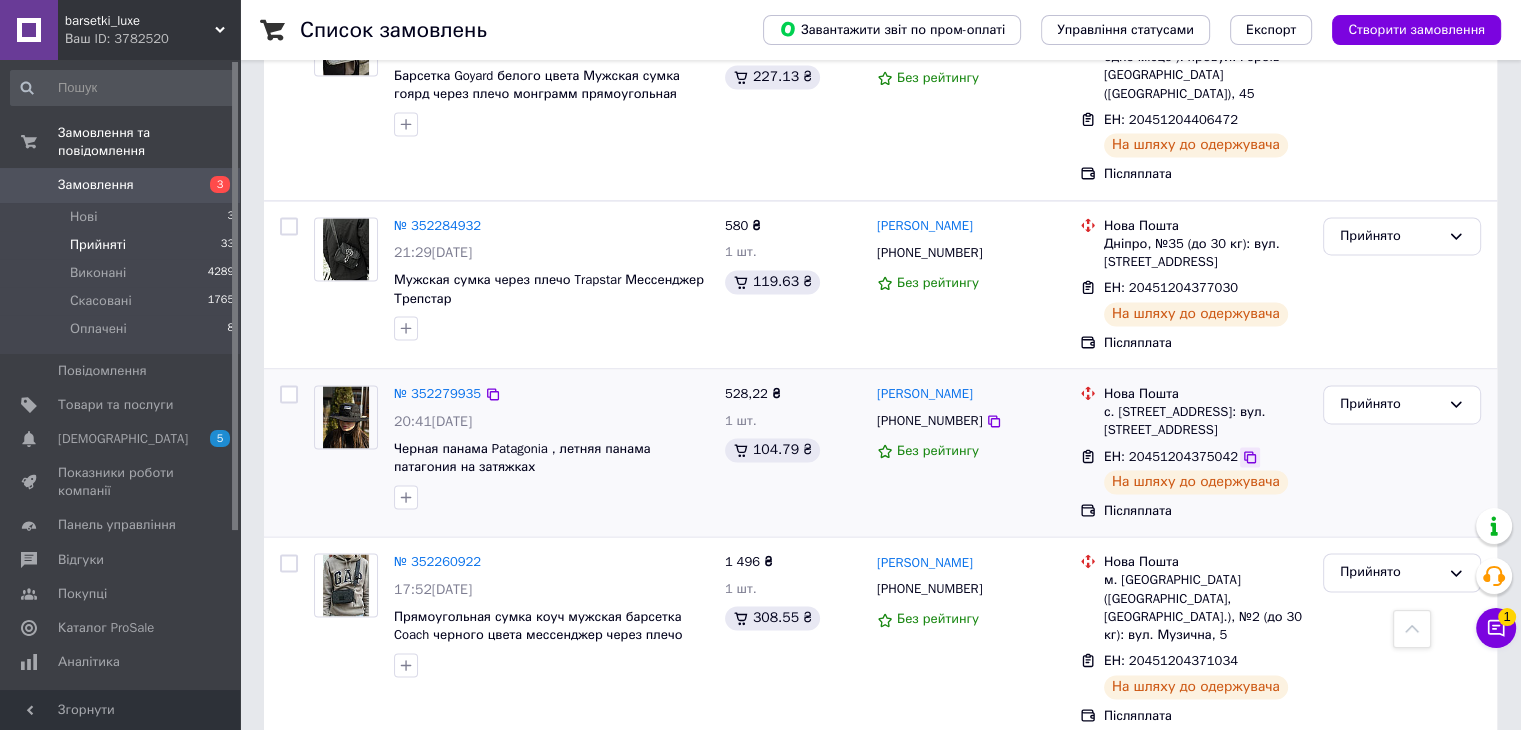click 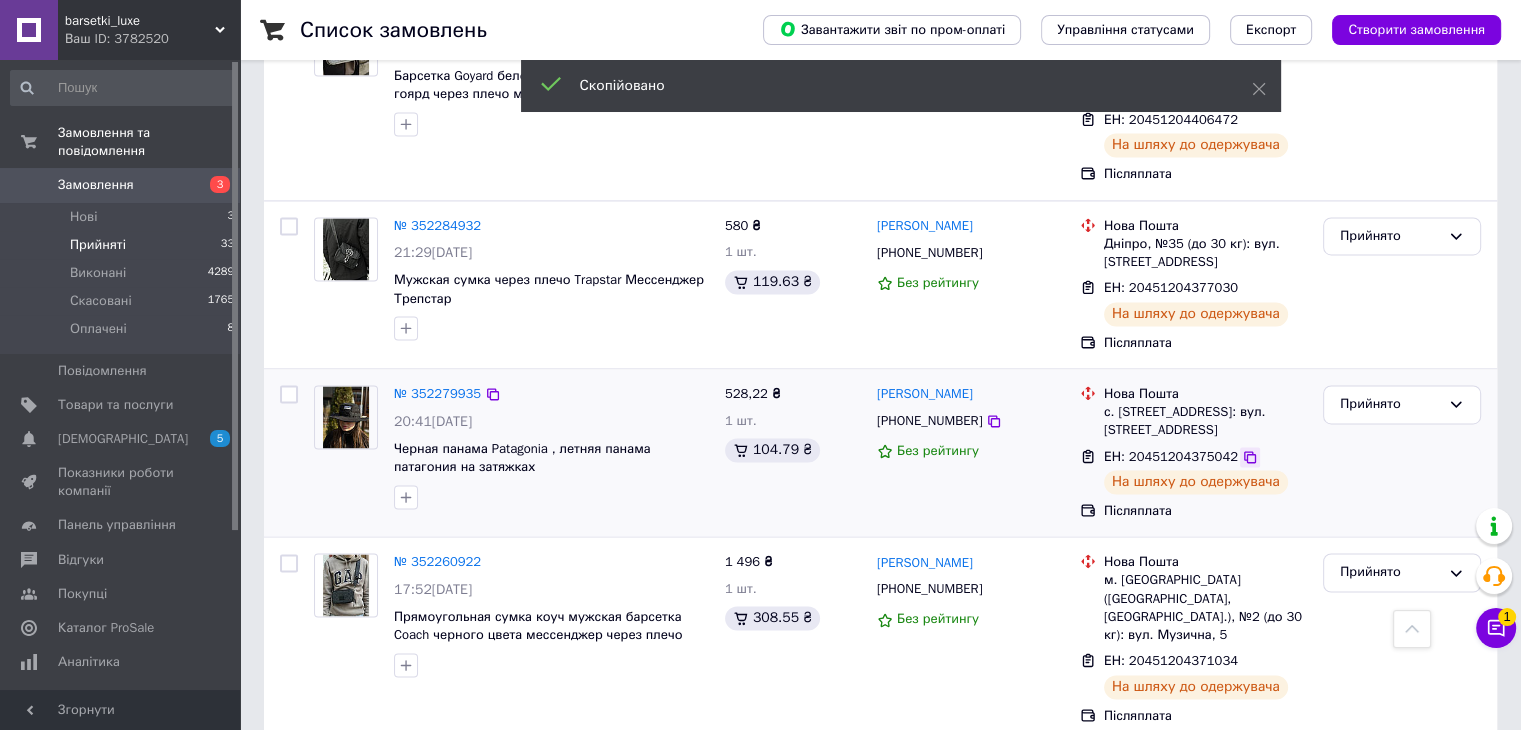 click 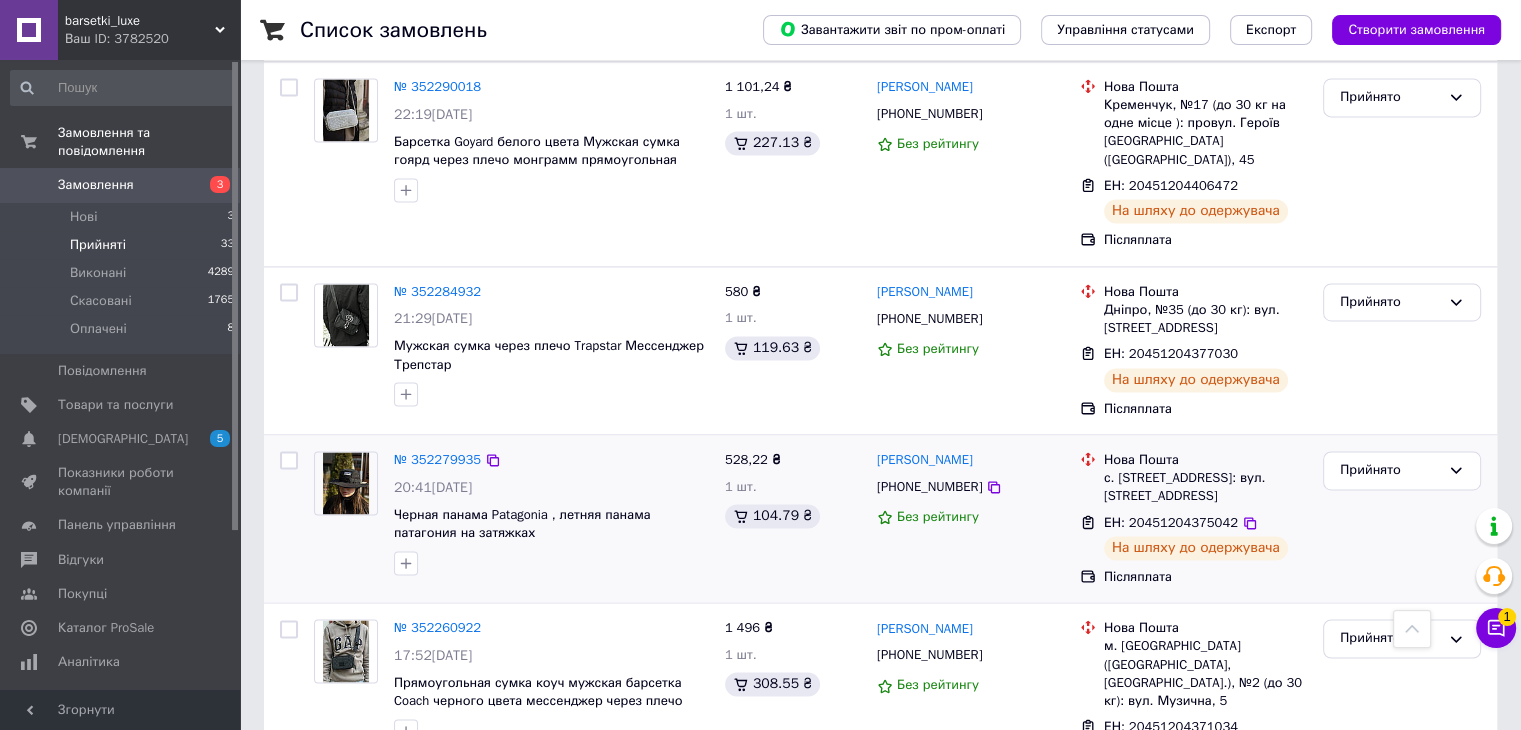 scroll, scrollTop: 2900, scrollLeft: 0, axis: vertical 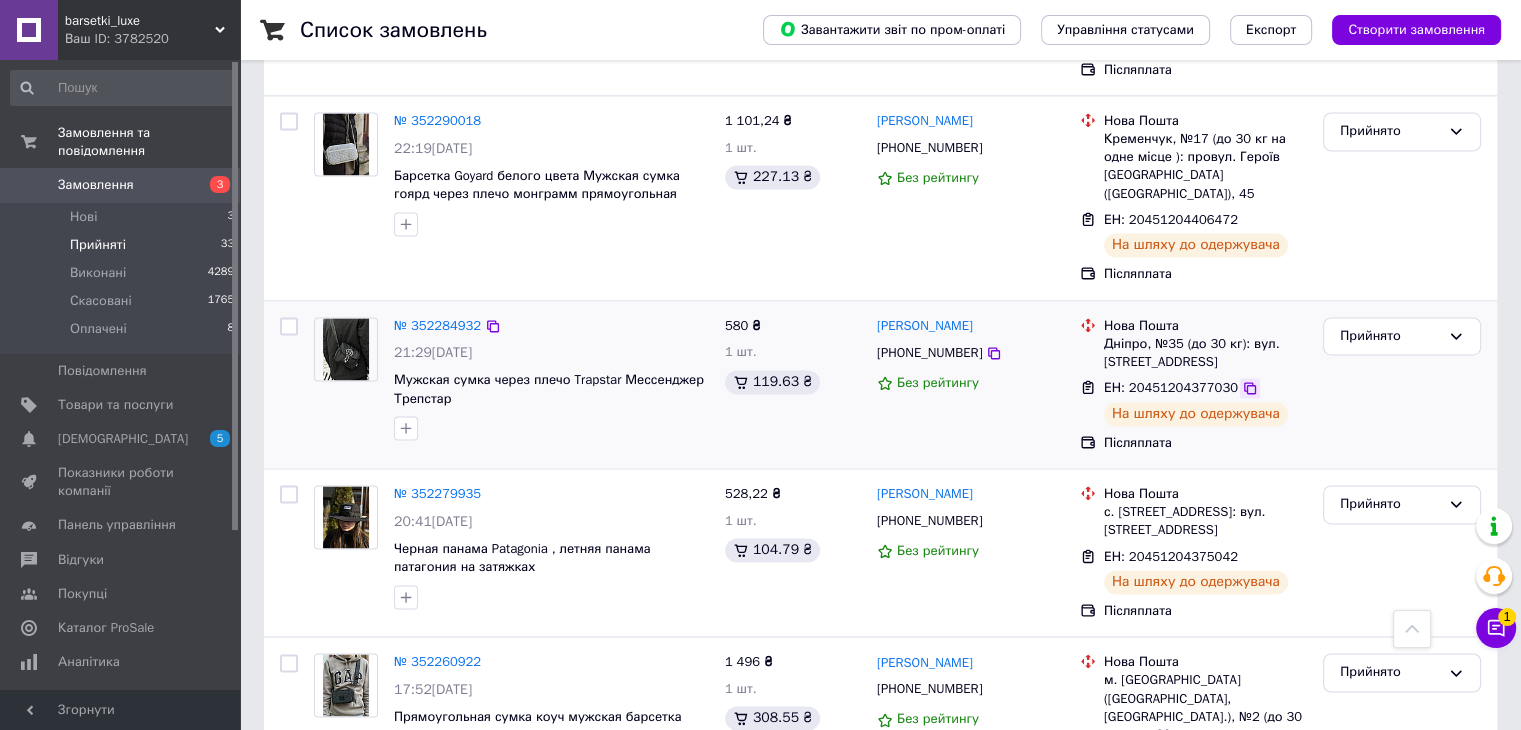 click 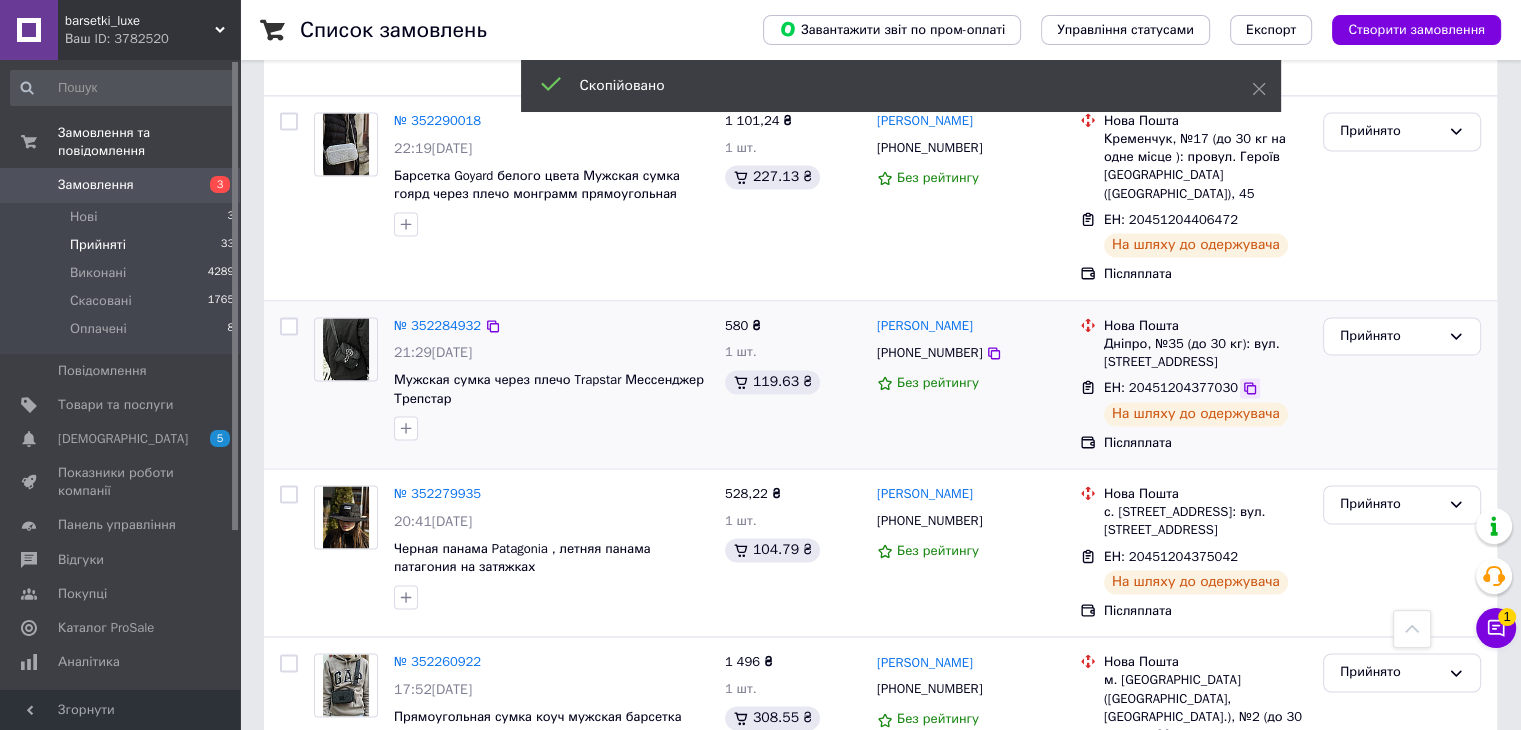 click 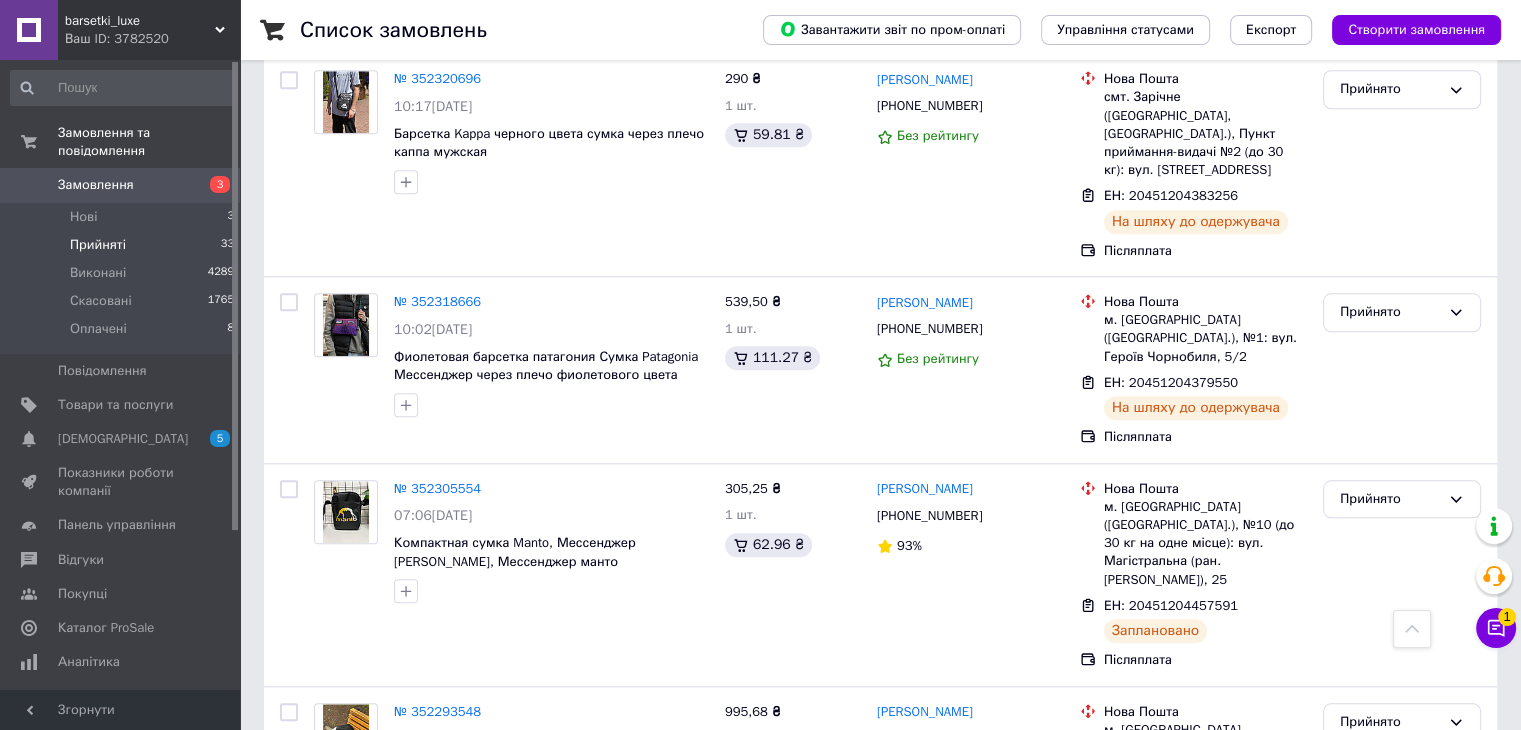 scroll, scrollTop: 1700, scrollLeft: 0, axis: vertical 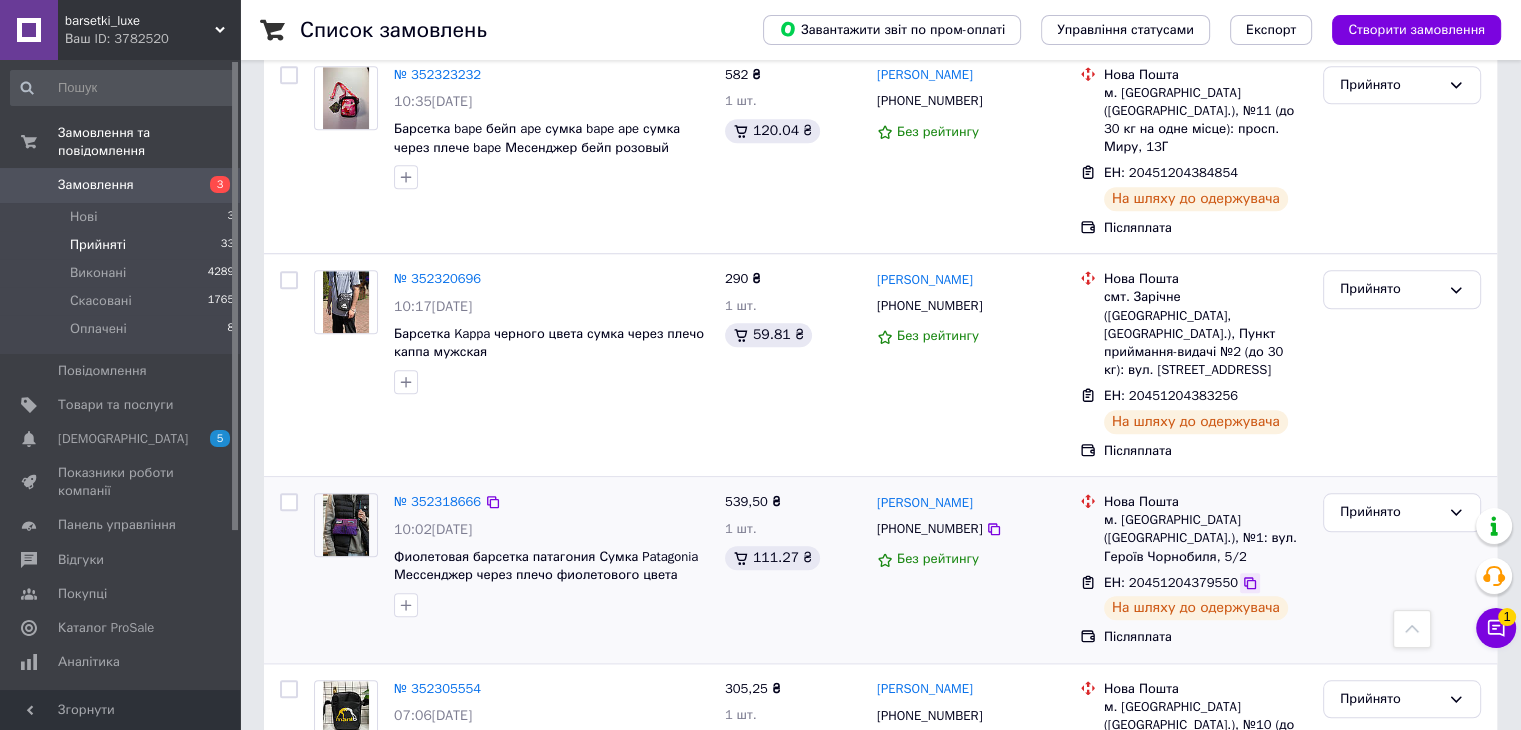 click 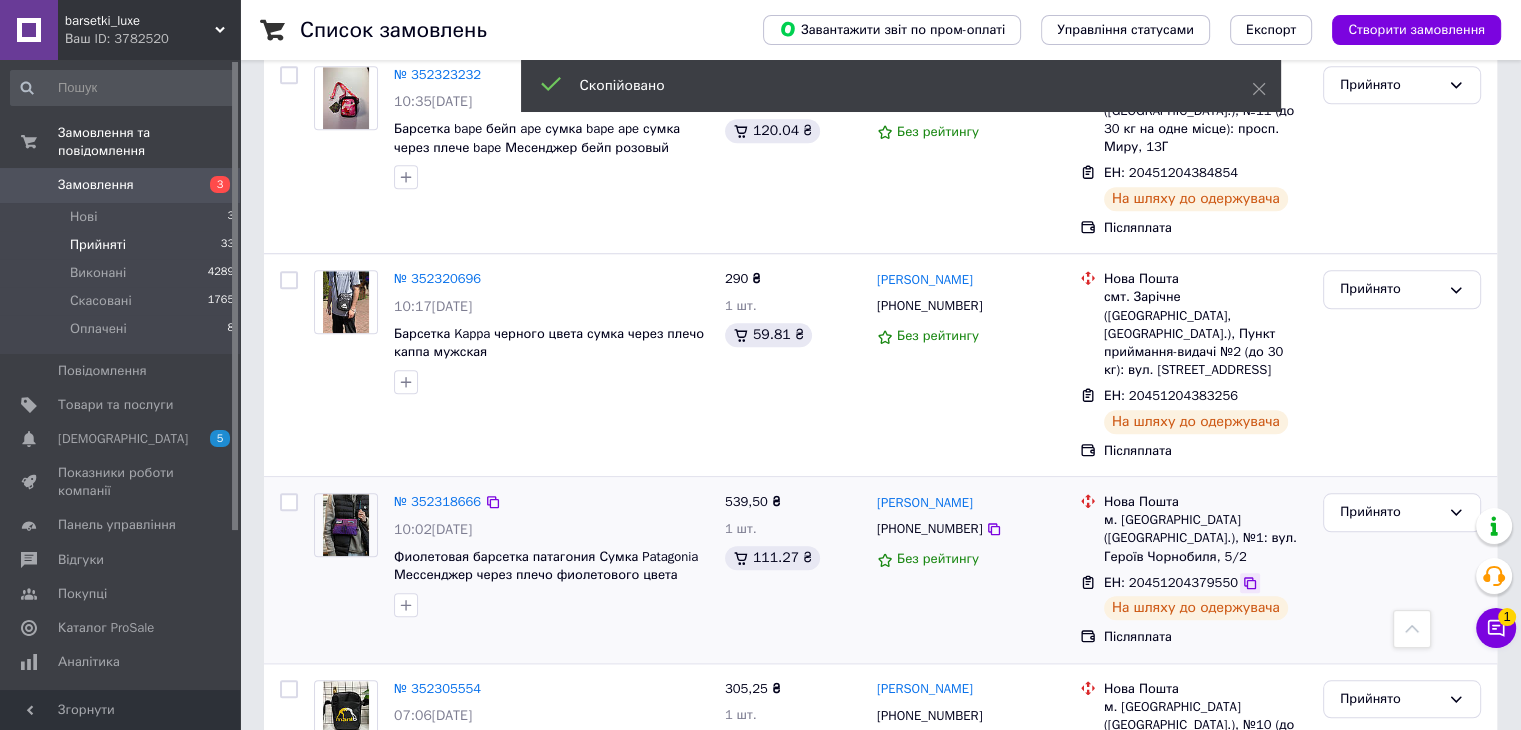 click 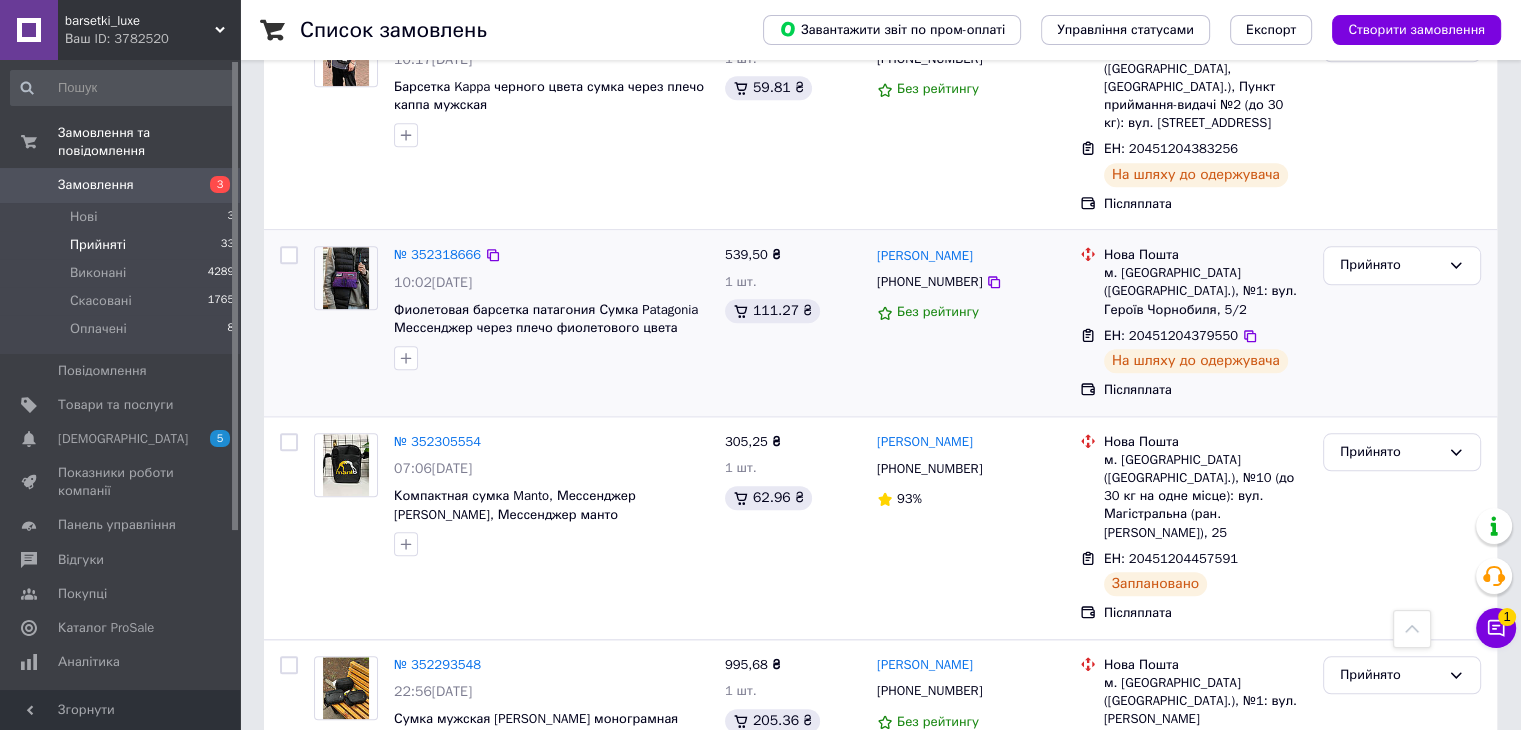 scroll, scrollTop: 2100, scrollLeft: 0, axis: vertical 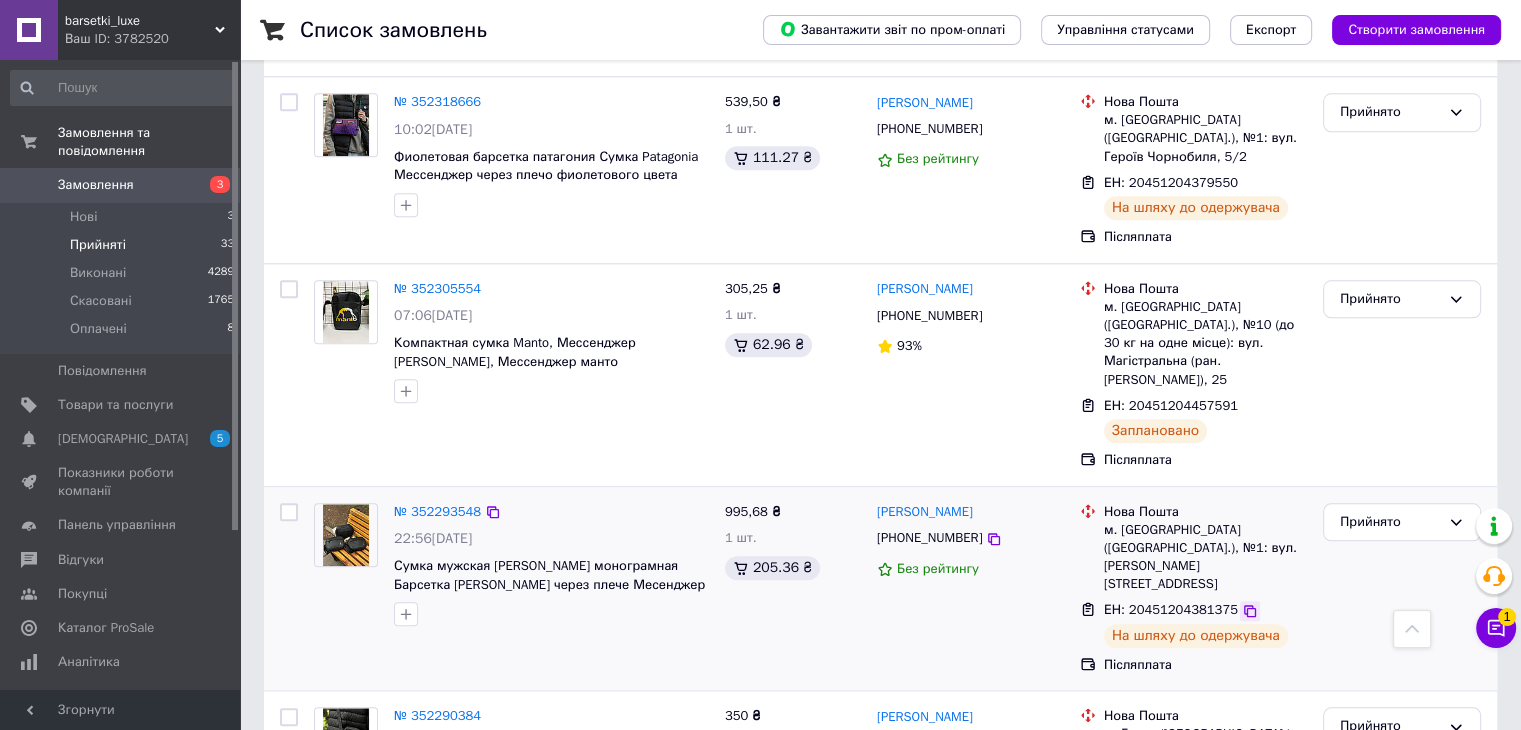 click 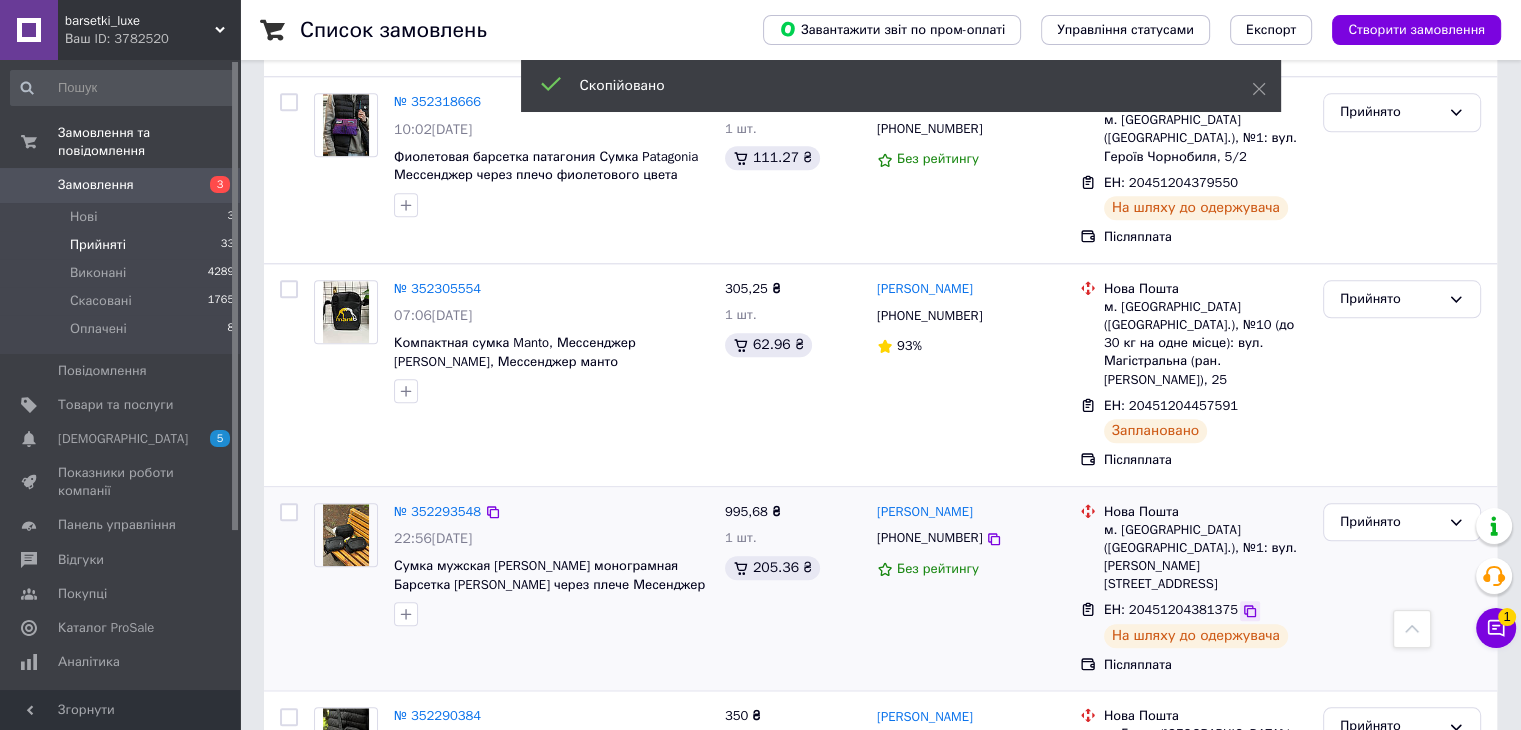 click 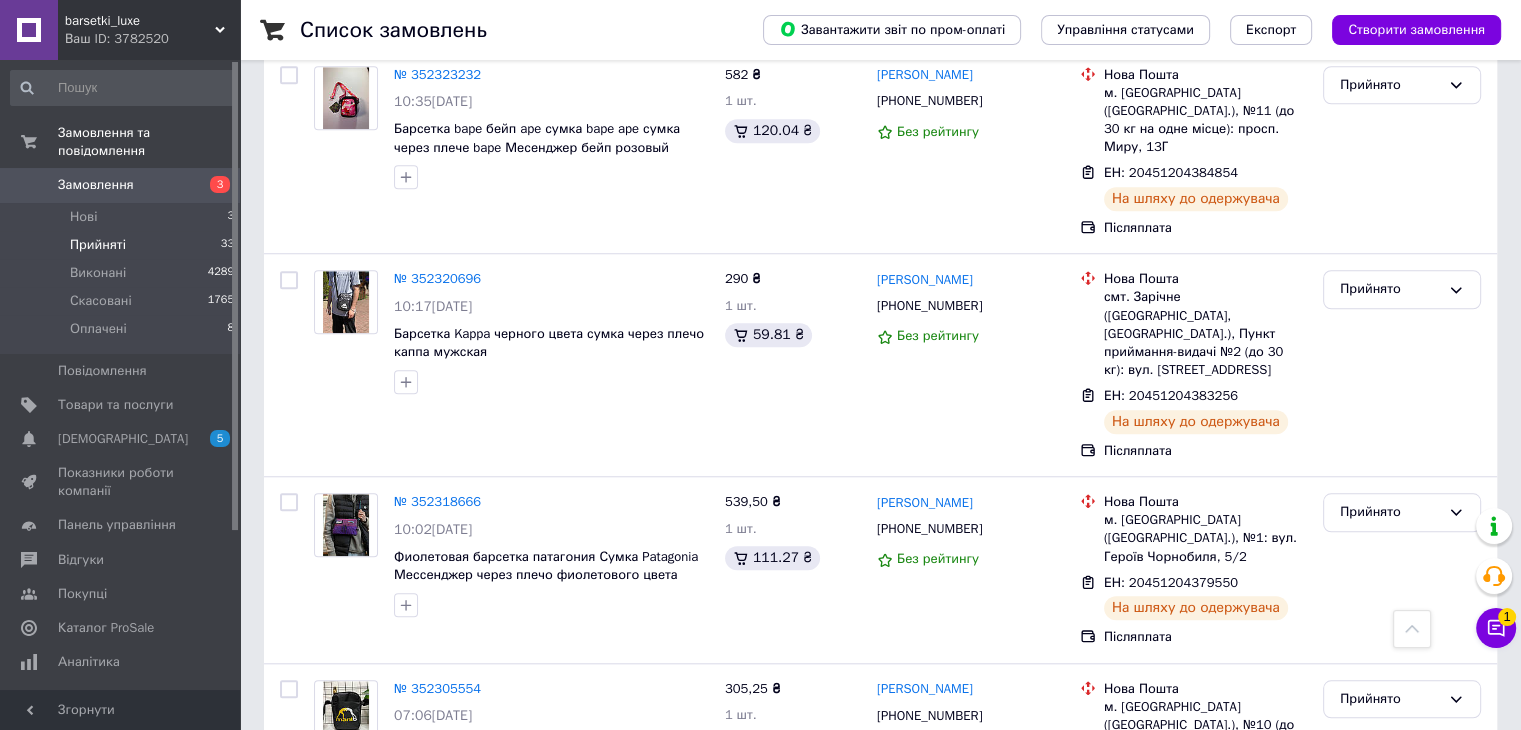 scroll, scrollTop: 1600, scrollLeft: 0, axis: vertical 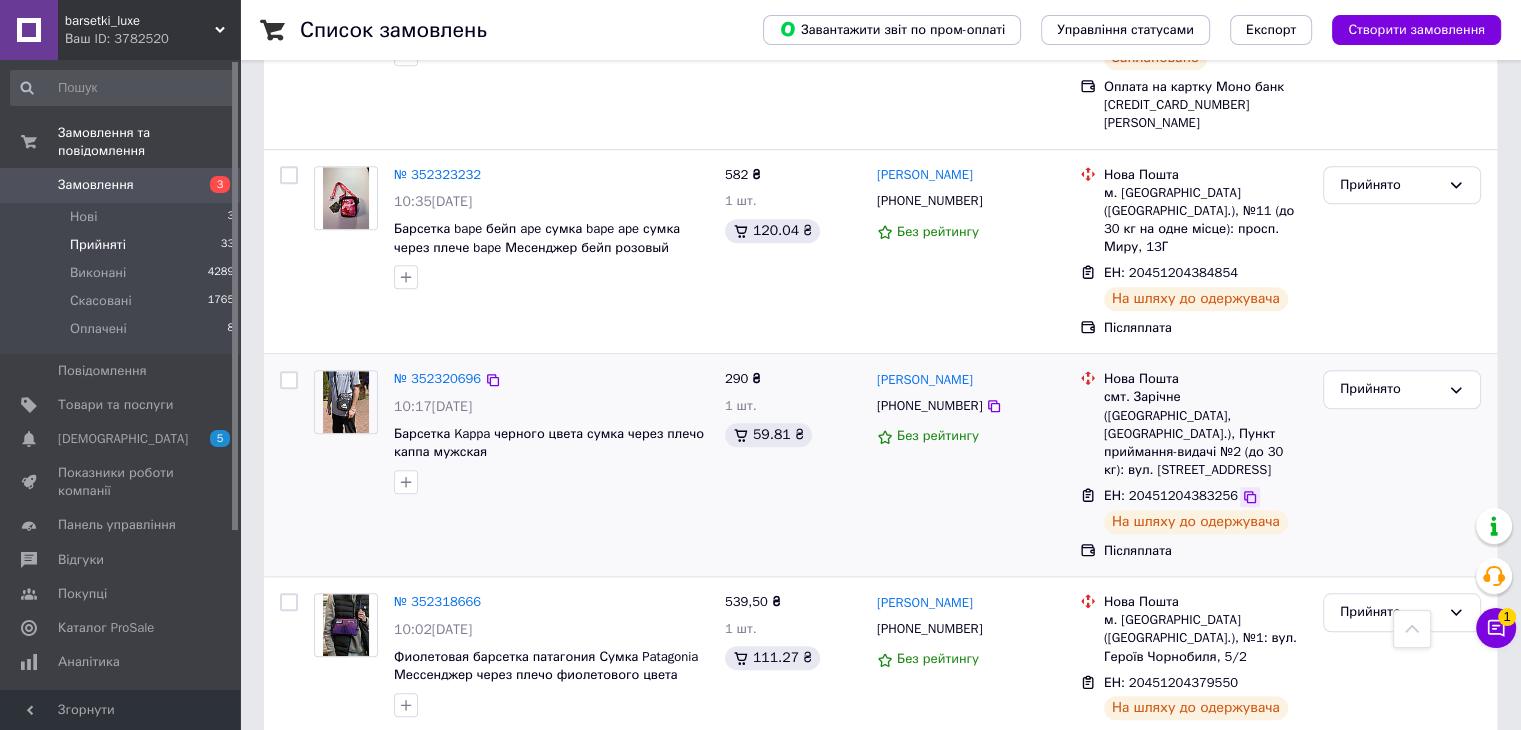 click 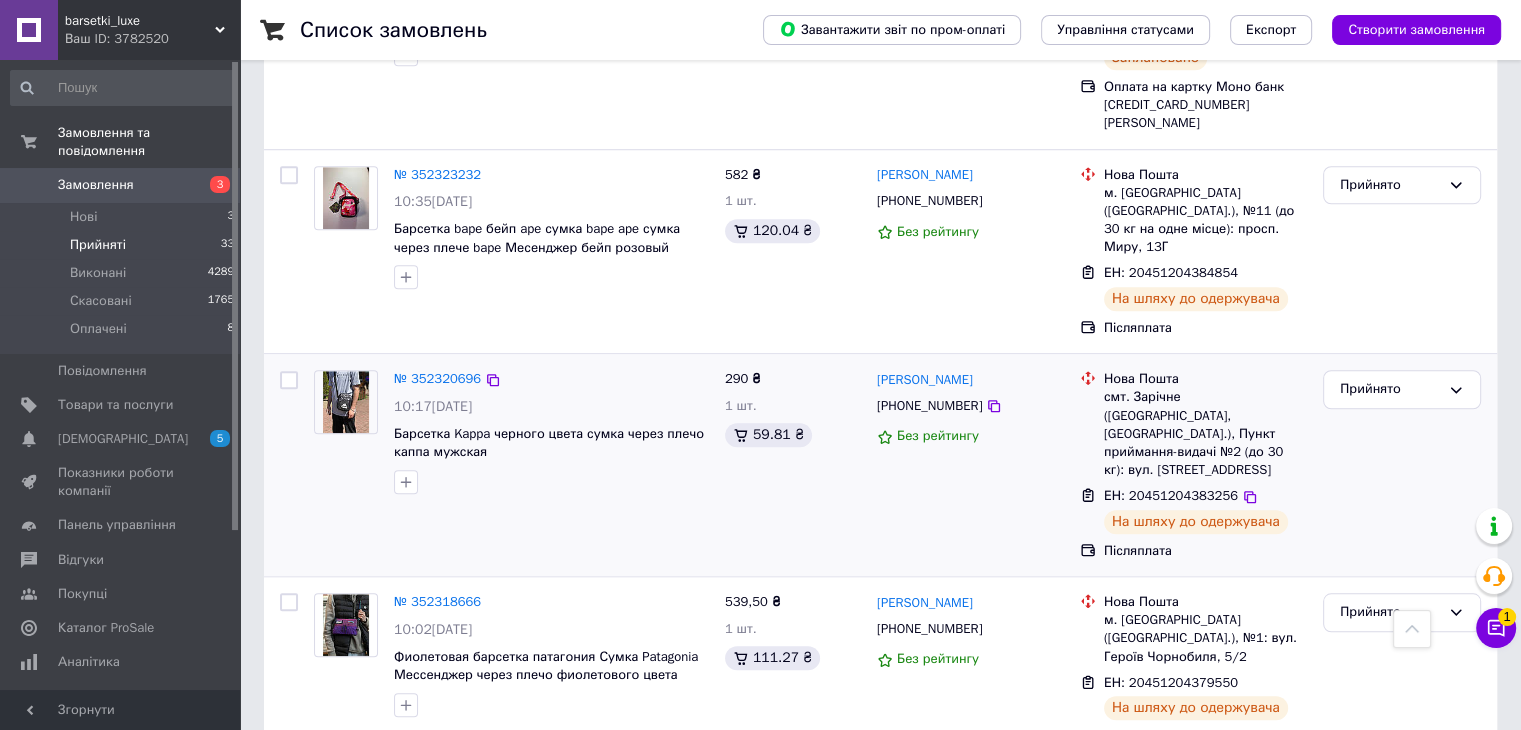 scroll, scrollTop: 1500, scrollLeft: 0, axis: vertical 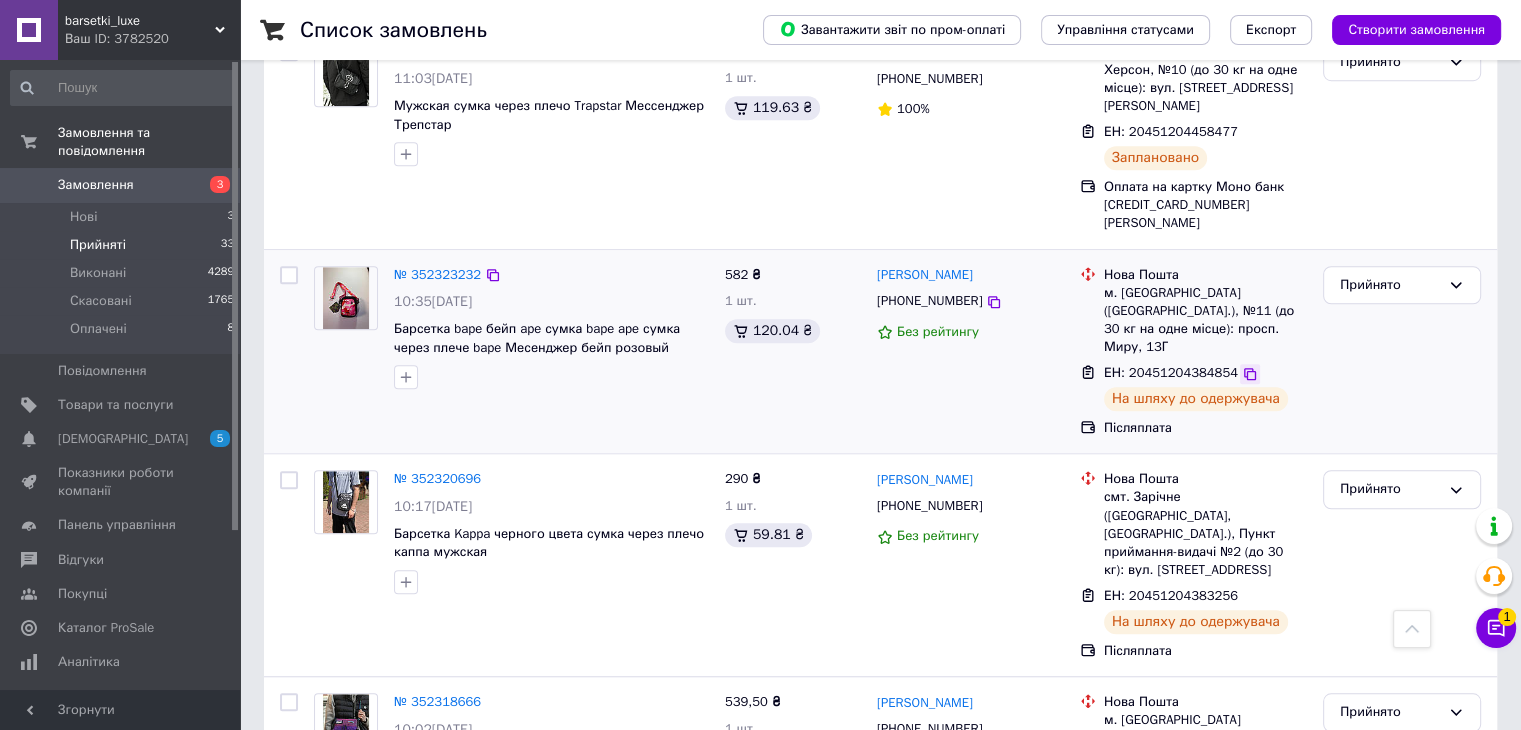 click 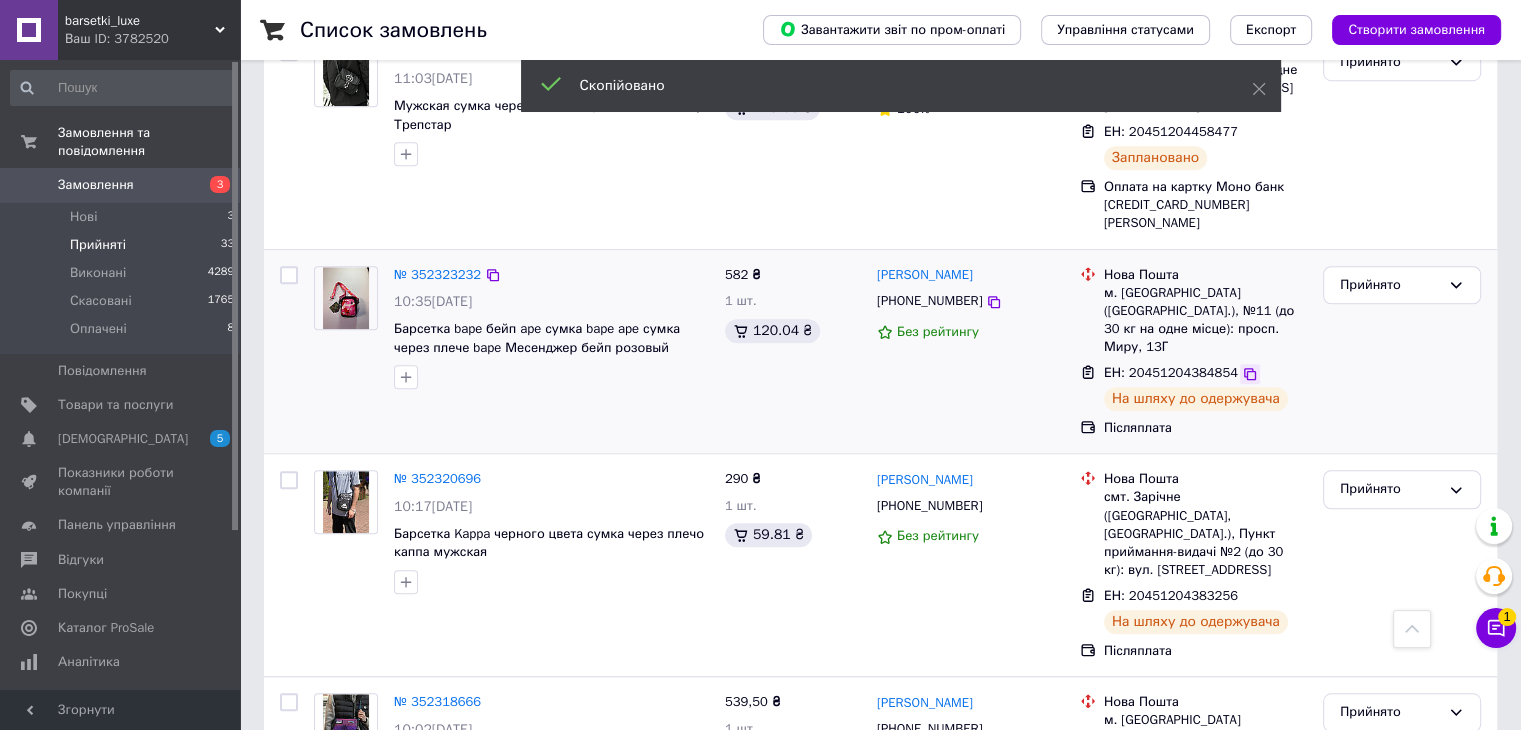 click 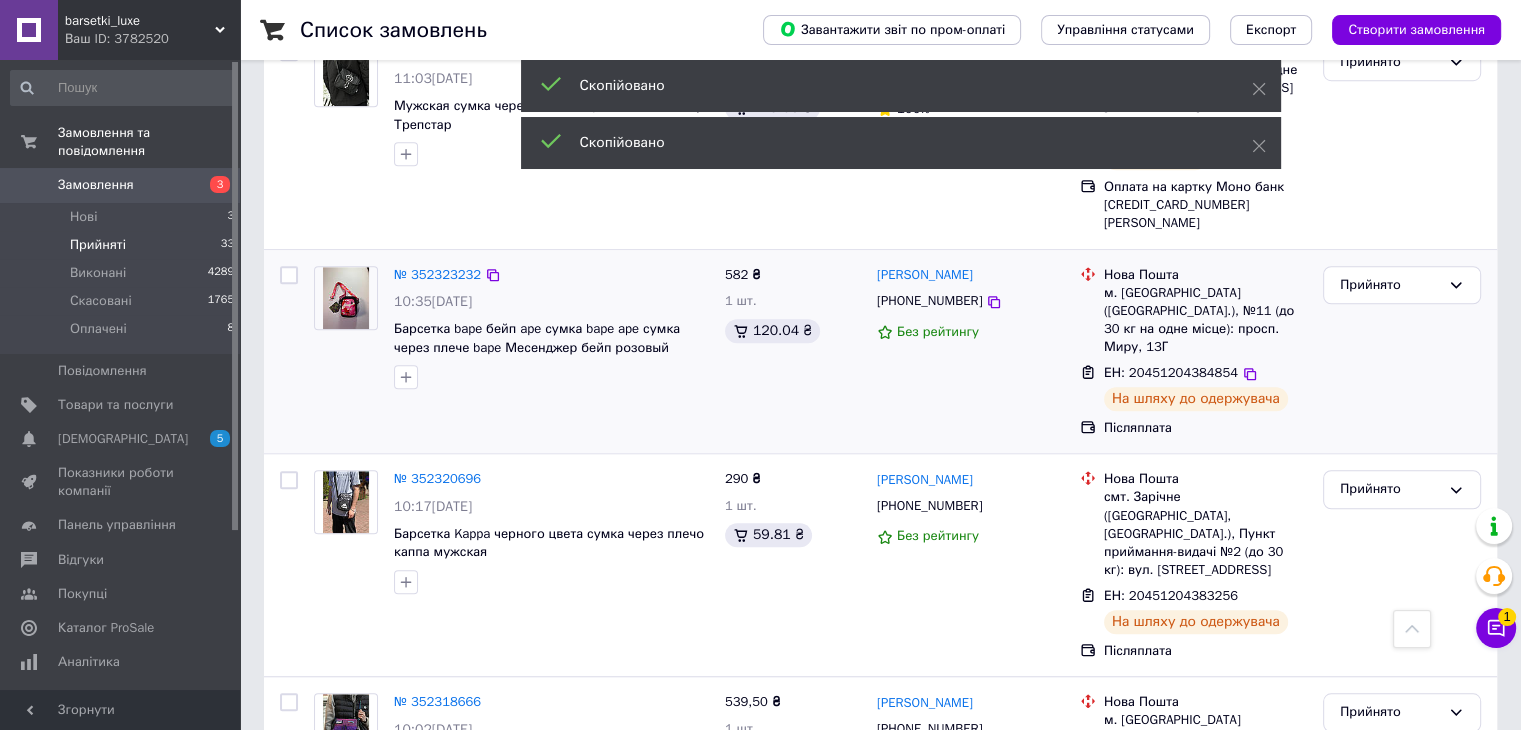 drag, startPoint x: 1236, startPoint y: 305, endPoint x: 1139, endPoint y: 305, distance: 97 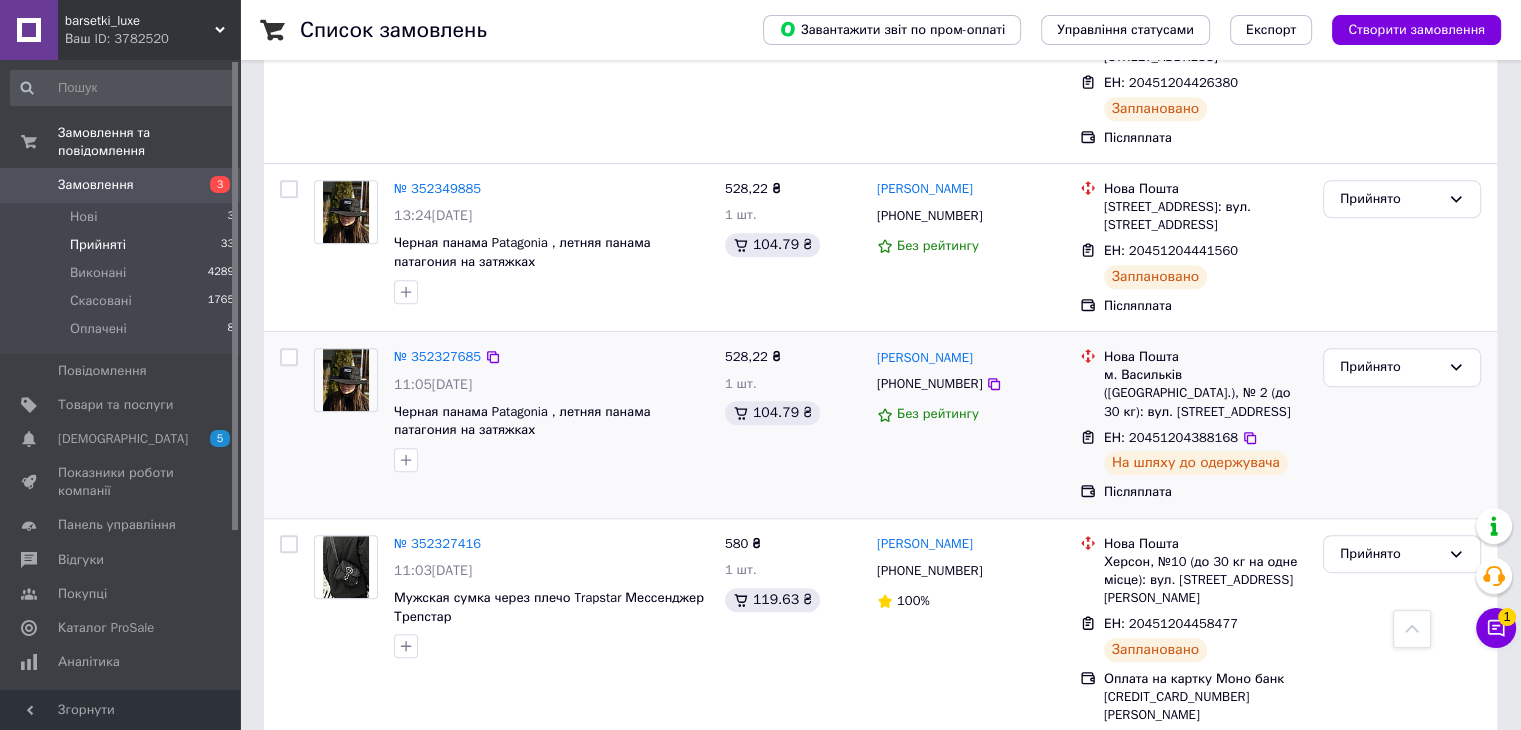 scroll, scrollTop: 1000, scrollLeft: 0, axis: vertical 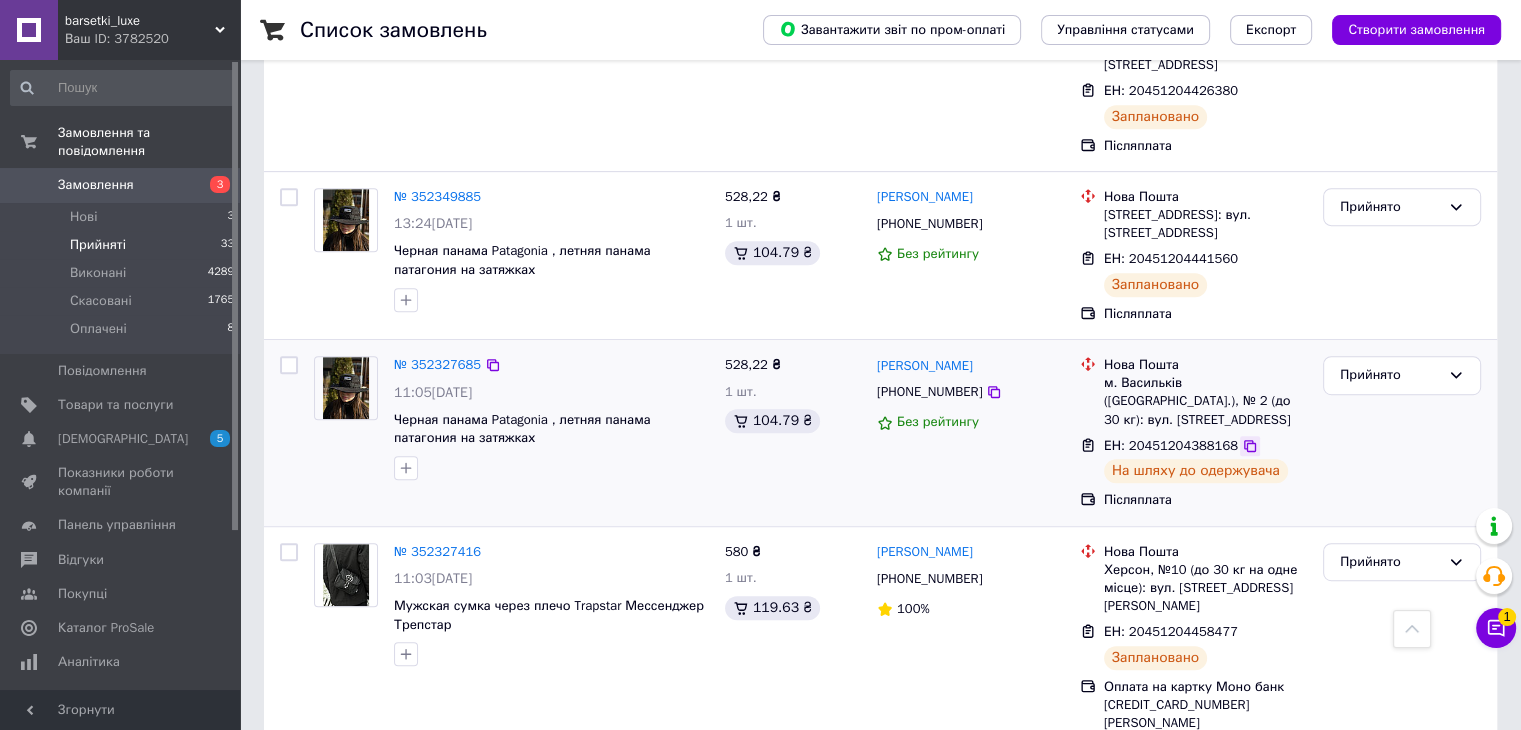 click 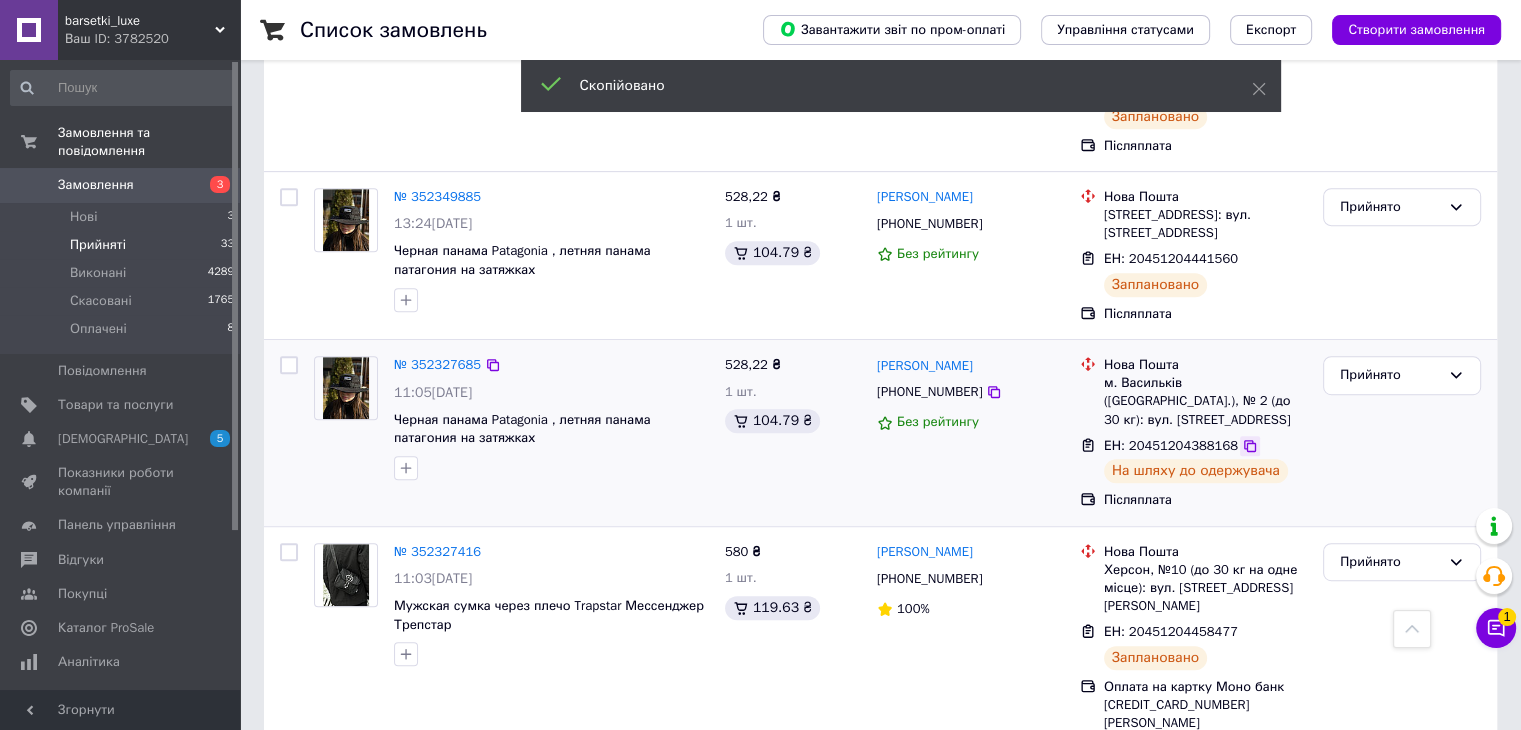 click 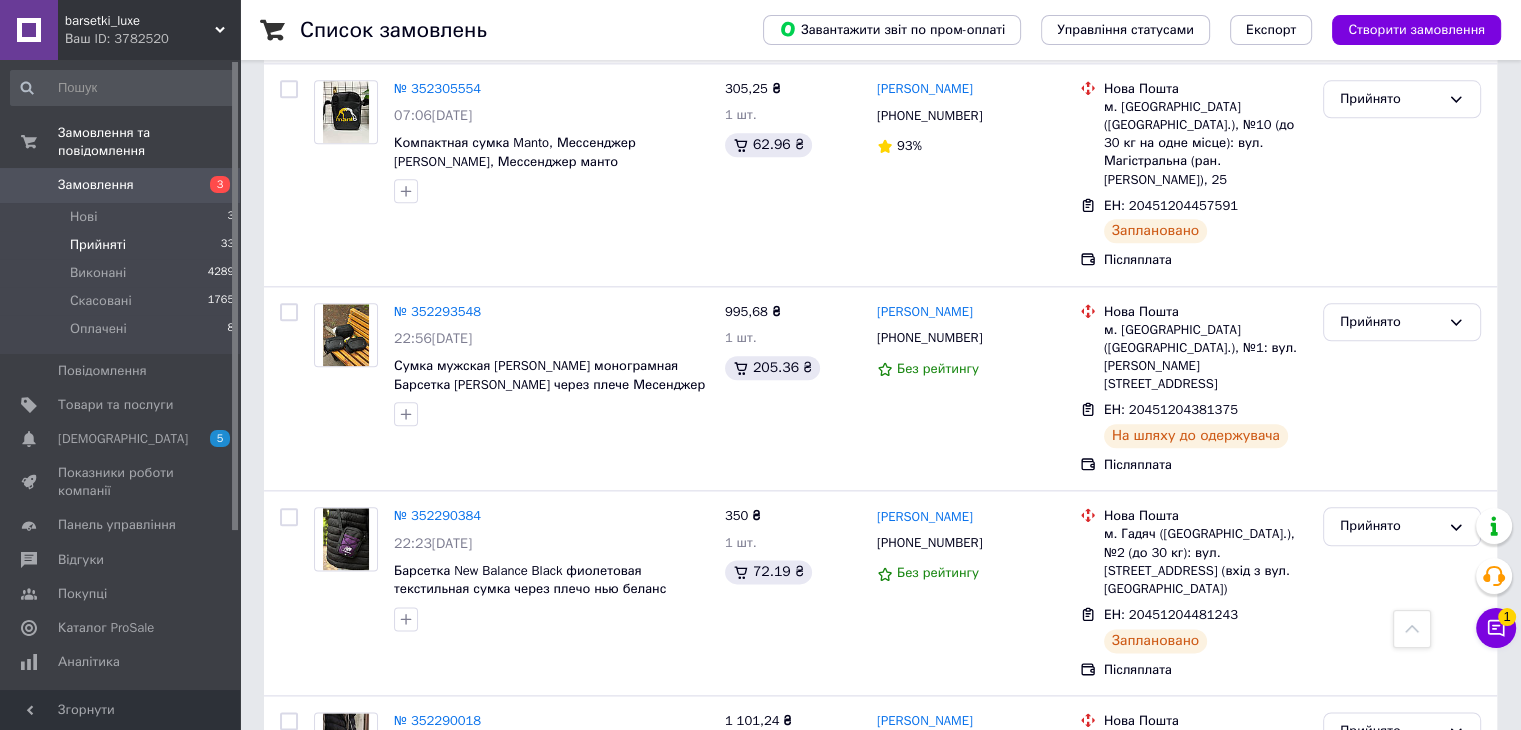 scroll, scrollTop: 2400, scrollLeft: 0, axis: vertical 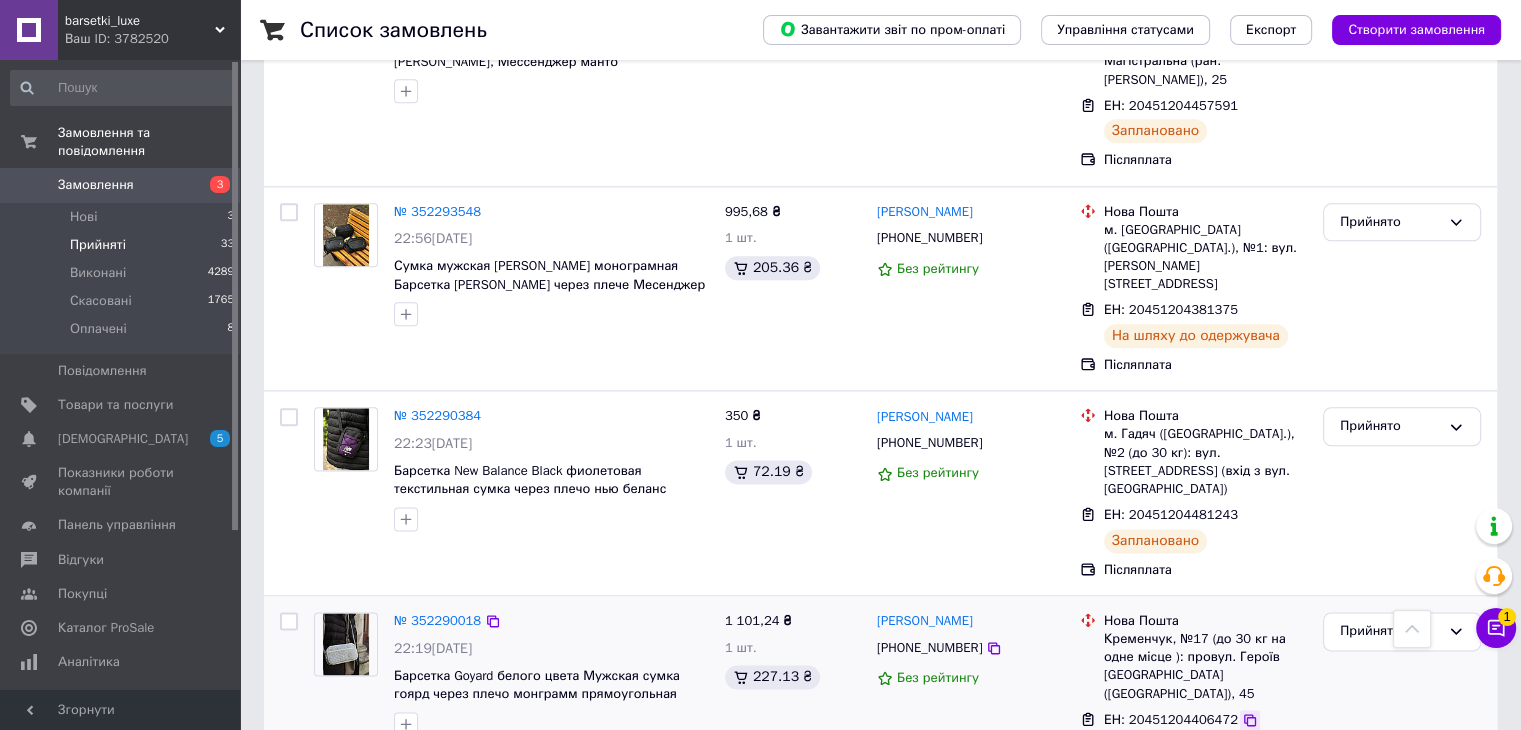 click 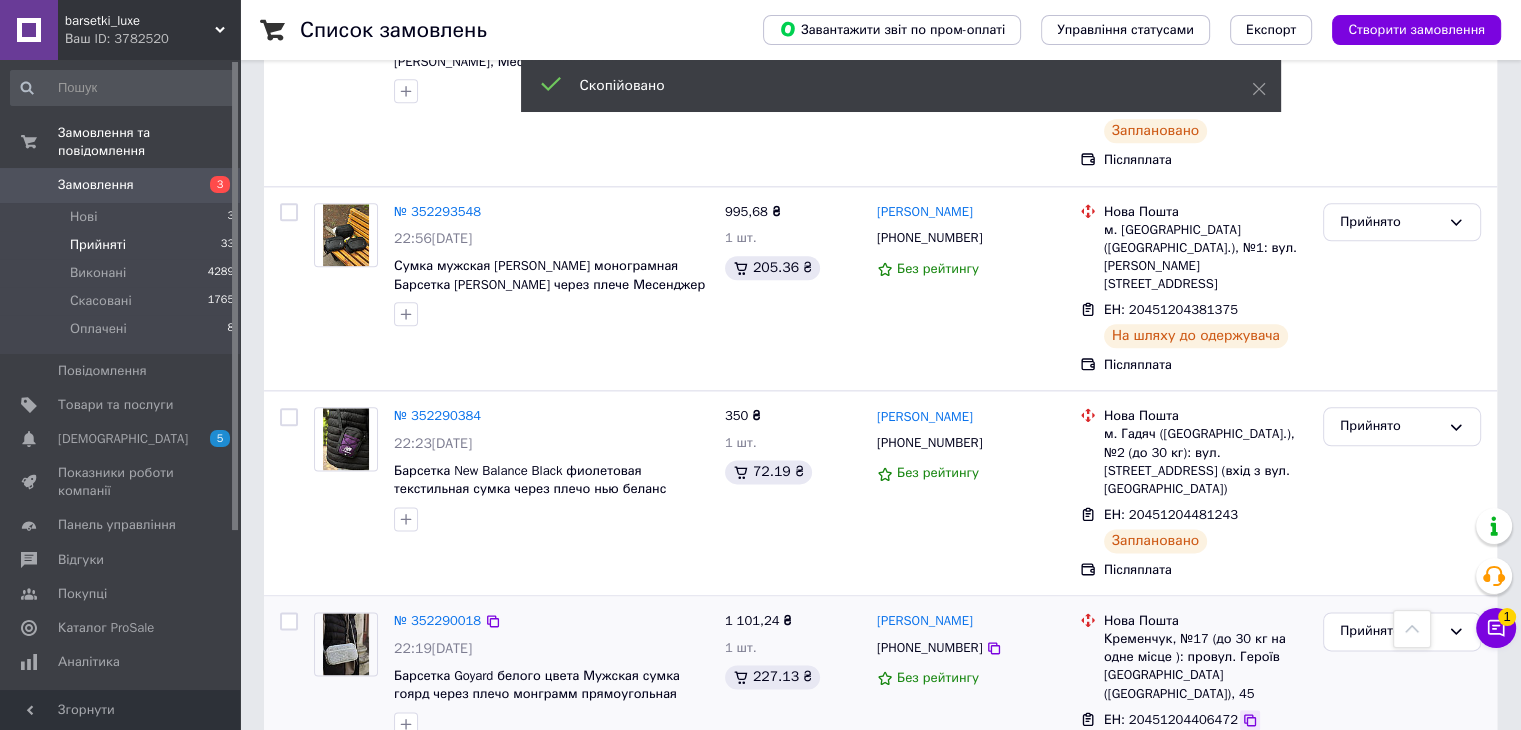 click 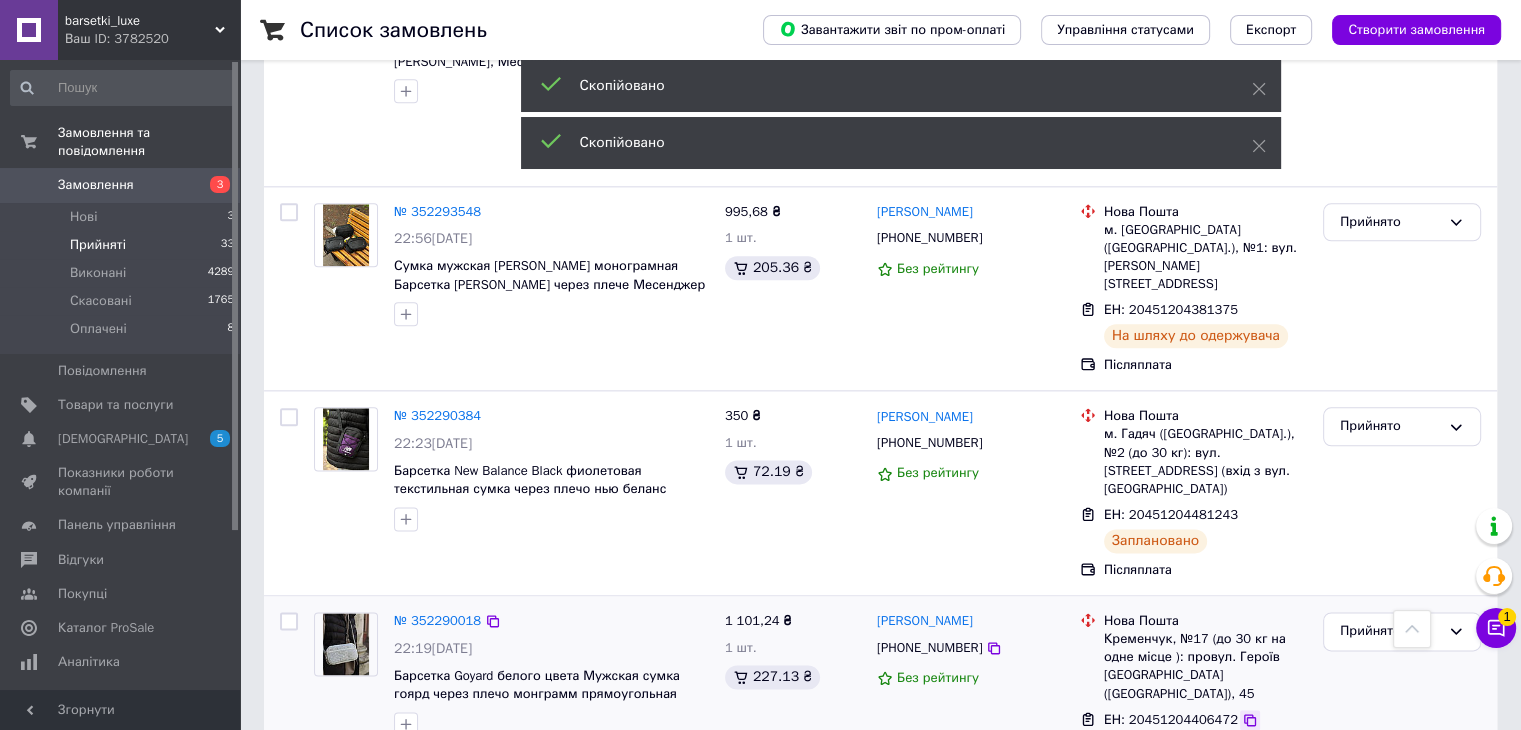click 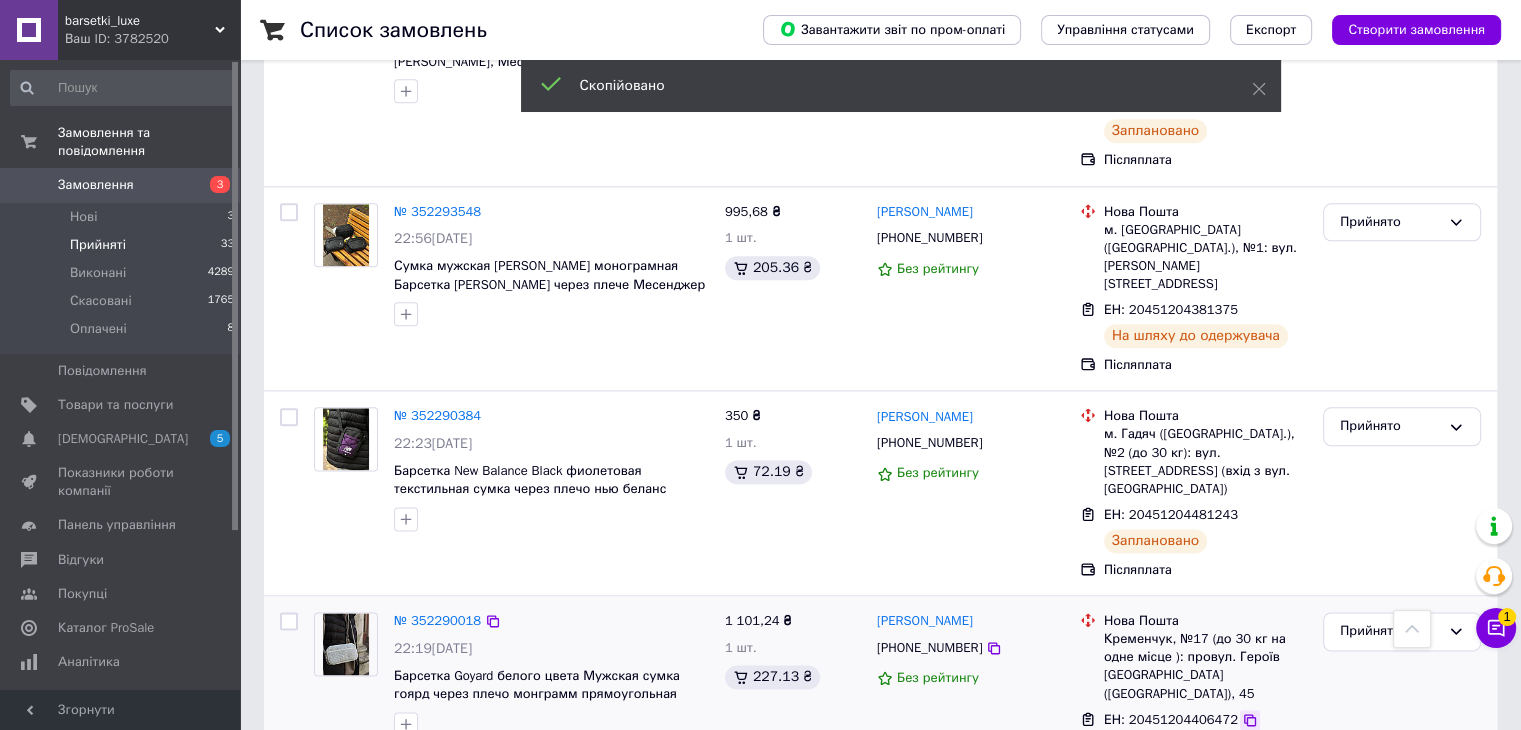 click 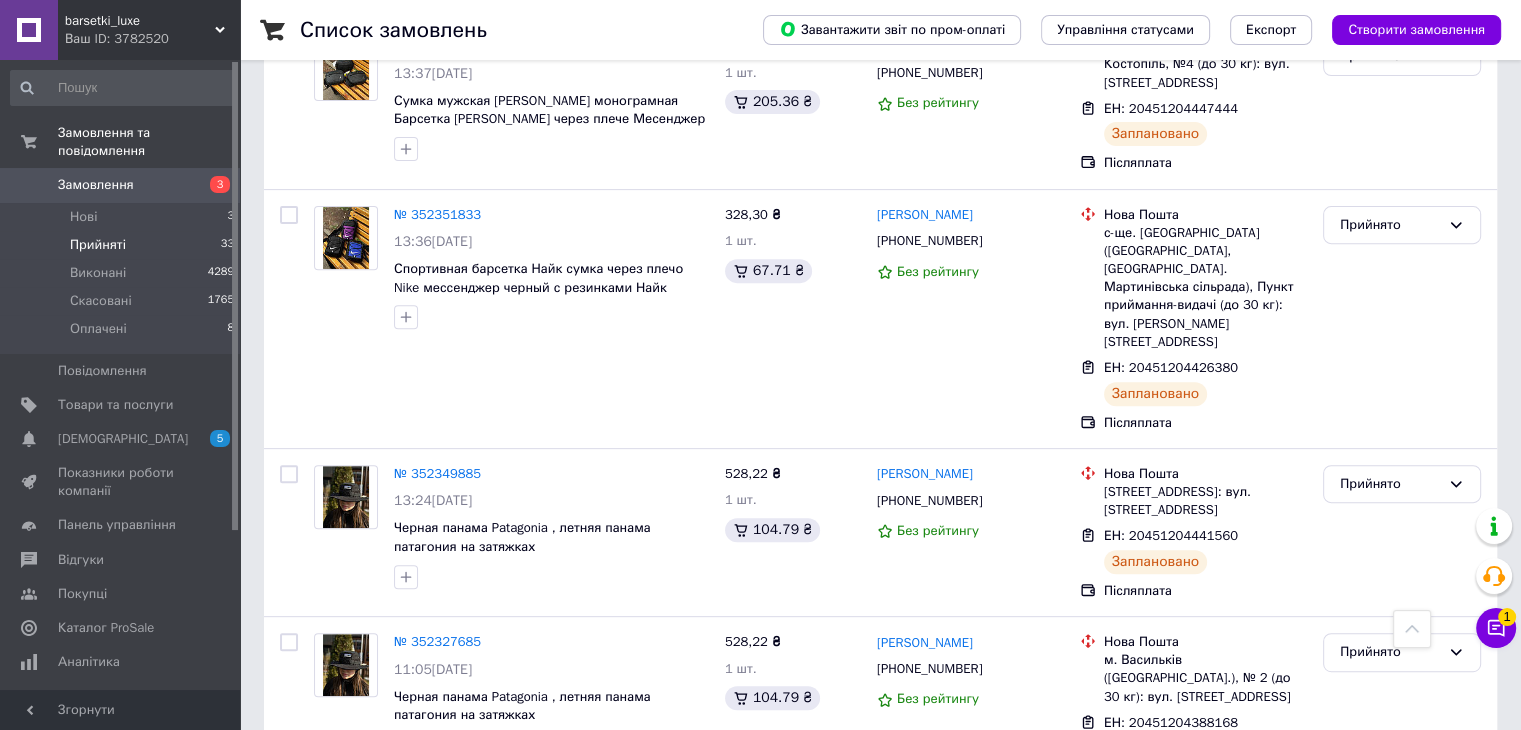 scroll, scrollTop: 600, scrollLeft: 0, axis: vertical 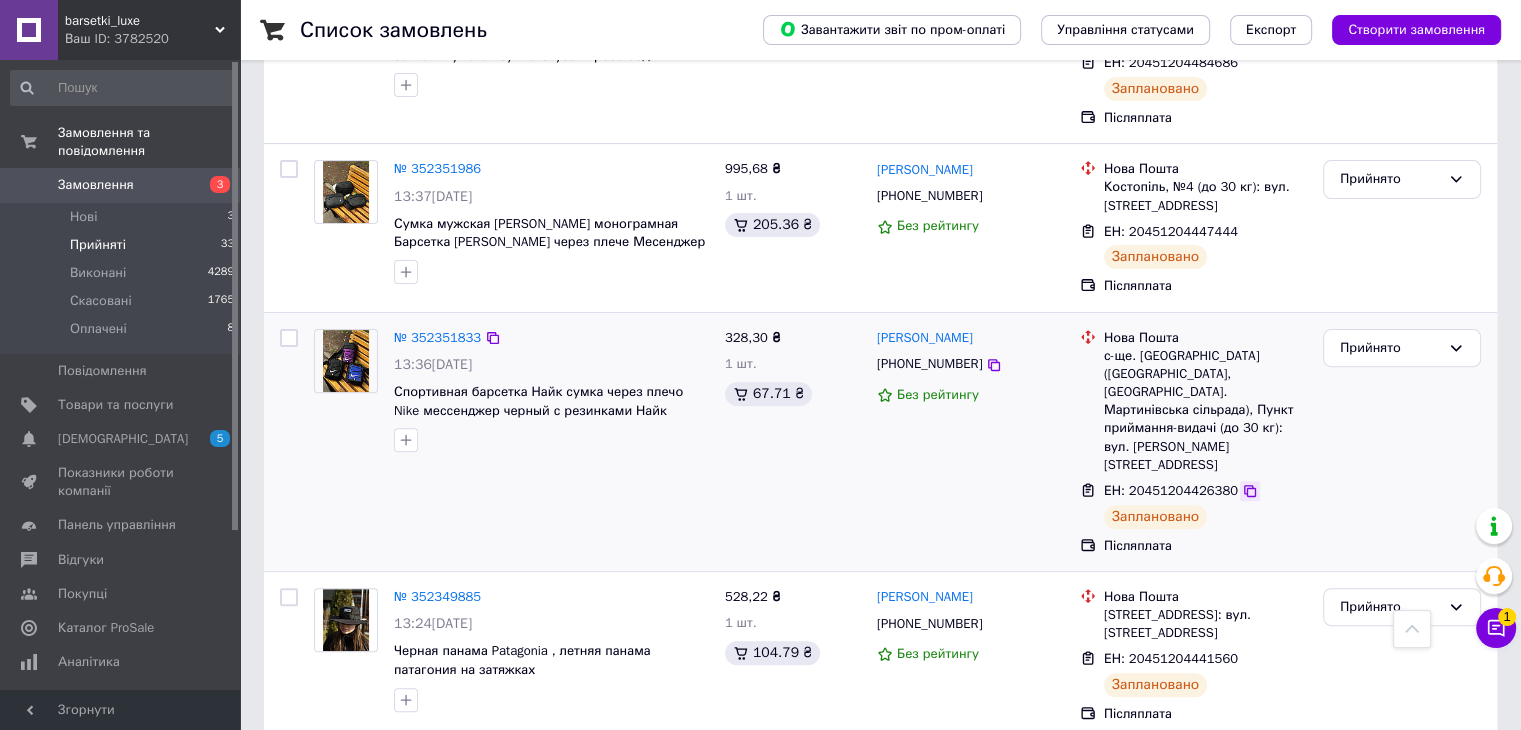 click 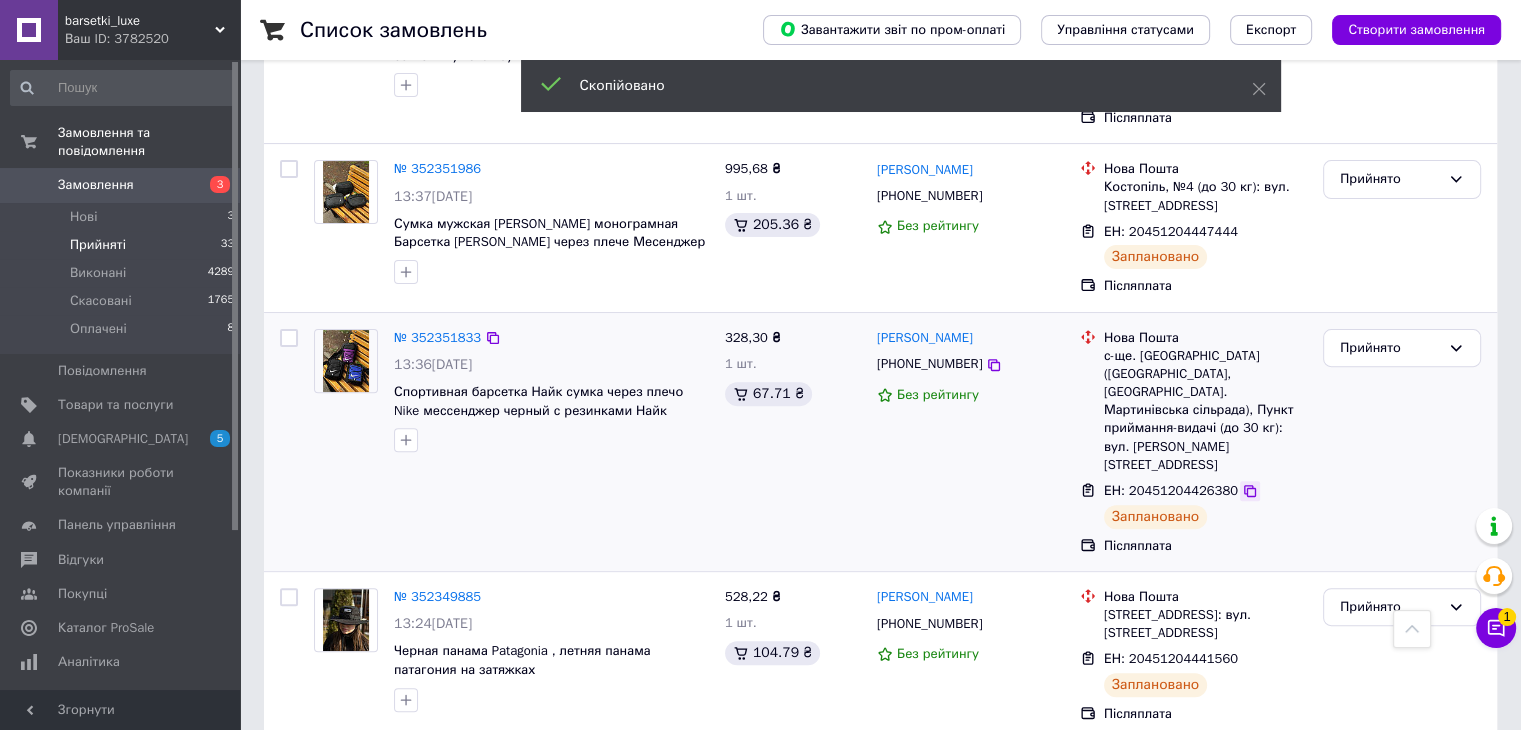 click 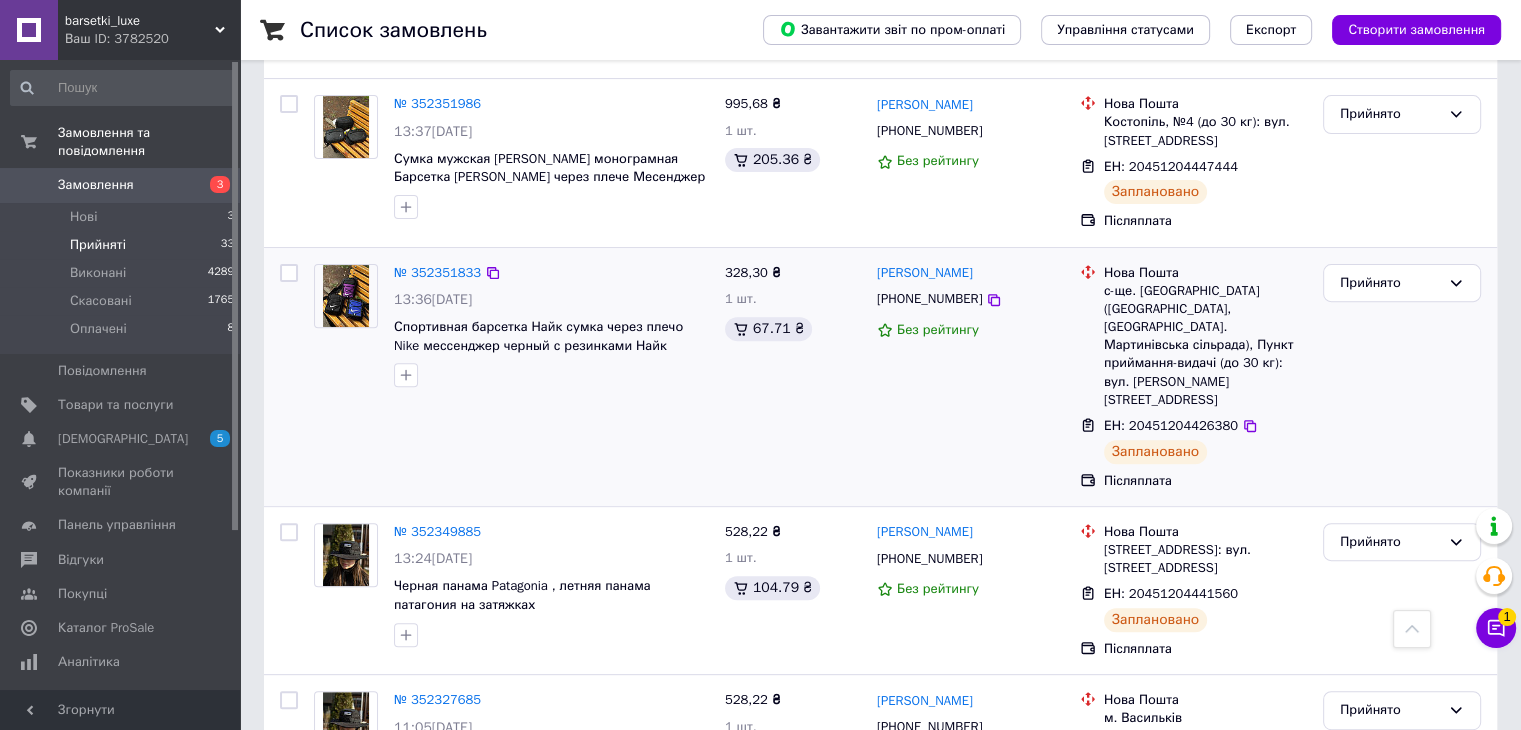 scroll, scrollTop: 700, scrollLeft: 0, axis: vertical 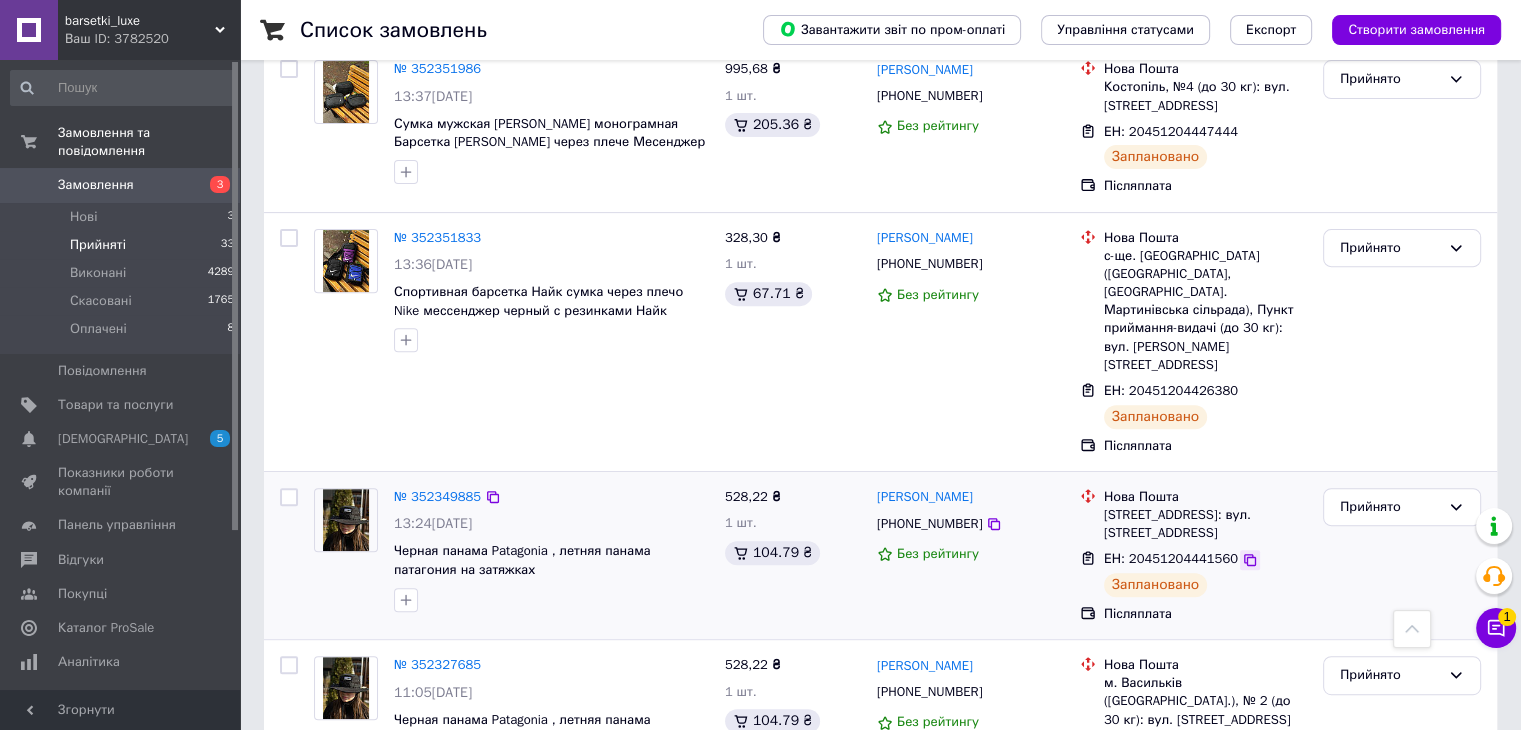 click 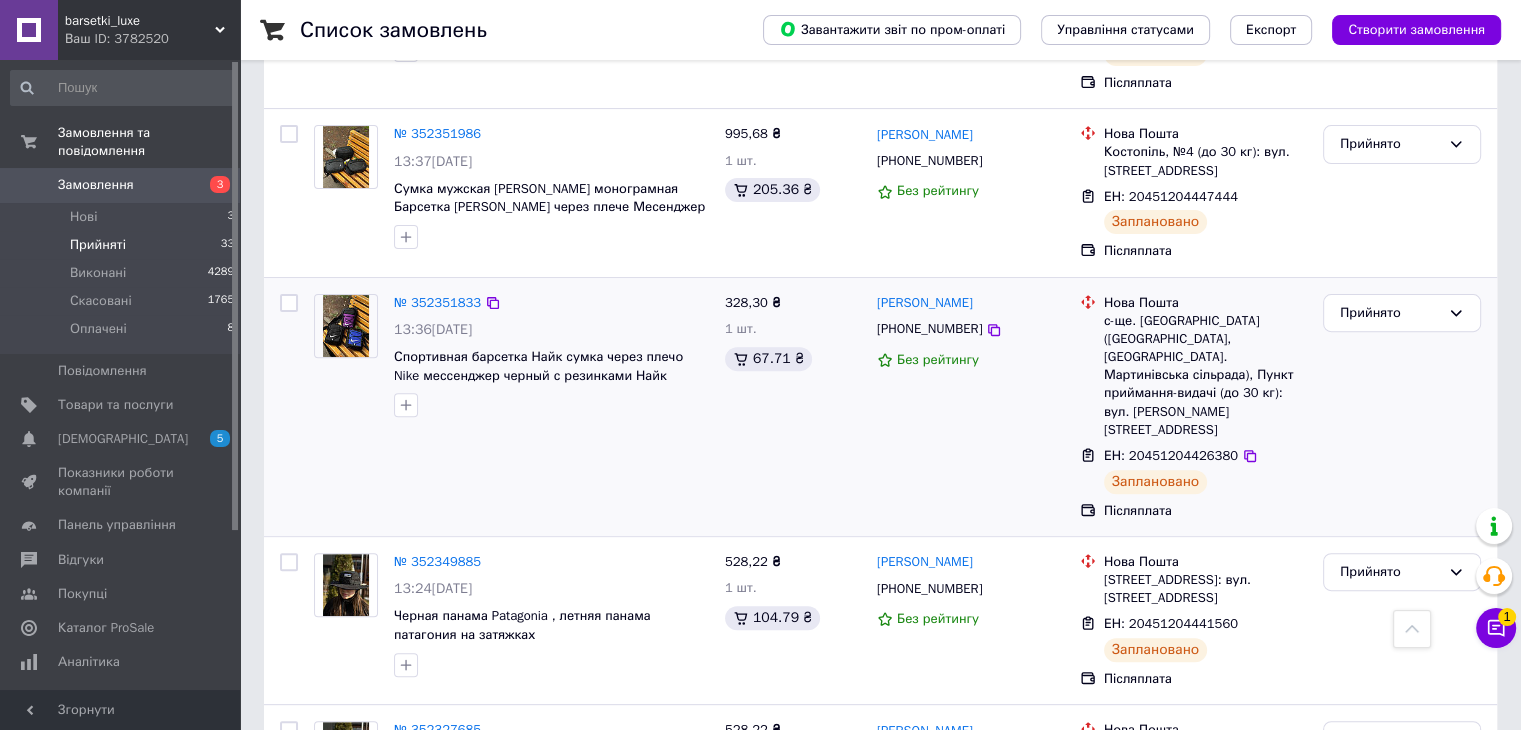 scroll, scrollTop: 600, scrollLeft: 0, axis: vertical 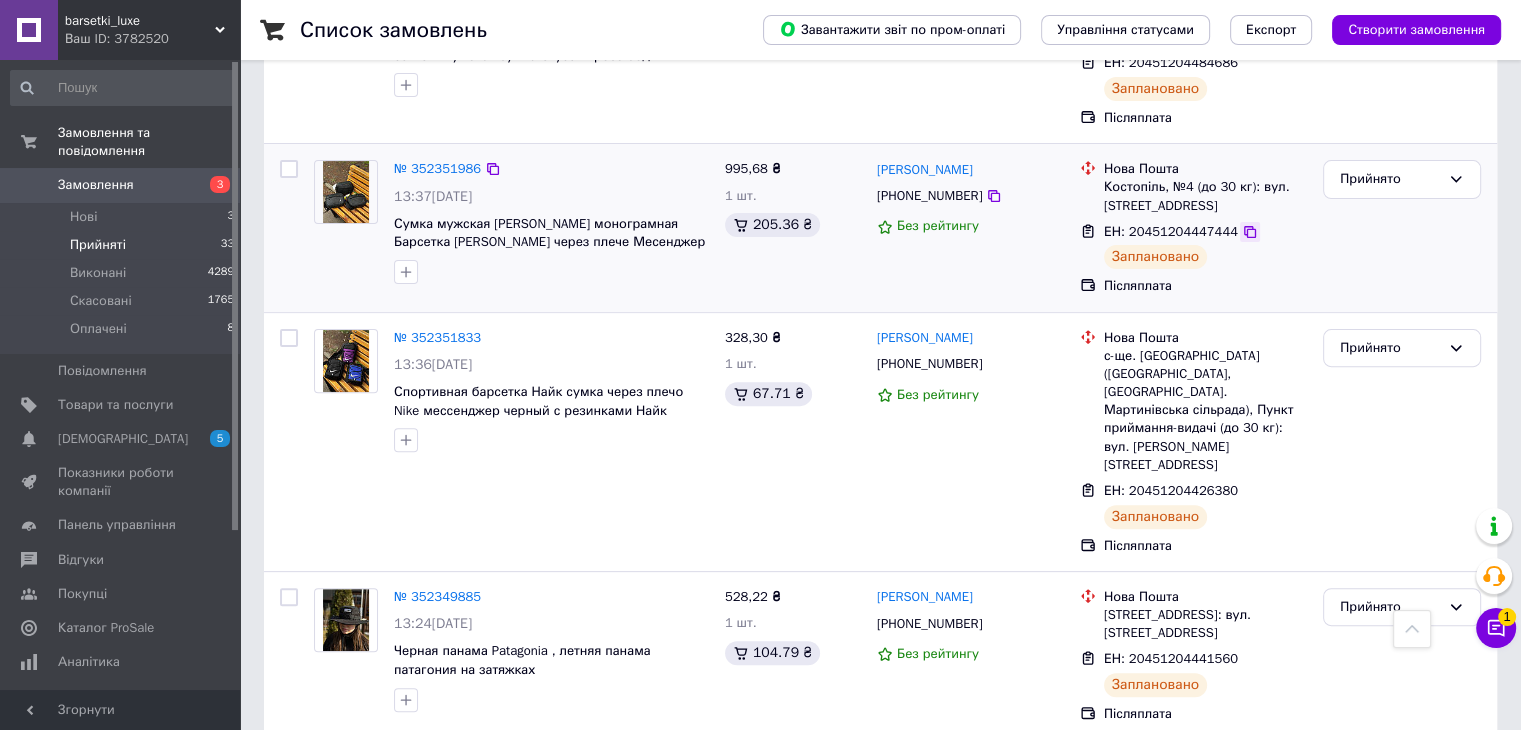 click 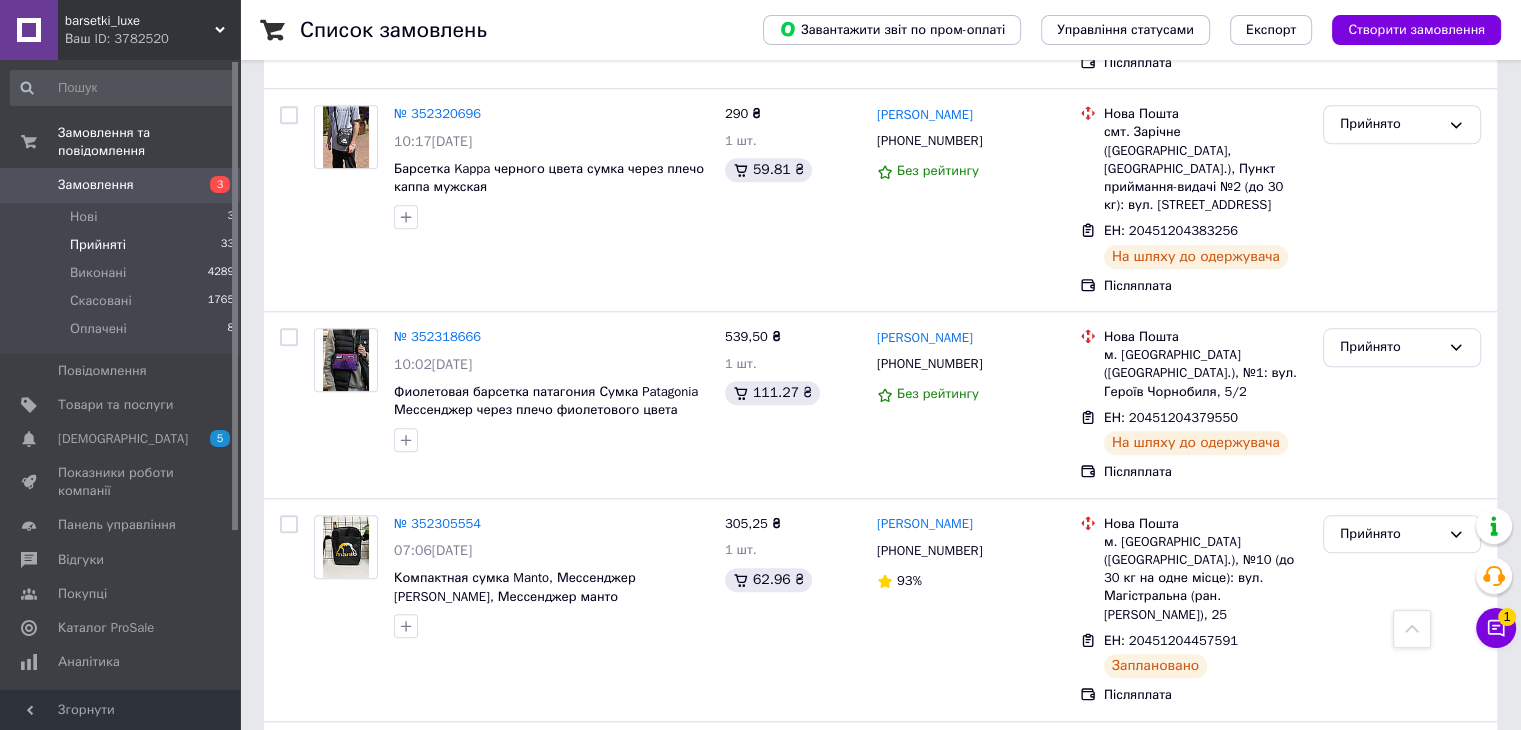 scroll, scrollTop: 1900, scrollLeft: 0, axis: vertical 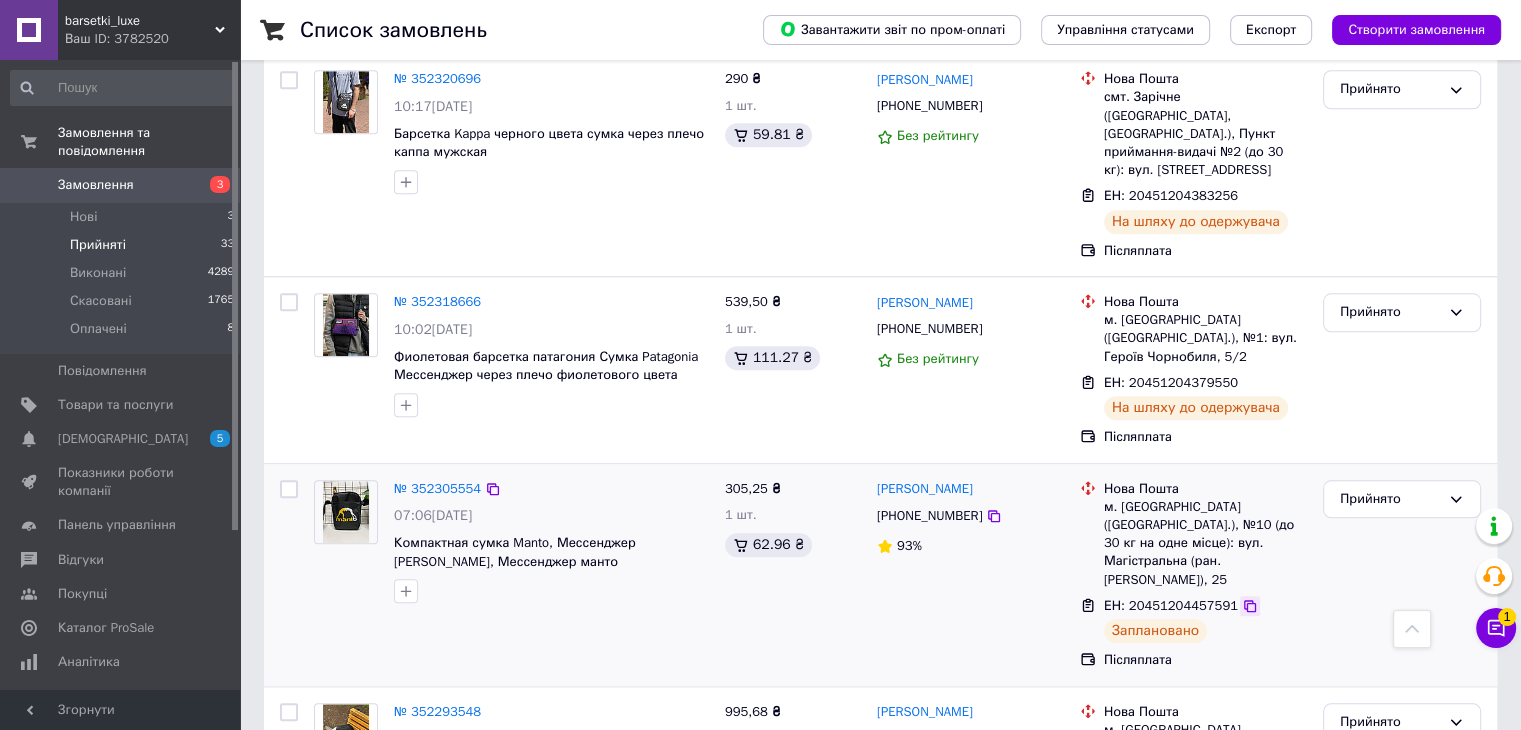 click 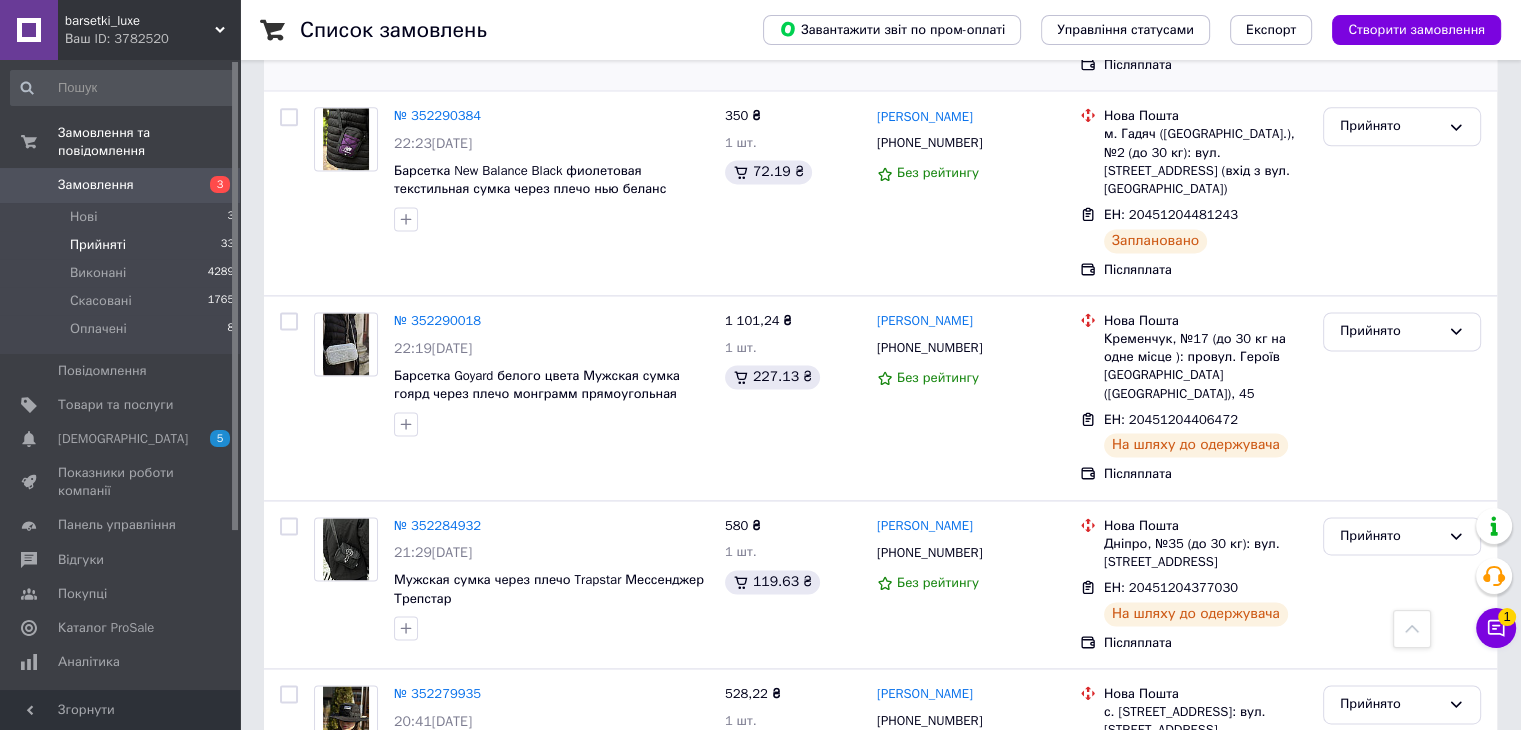 scroll, scrollTop: 2500, scrollLeft: 0, axis: vertical 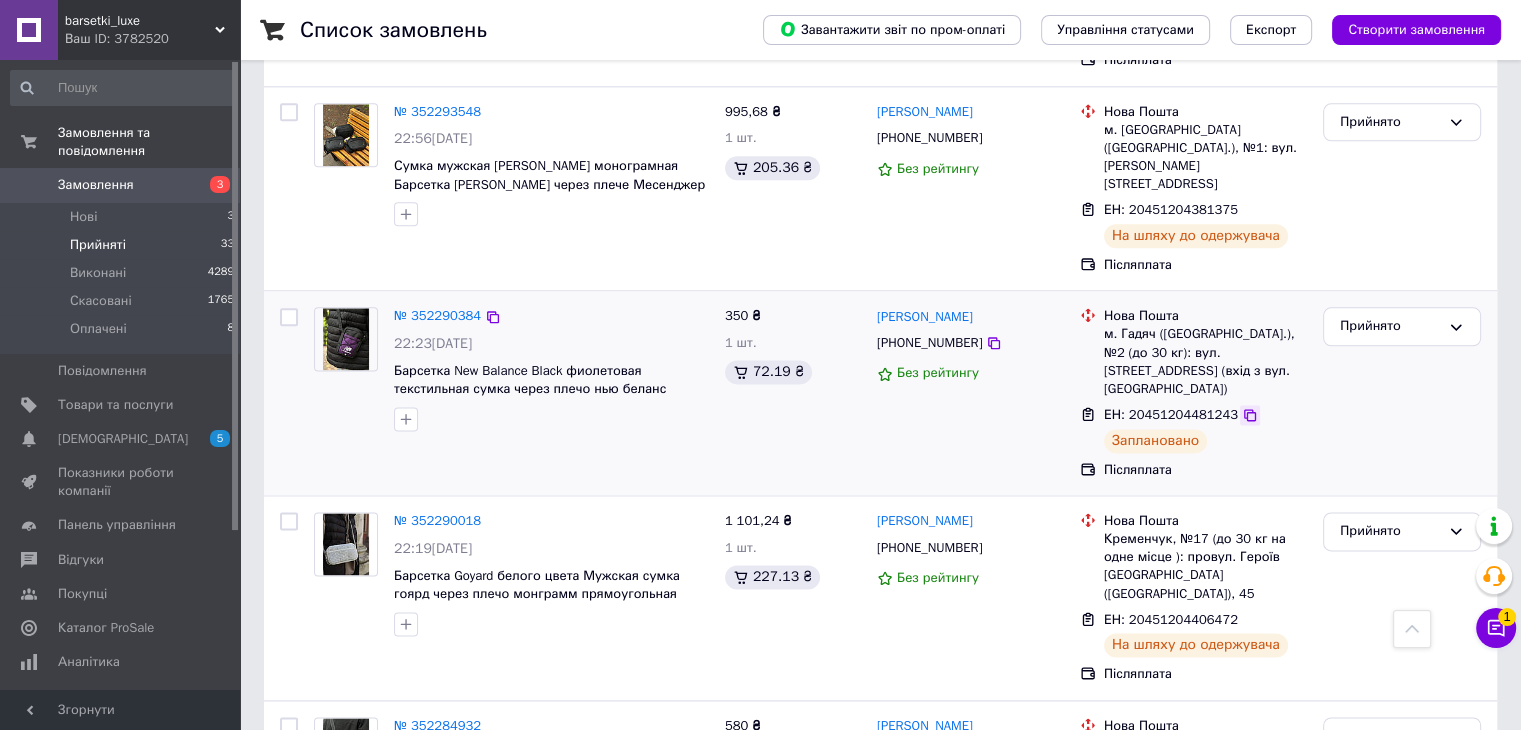 click 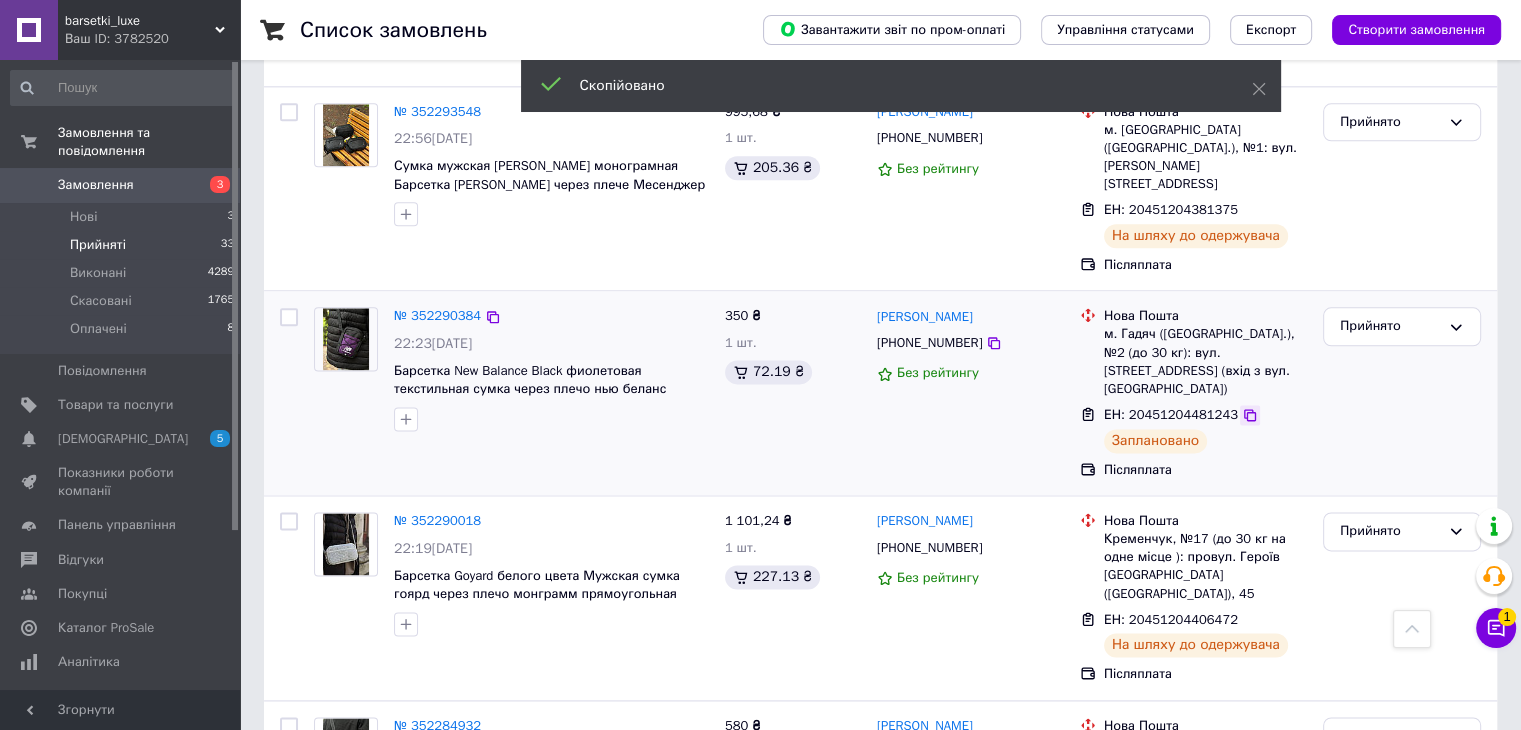 click 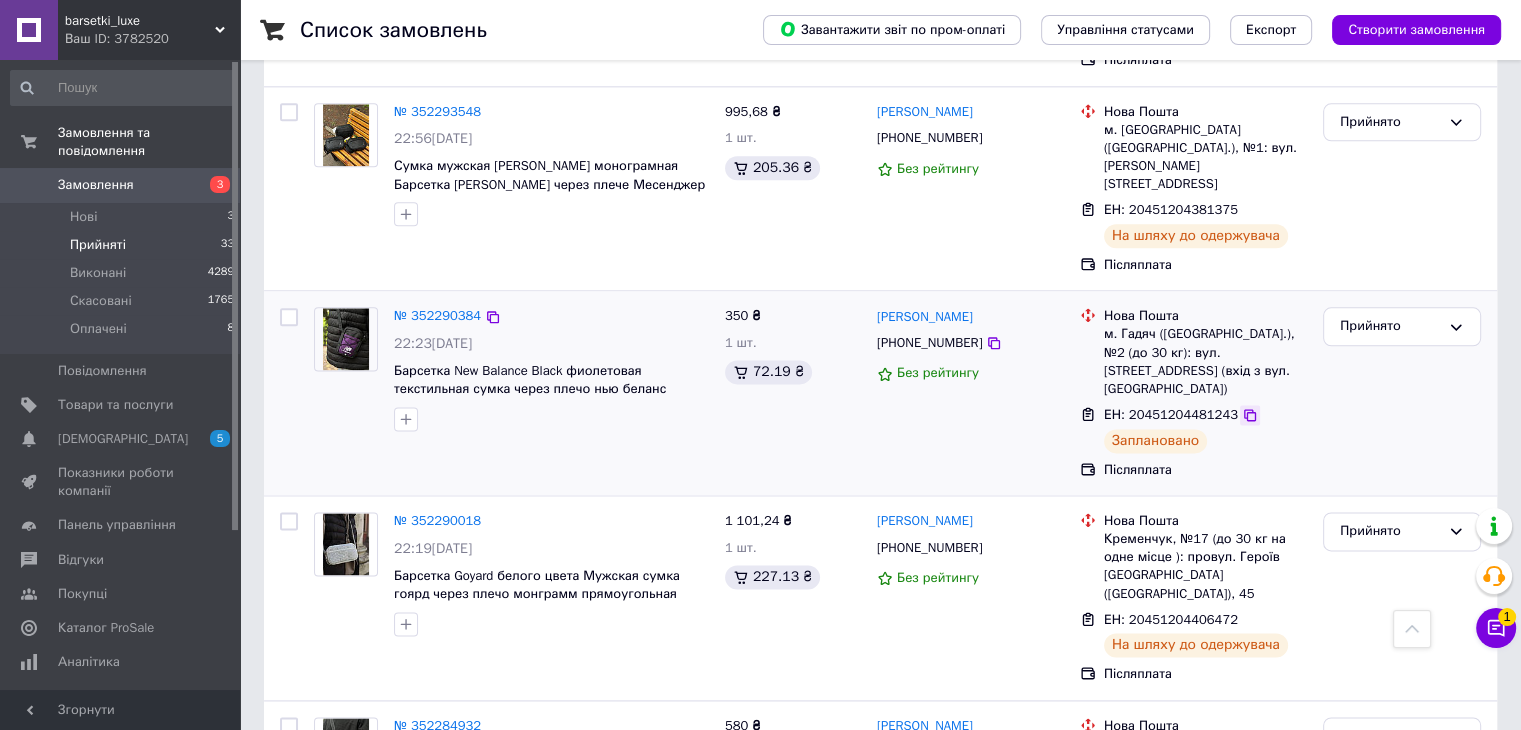click 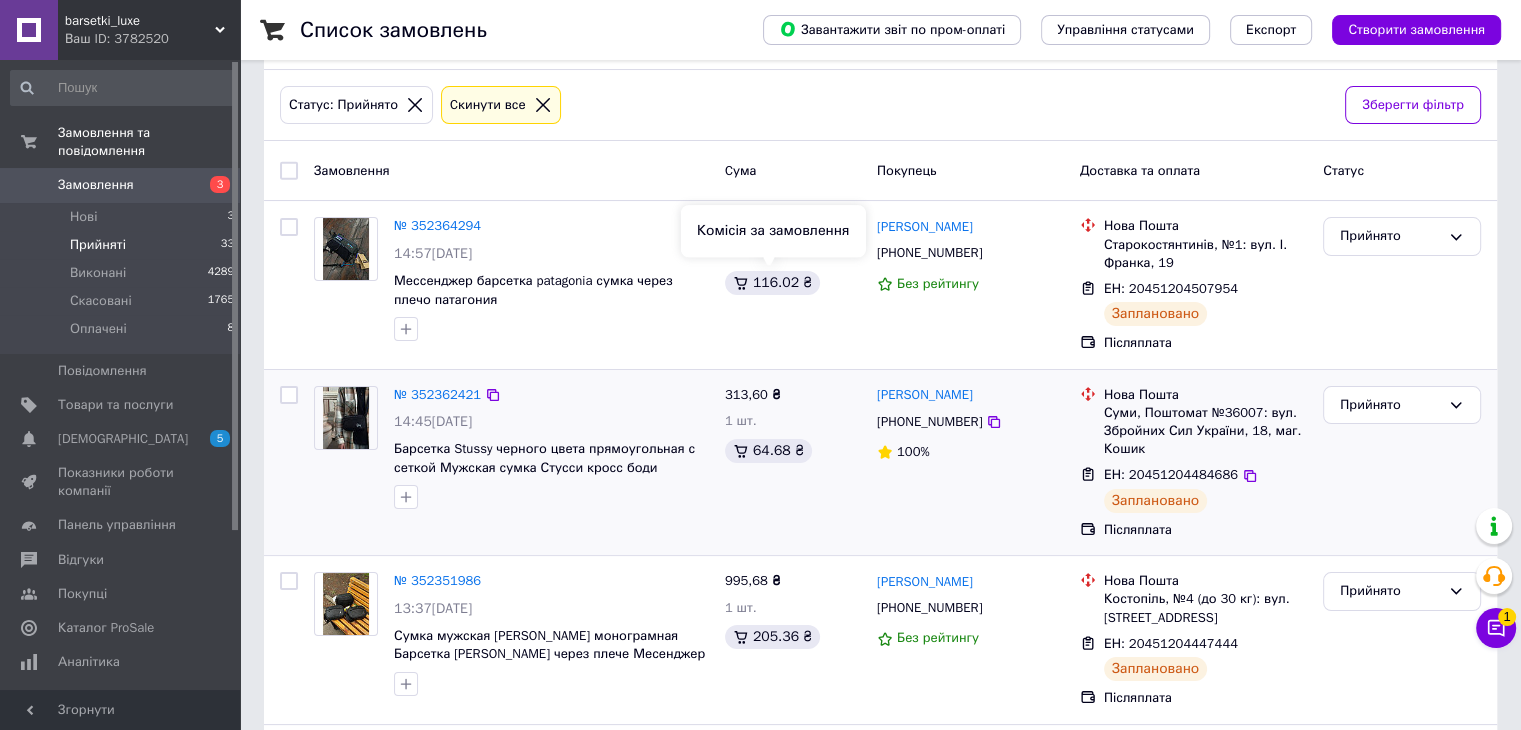 scroll, scrollTop: 200, scrollLeft: 0, axis: vertical 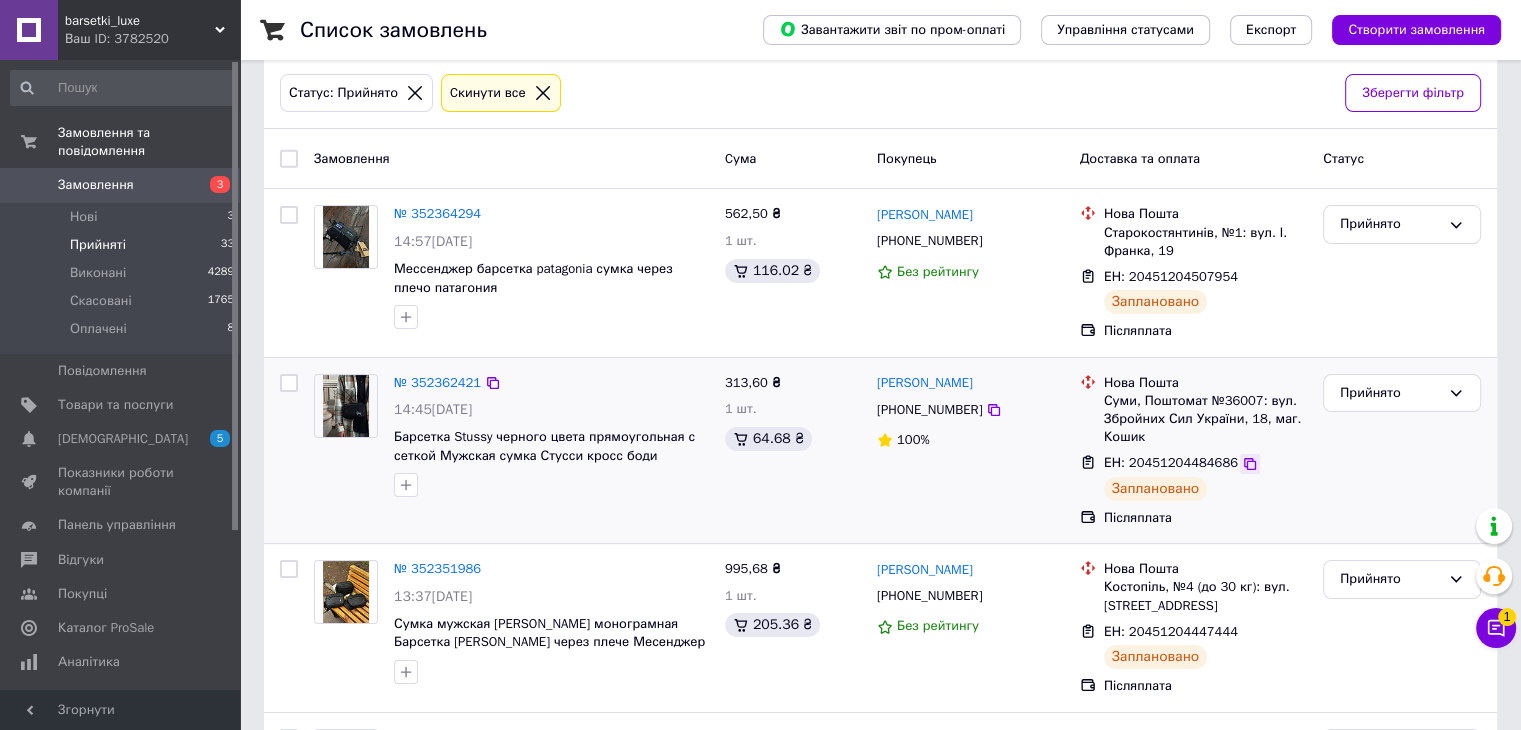 click 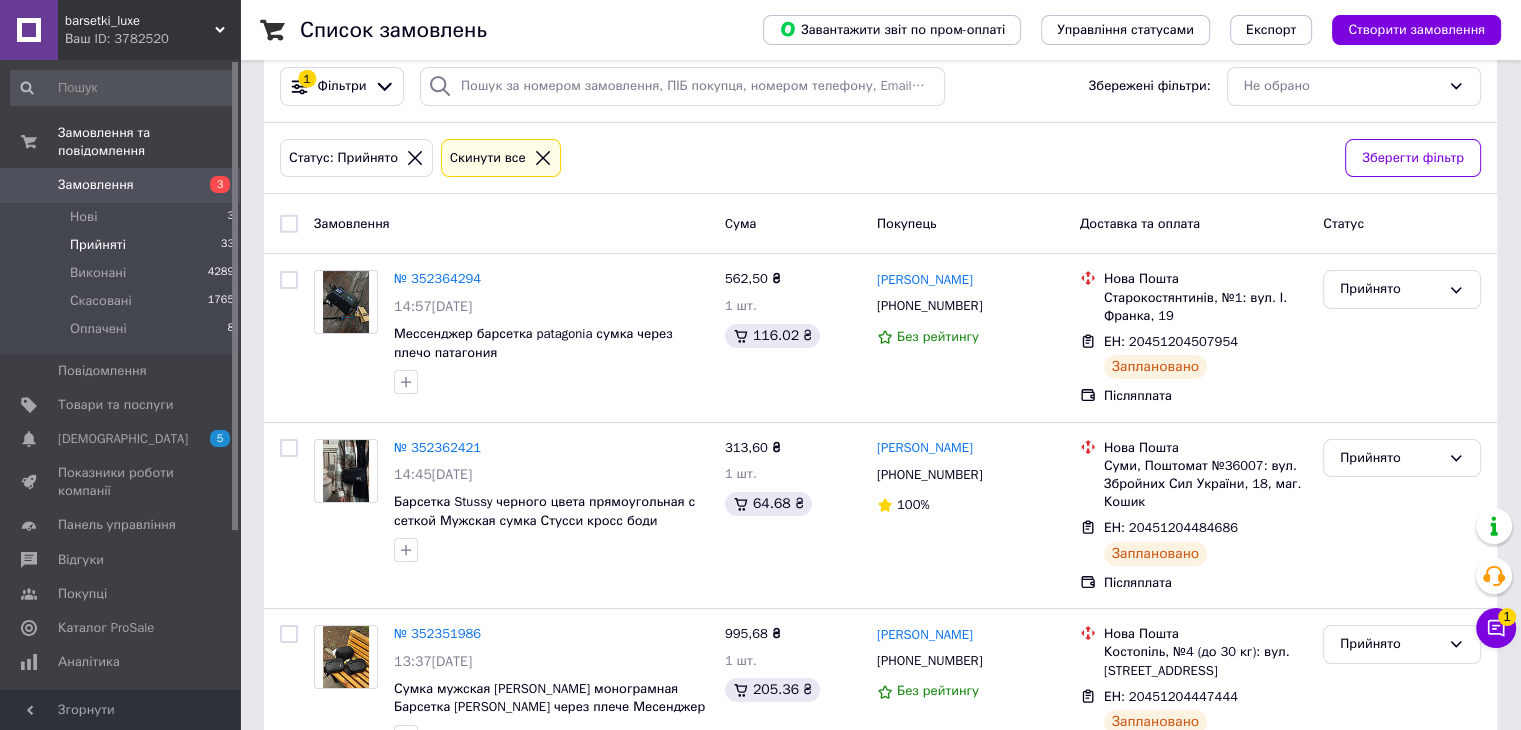 scroll, scrollTop: 100, scrollLeft: 0, axis: vertical 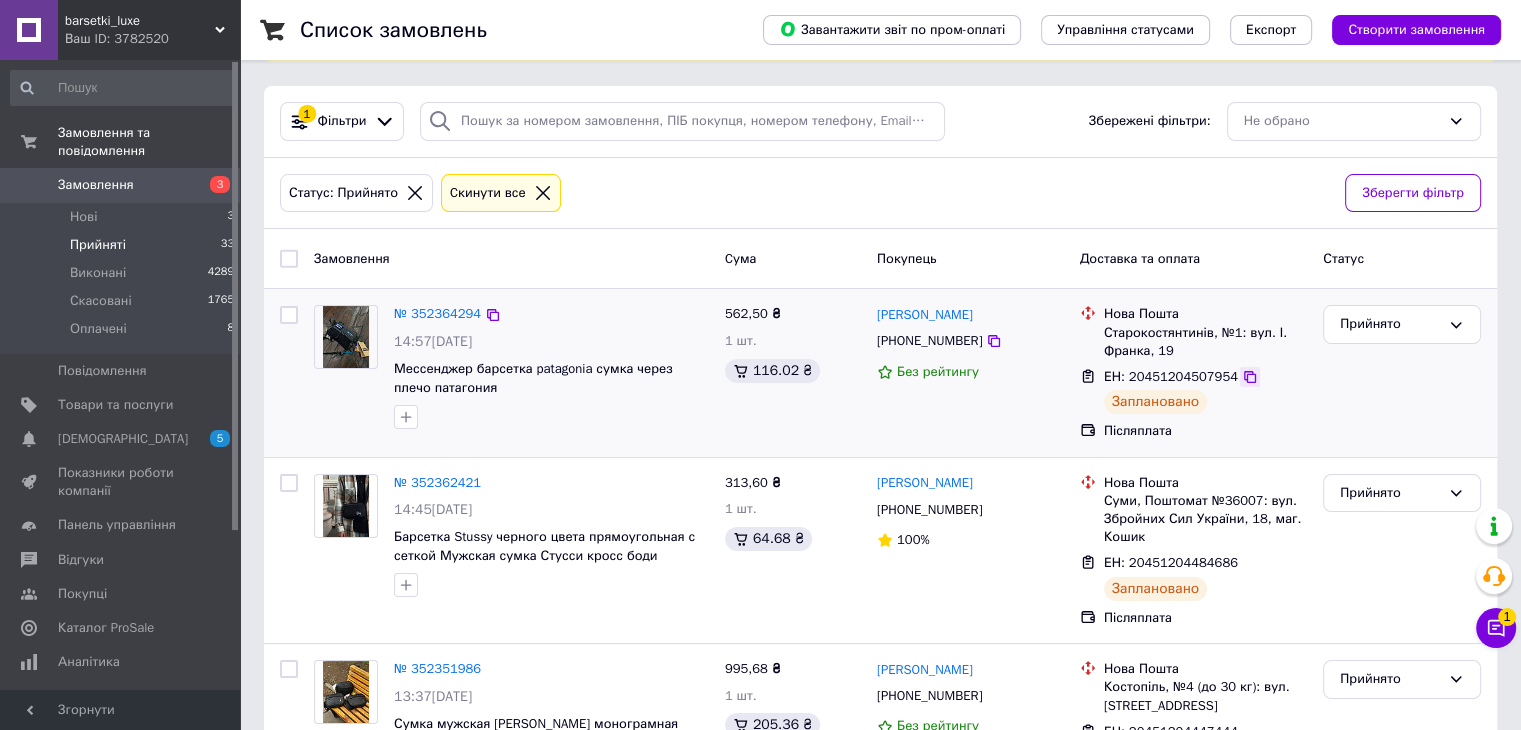 click 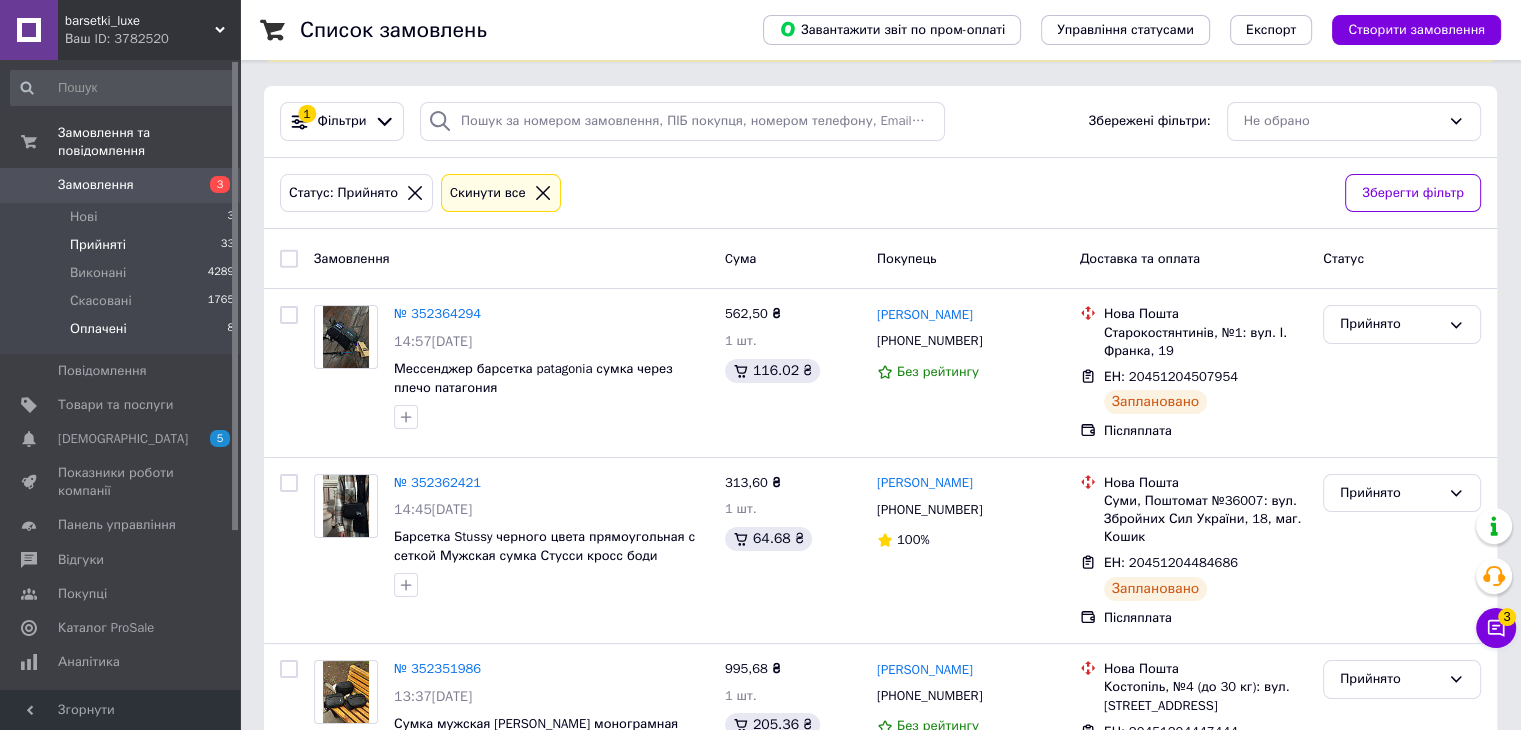 click on "Оплачені 8" at bounding box center [123, 334] 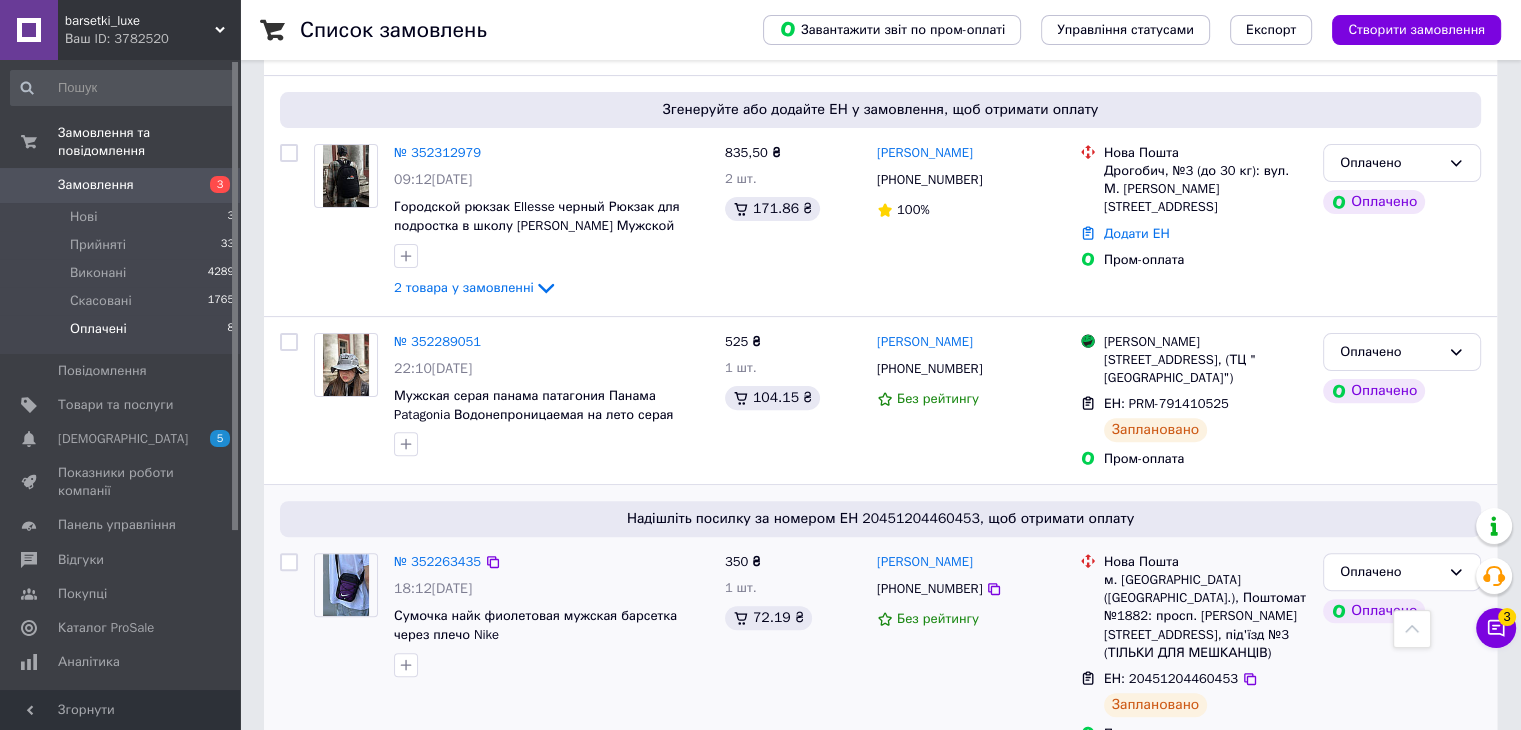scroll, scrollTop: 600, scrollLeft: 0, axis: vertical 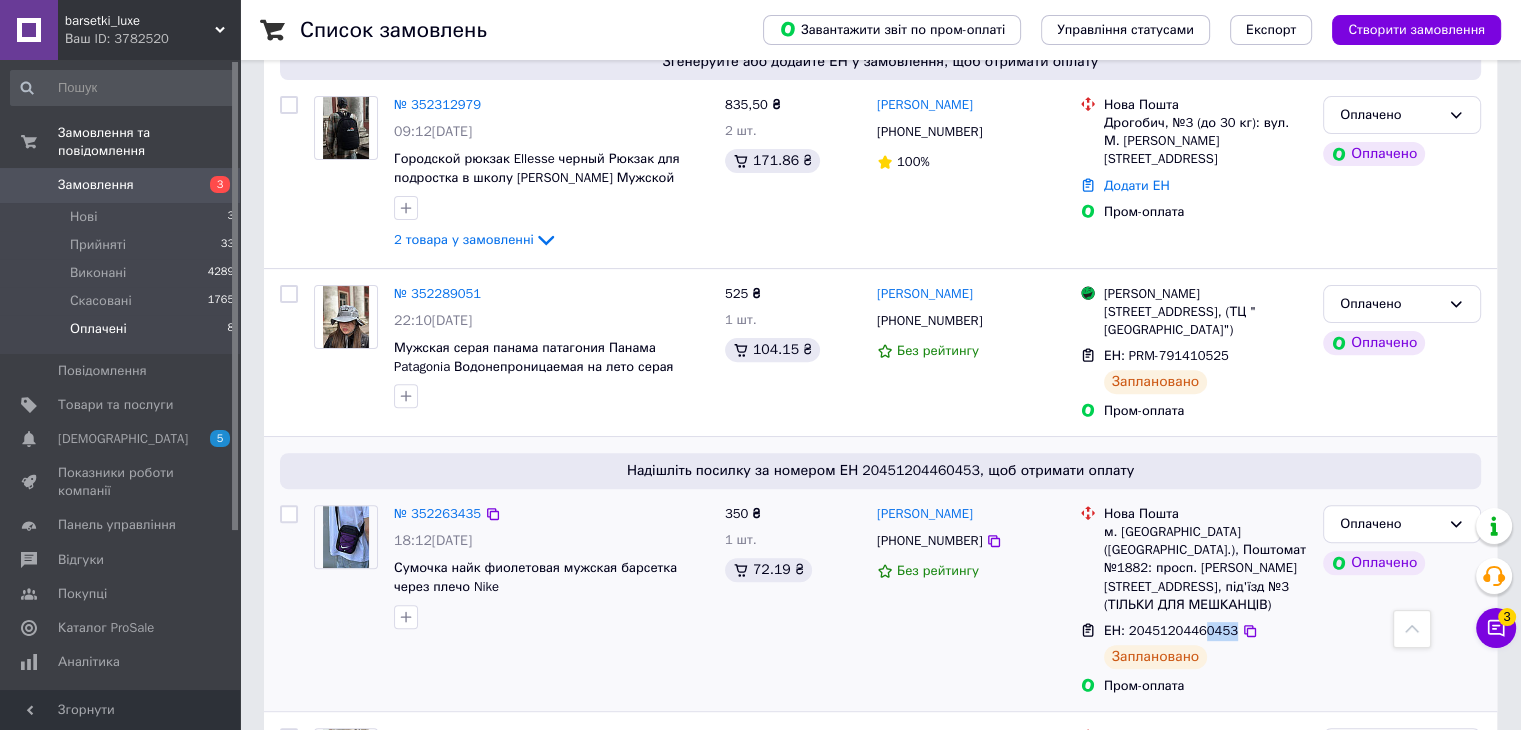 drag, startPoint x: 1197, startPoint y: 614, endPoint x: 1220, endPoint y: 614, distance: 23 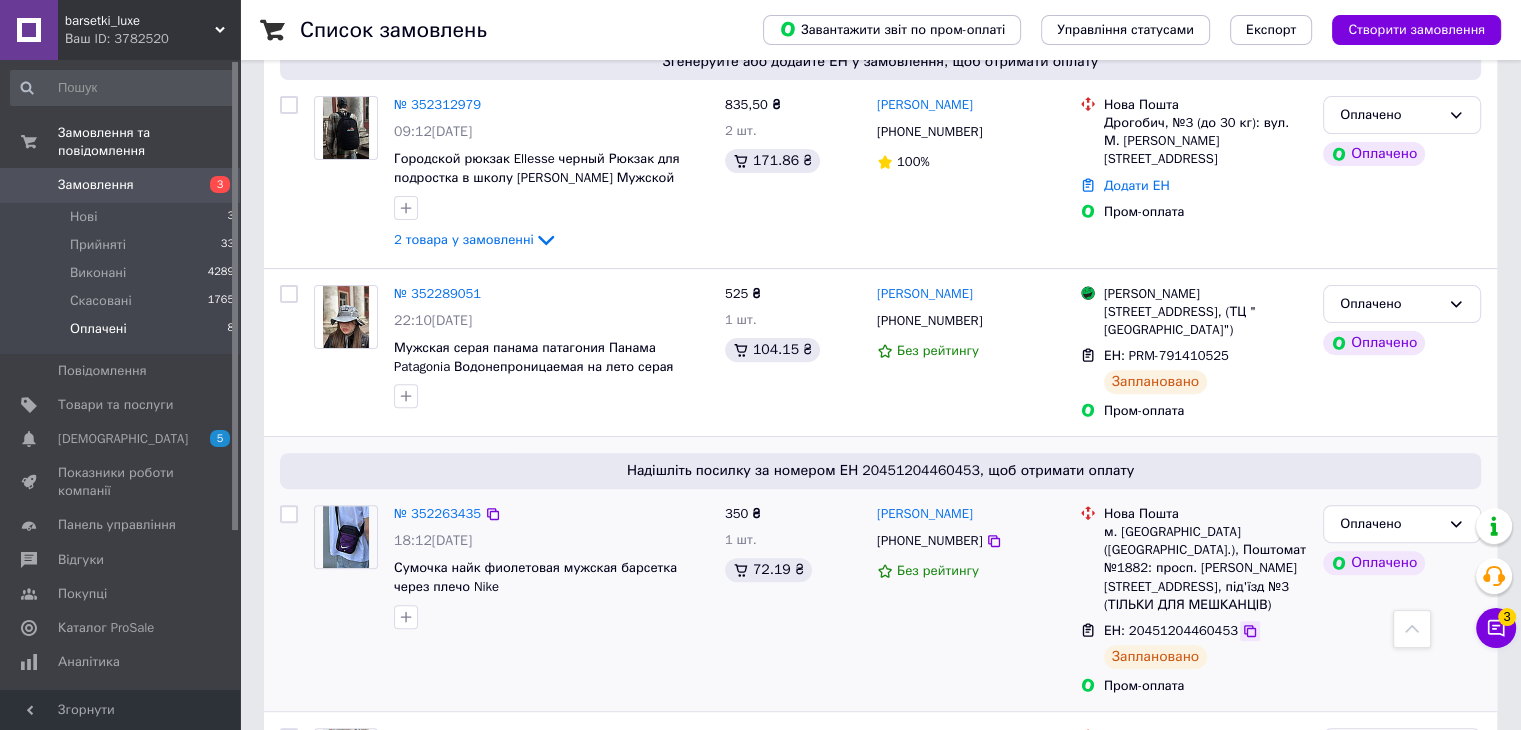 click 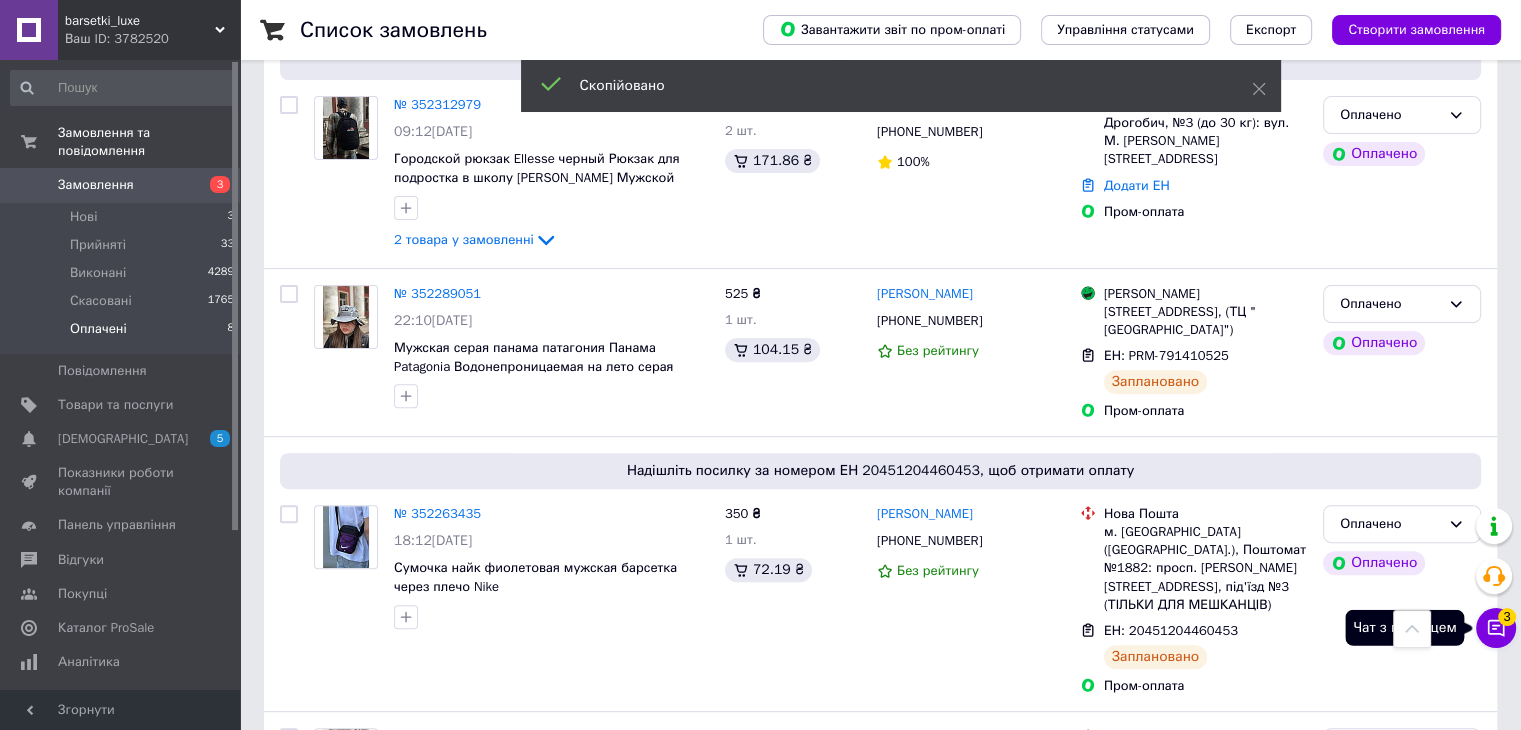 click 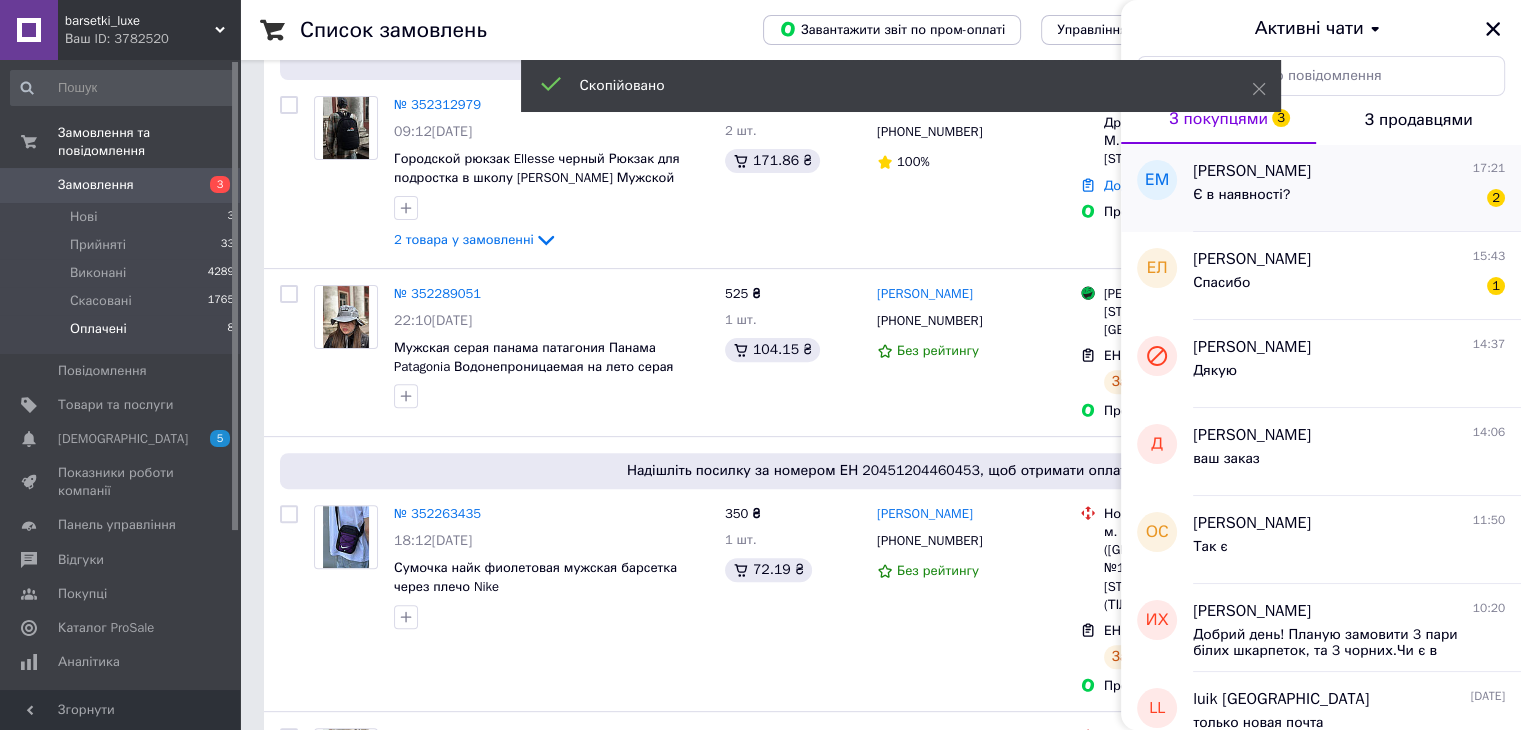 click on "Є в наявності? 2" at bounding box center (1349, 199) 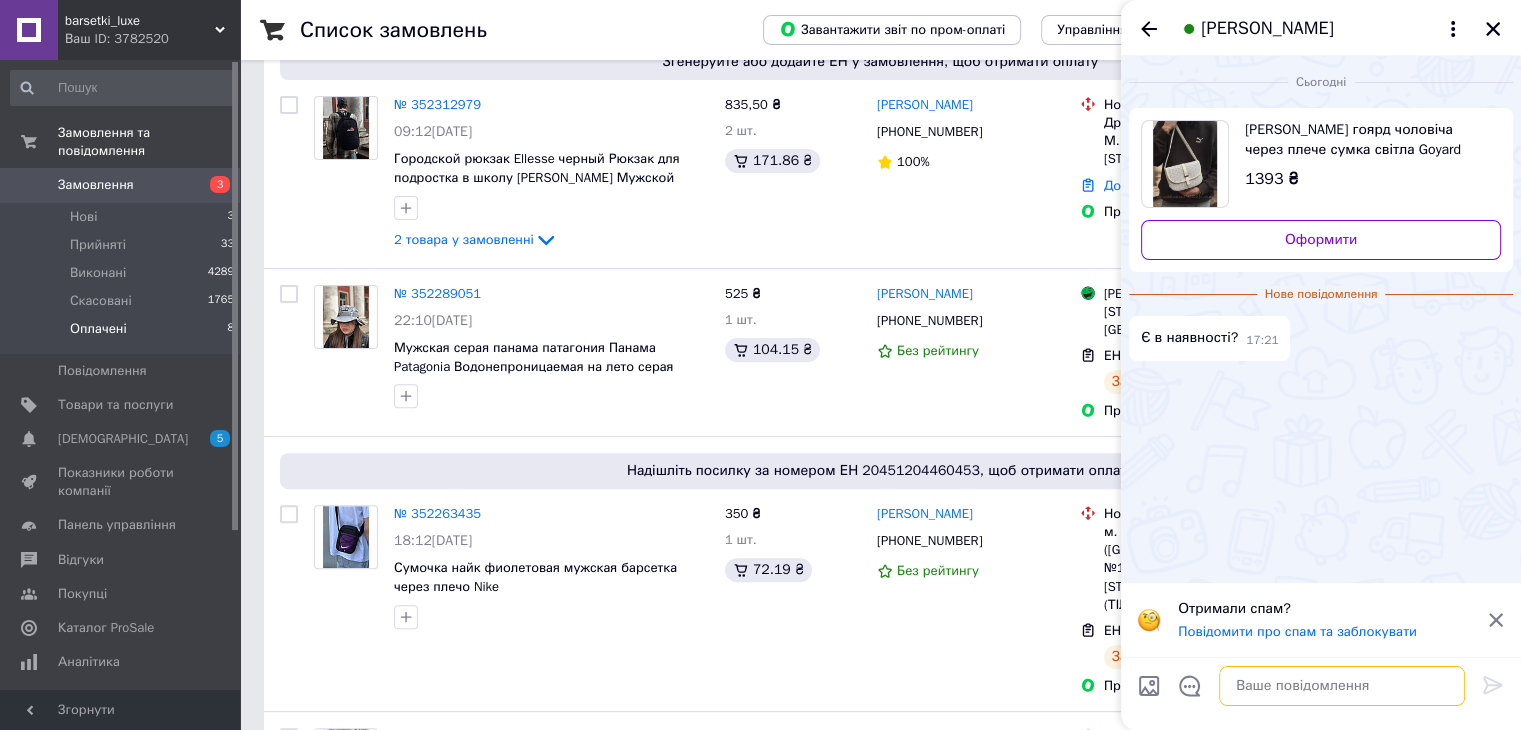 click at bounding box center (1342, 686) 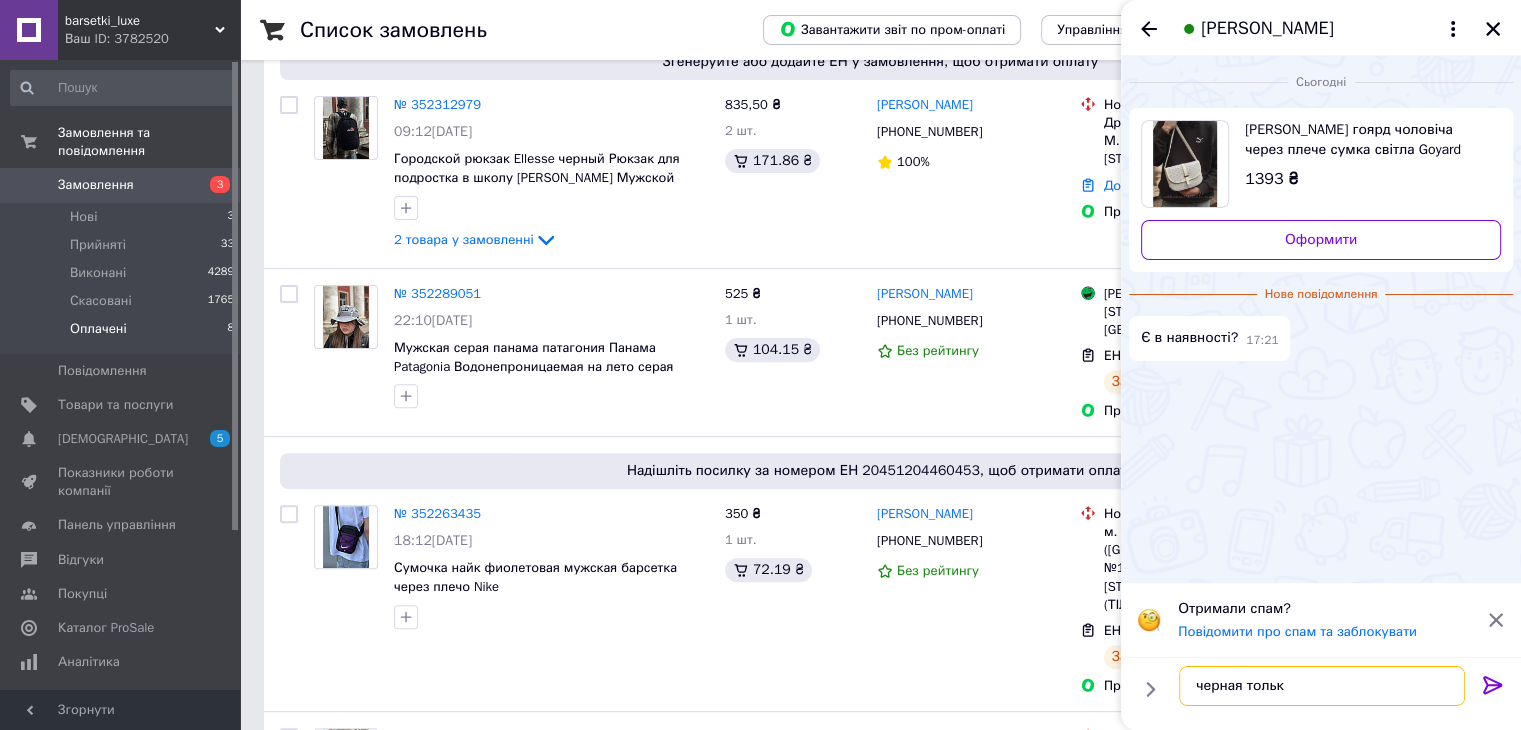 type on "черная только" 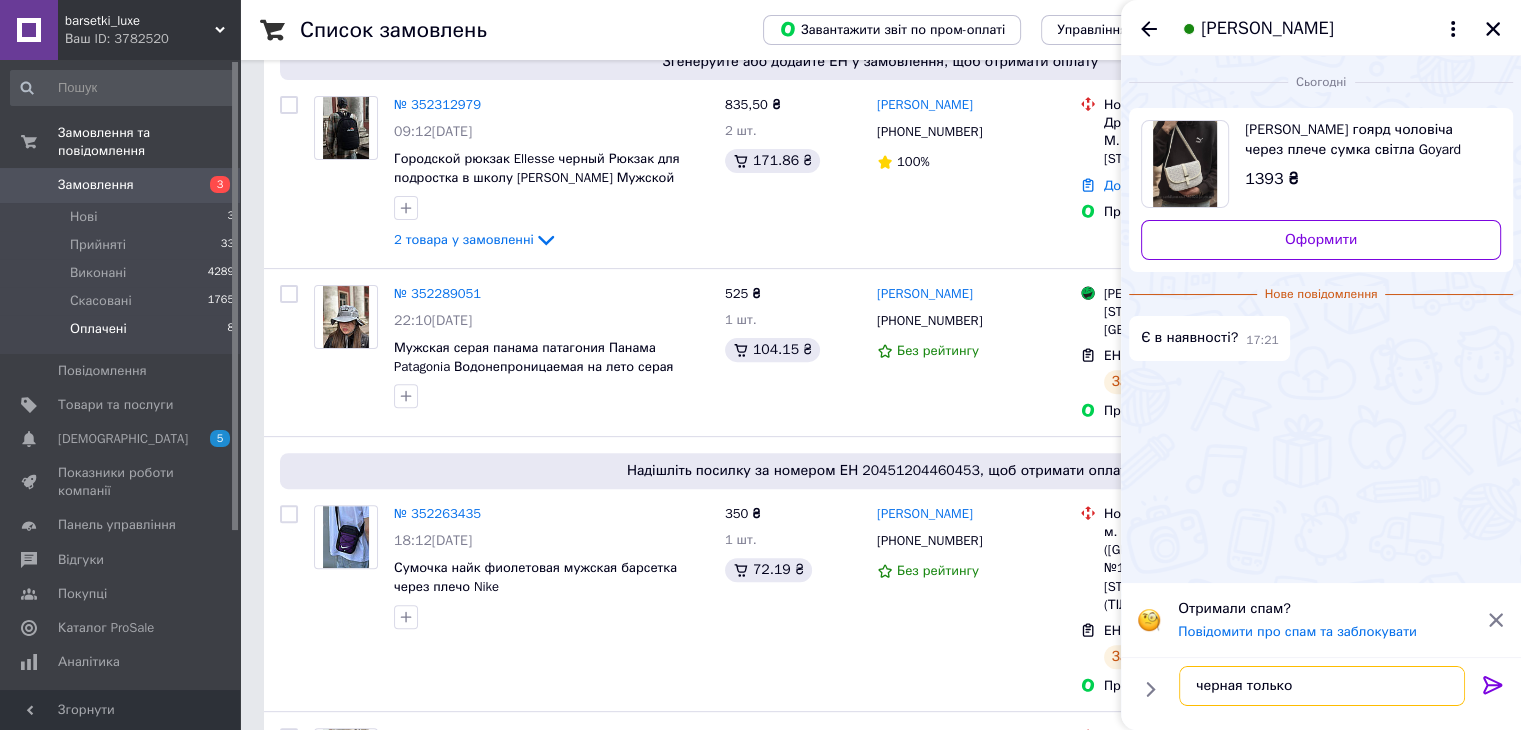 type 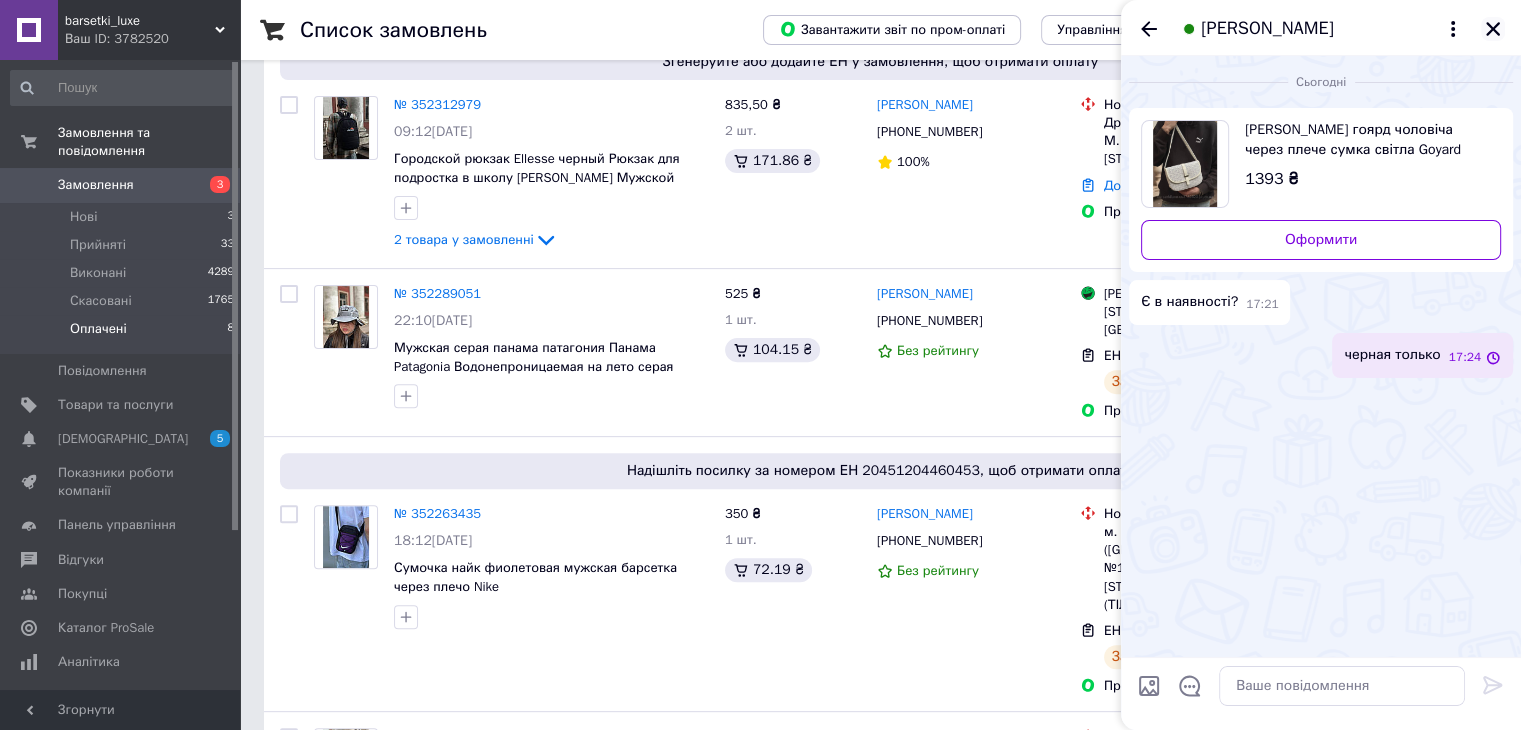 click 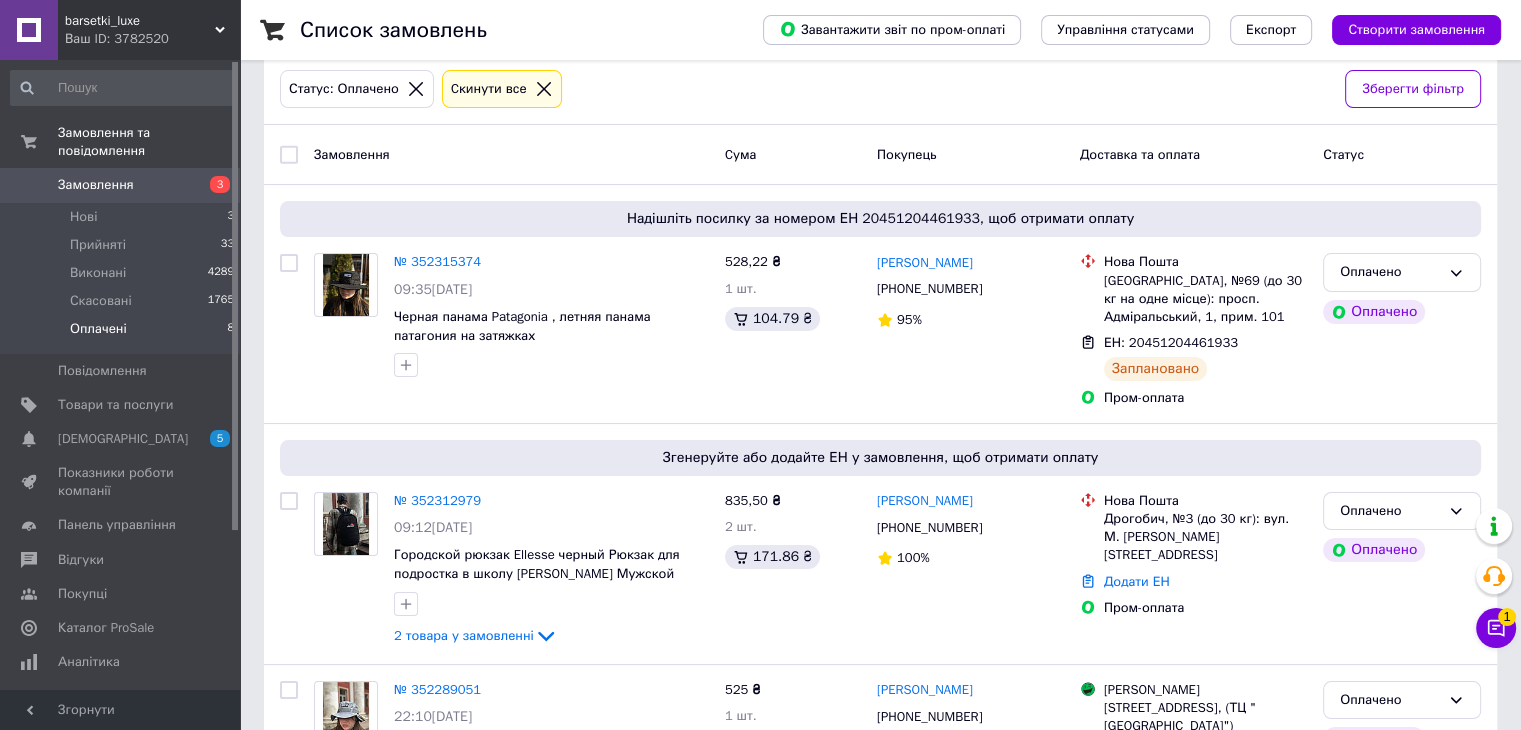 scroll, scrollTop: 300, scrollLeft: 0, axis: vertical 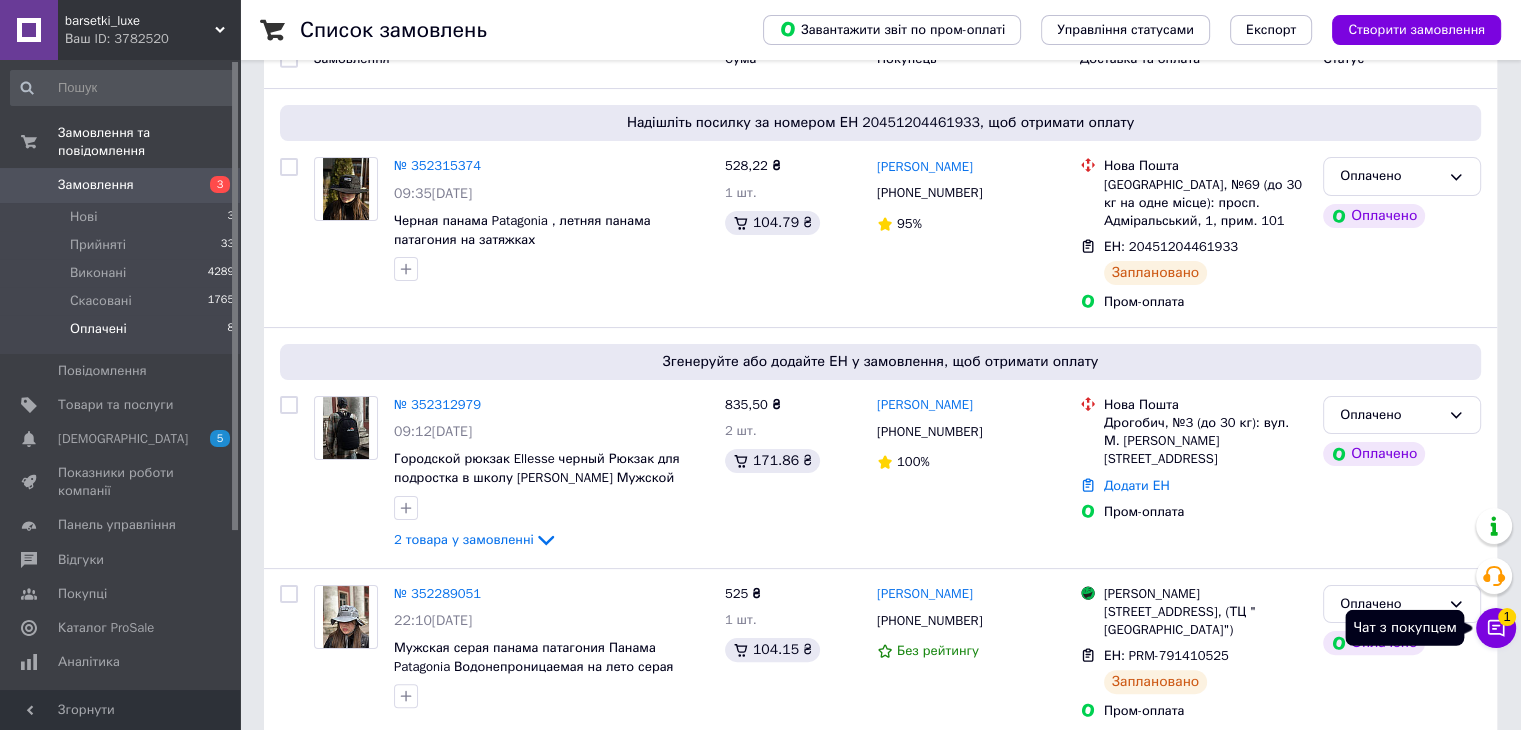 click on "1" at bounding box center (1507, 617) 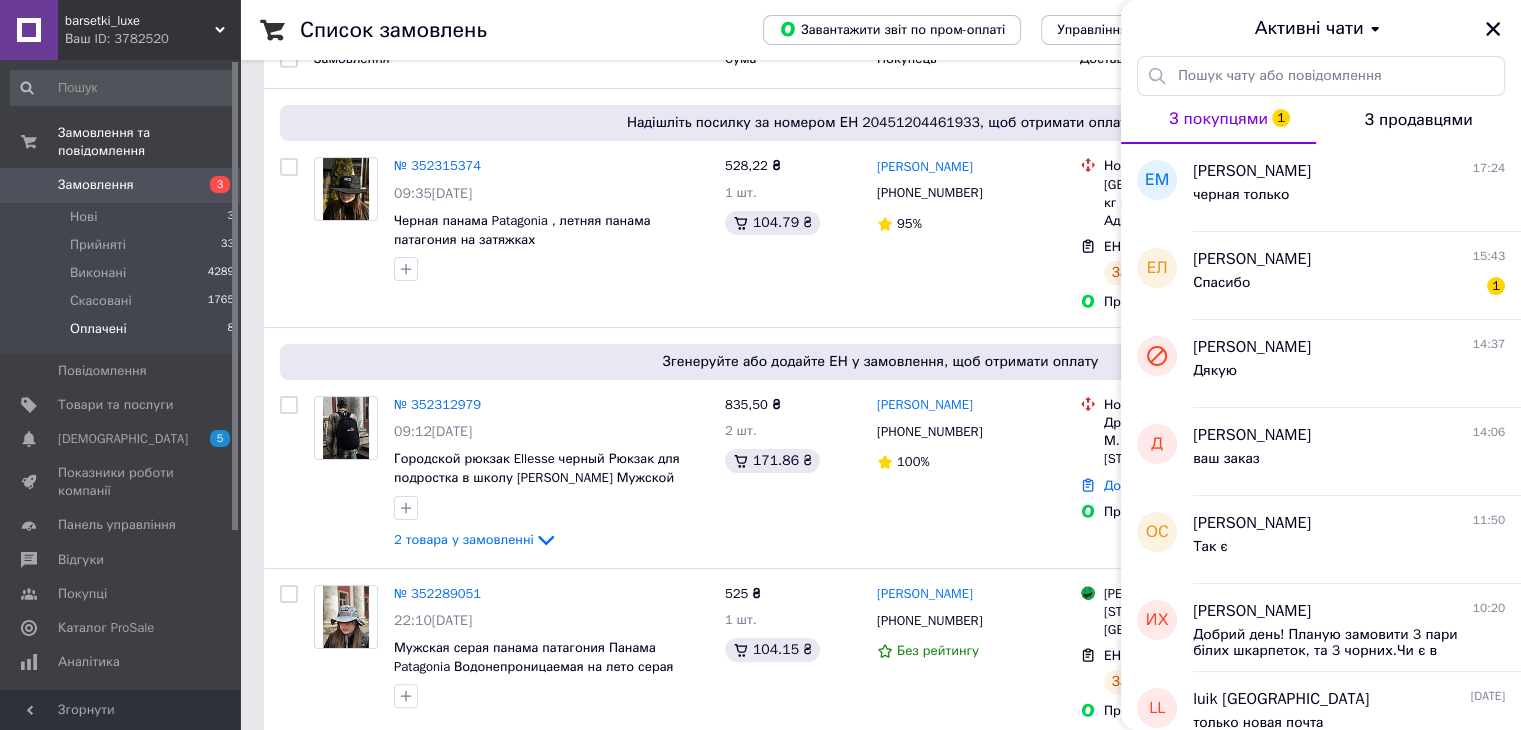 click on "Оплачені 8" at bounding box center (123, 334) 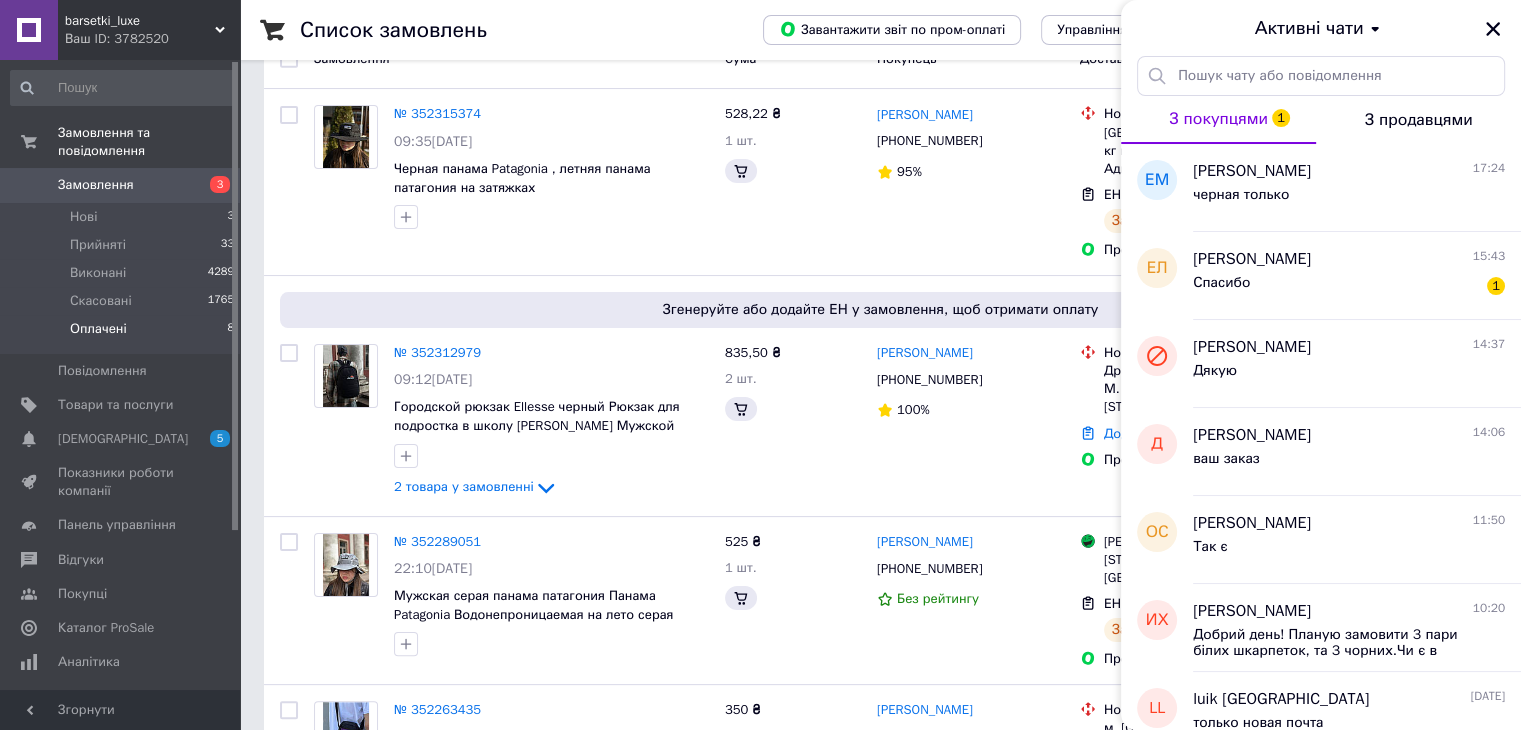 scroll, scrollTop: 0, scrollLeft: 0, axis: both 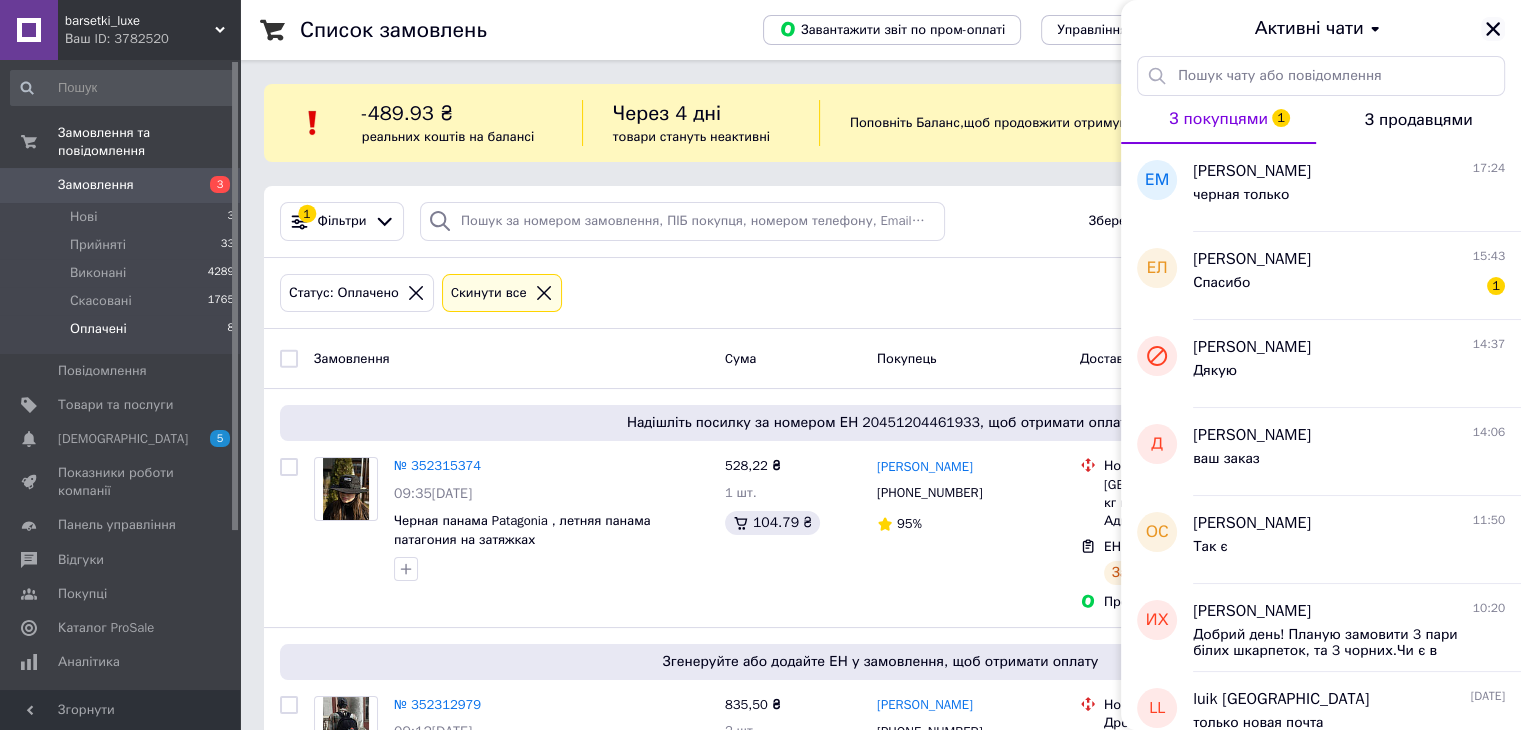 click 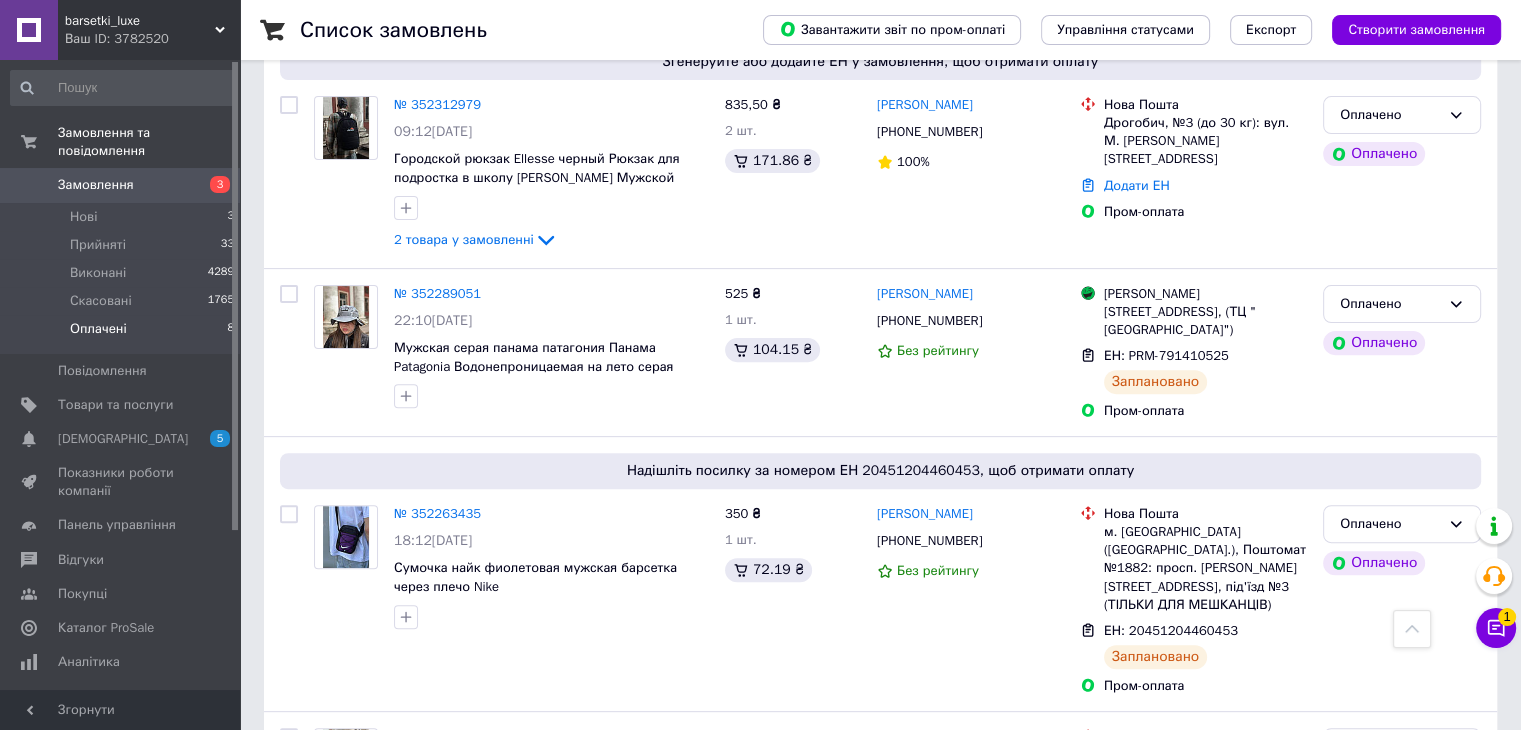 scroll, scrollTop: 800, scrollLeft: 0, axis: vertical 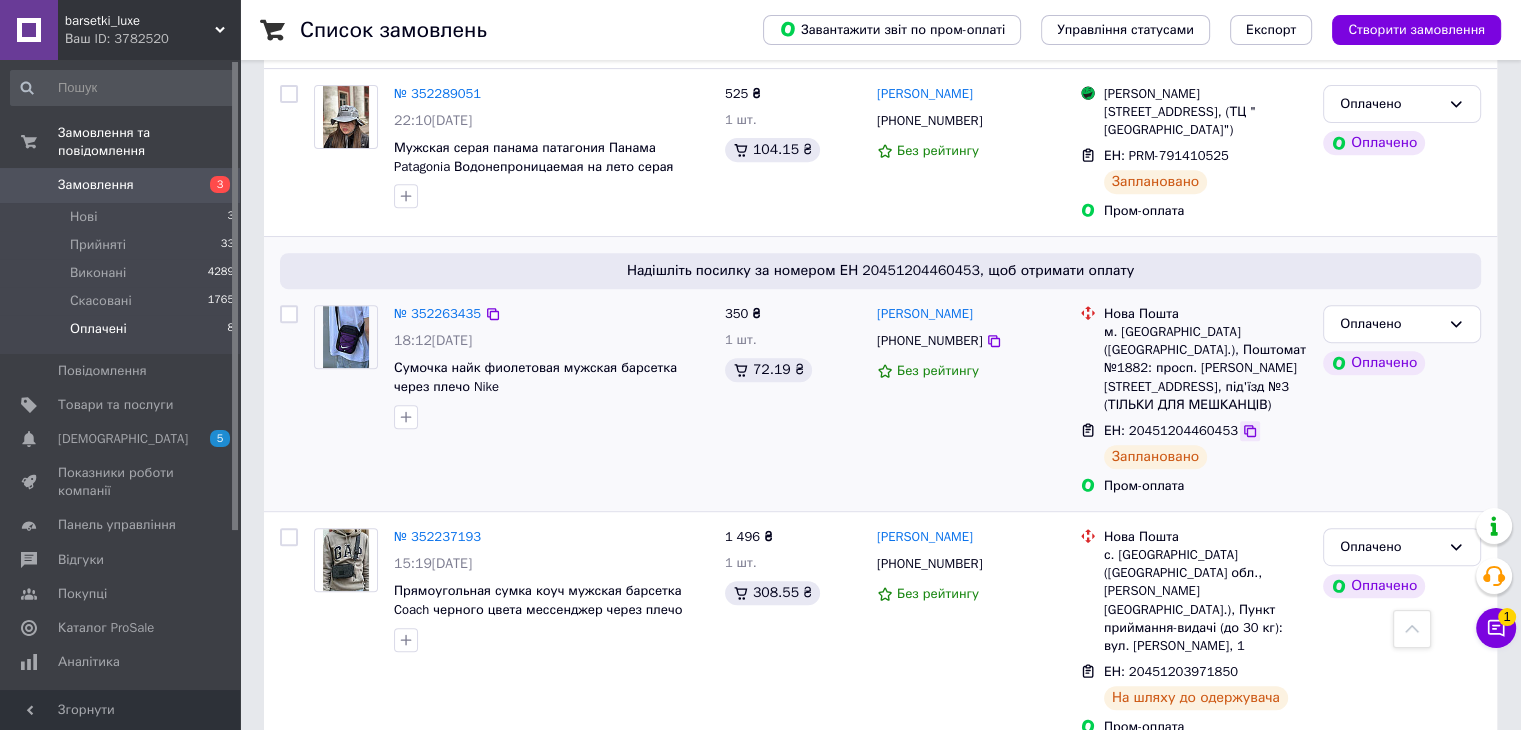 click 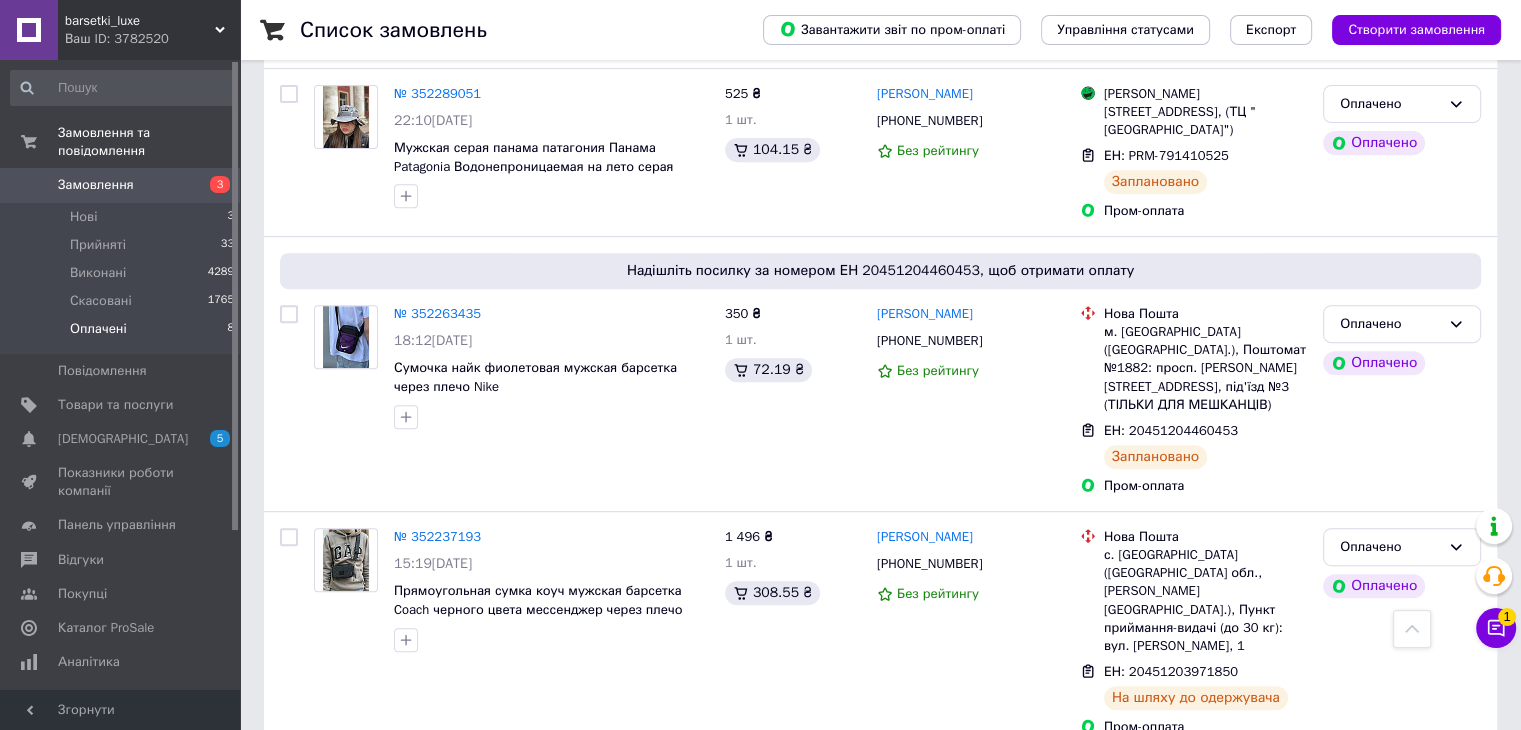click on "Оплачені 8" at bounding box center [123, 334] 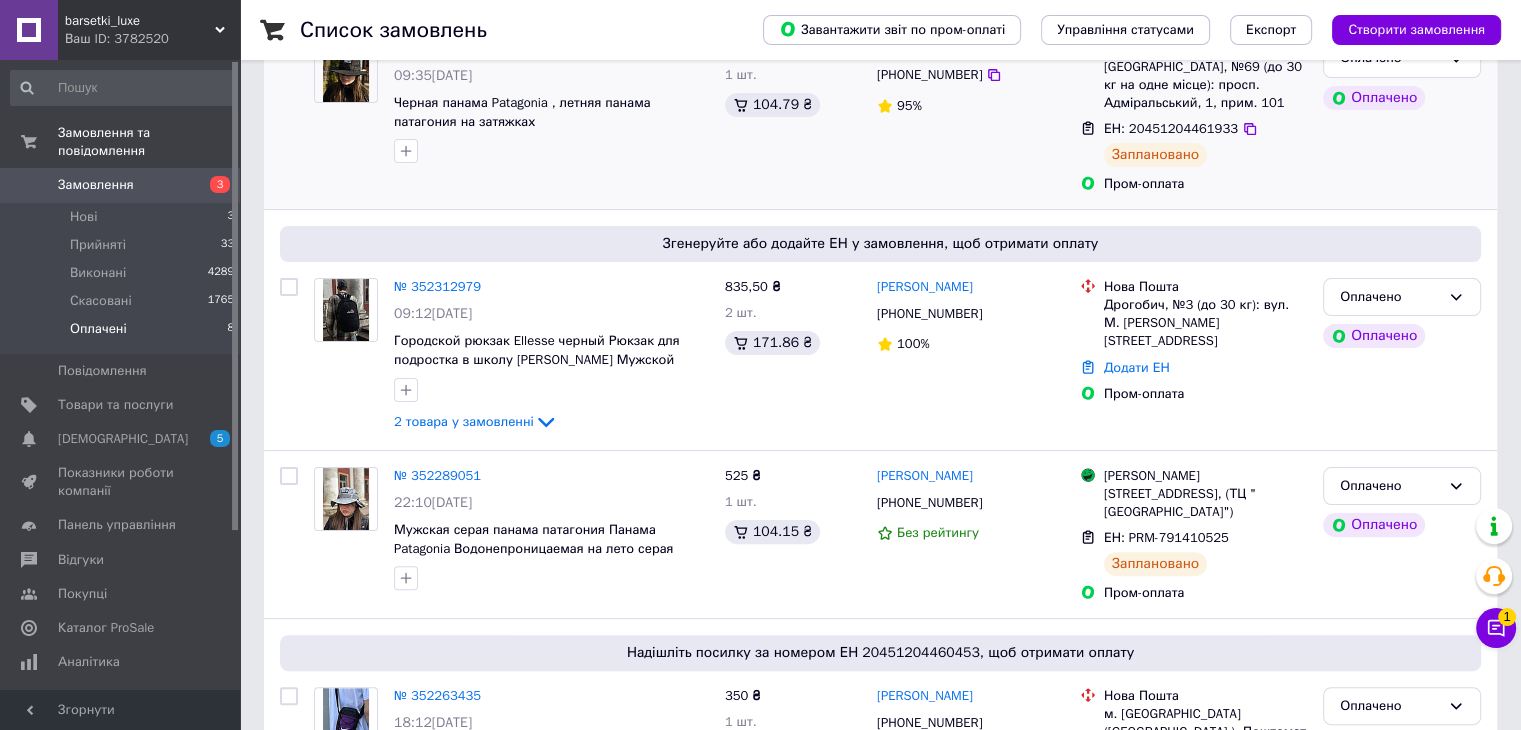 scroll, scrollTop: 700, scrollLeft: 0, axis: vertical 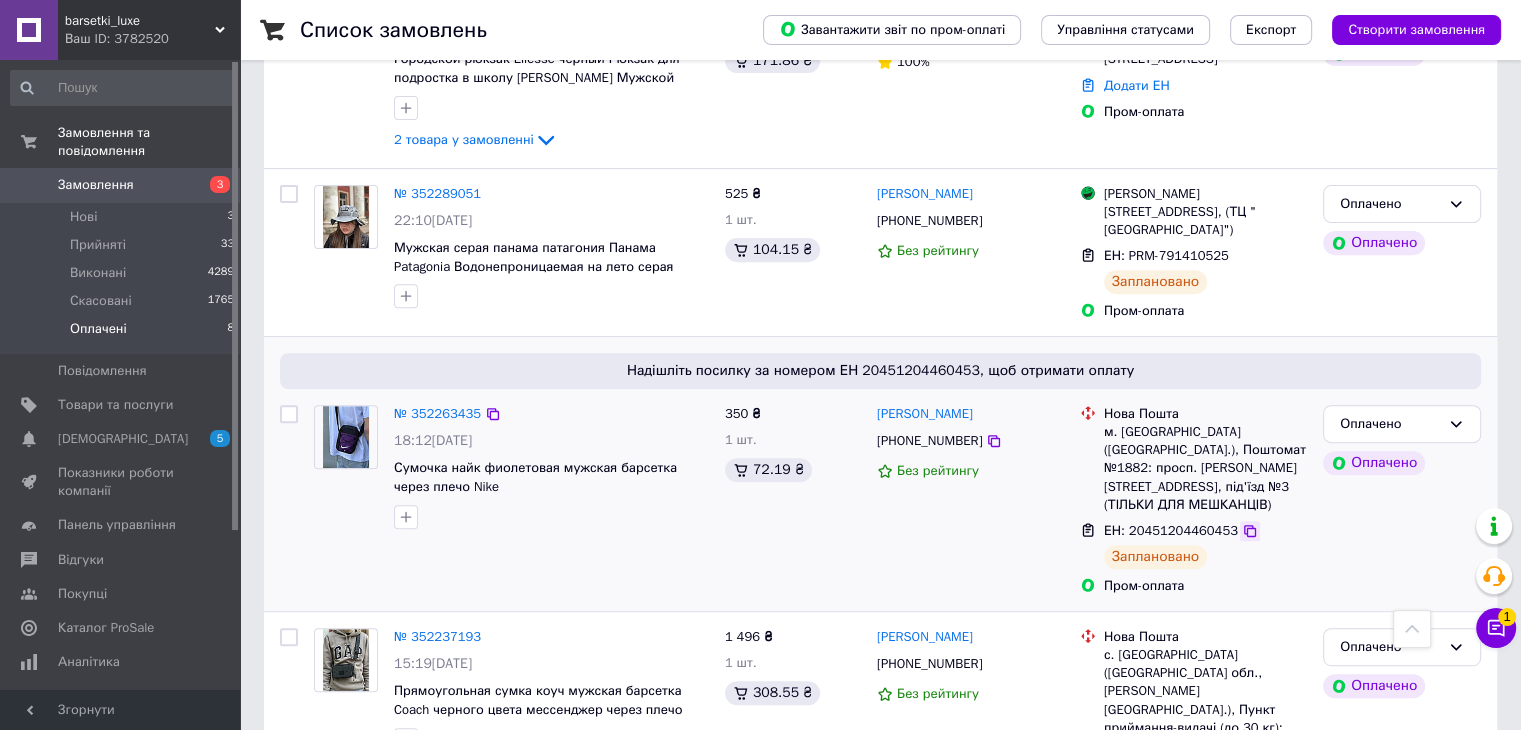 click at bounding box center (1250, 531) 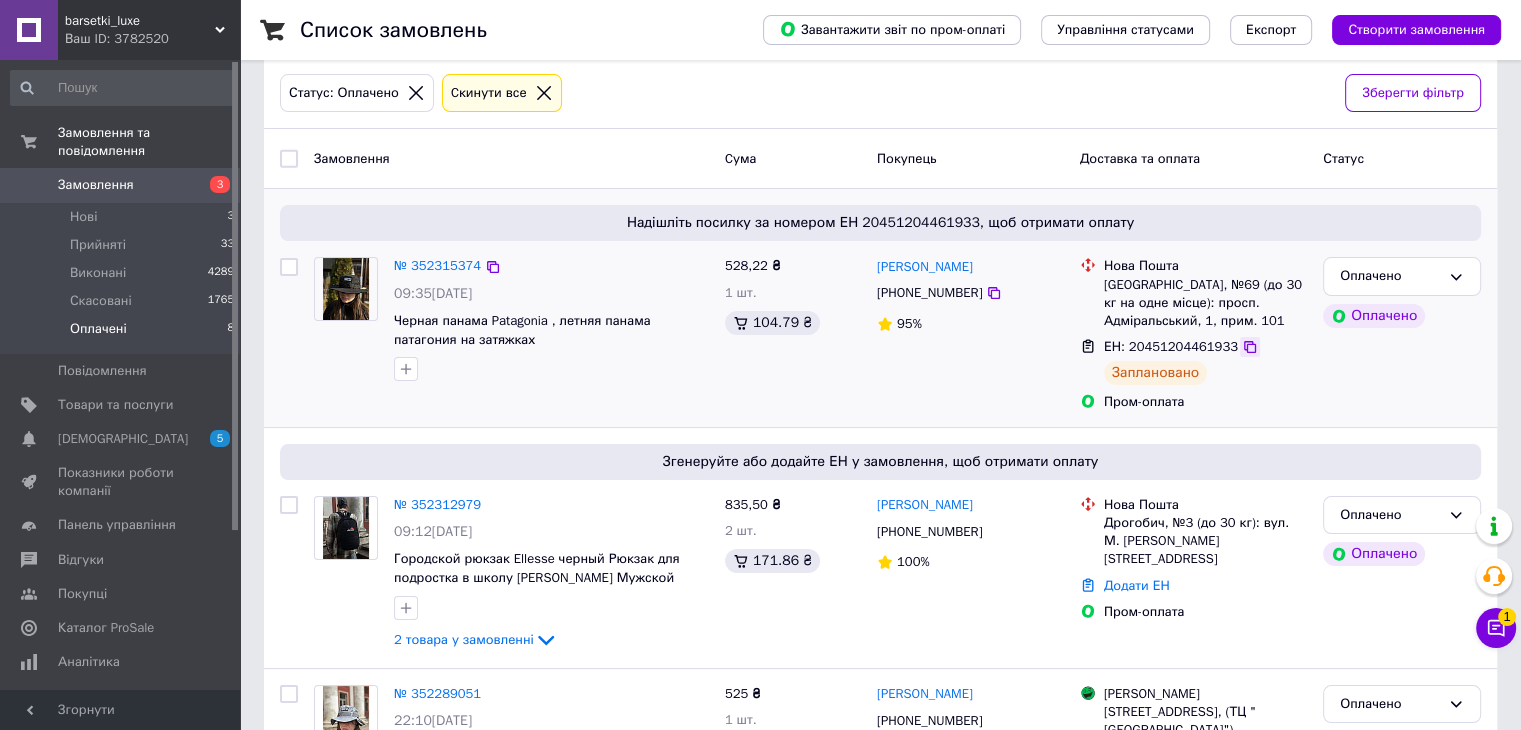 click 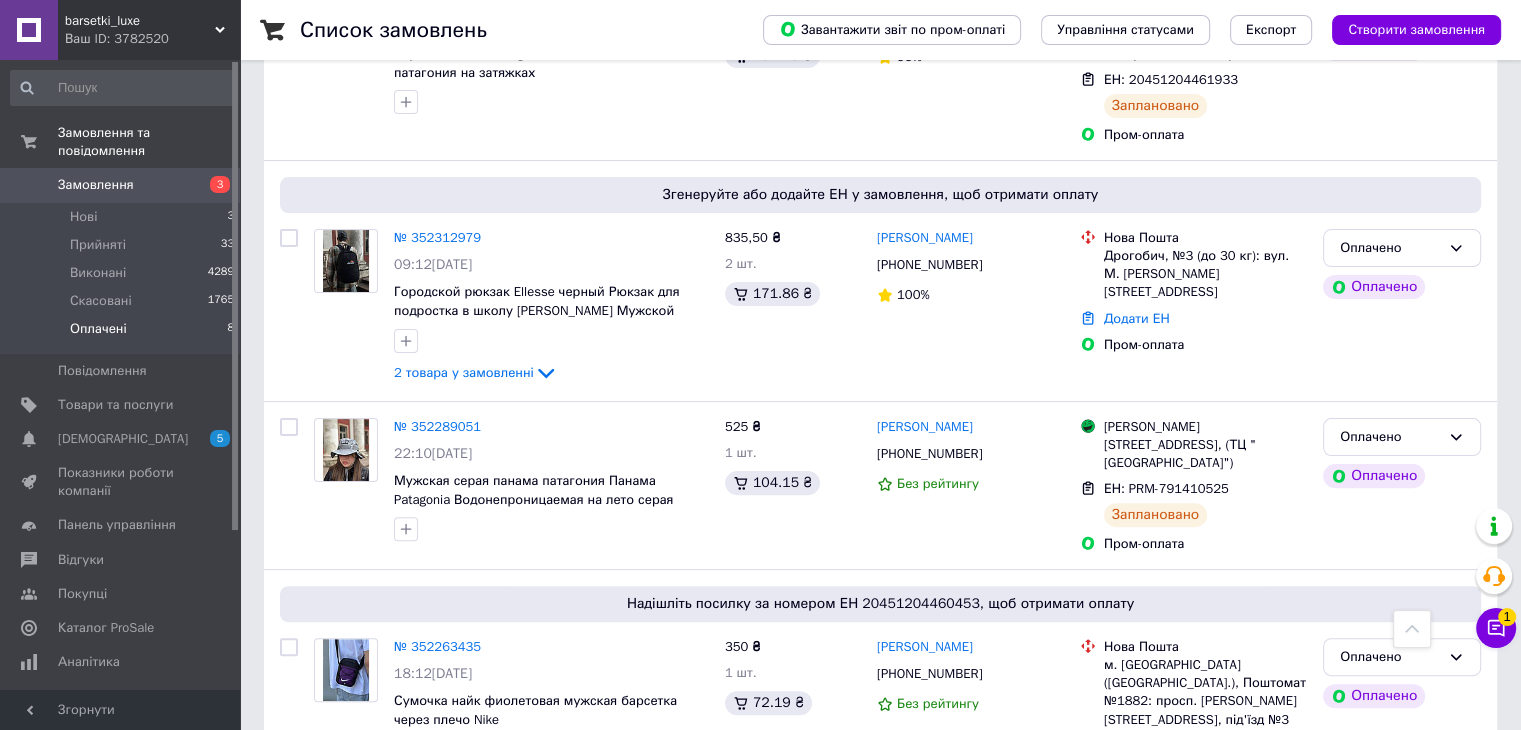 scroll, scrollTop: 400, scrollLeft: 0, axis: vertical 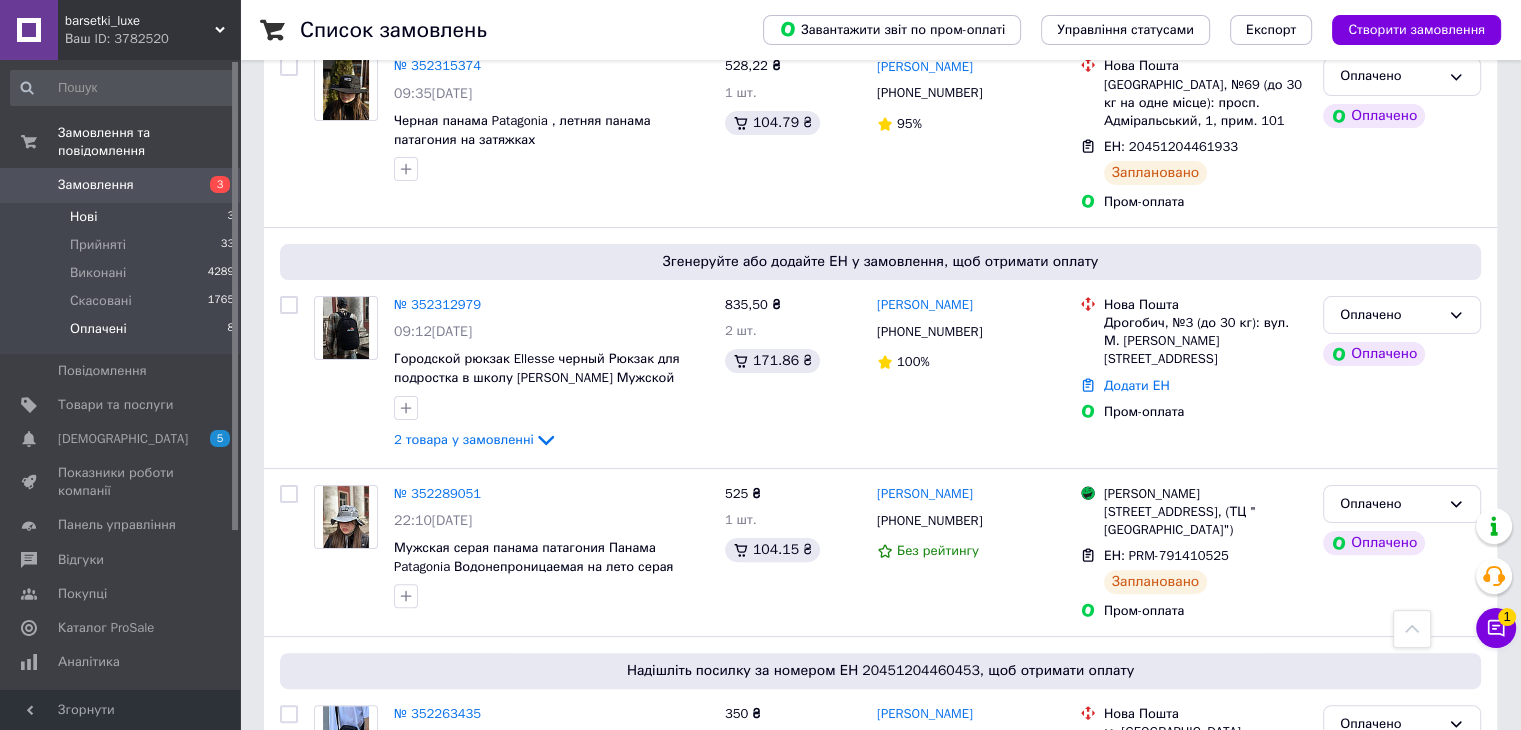 click on "Нові 3" at bounding box center [123, 217] 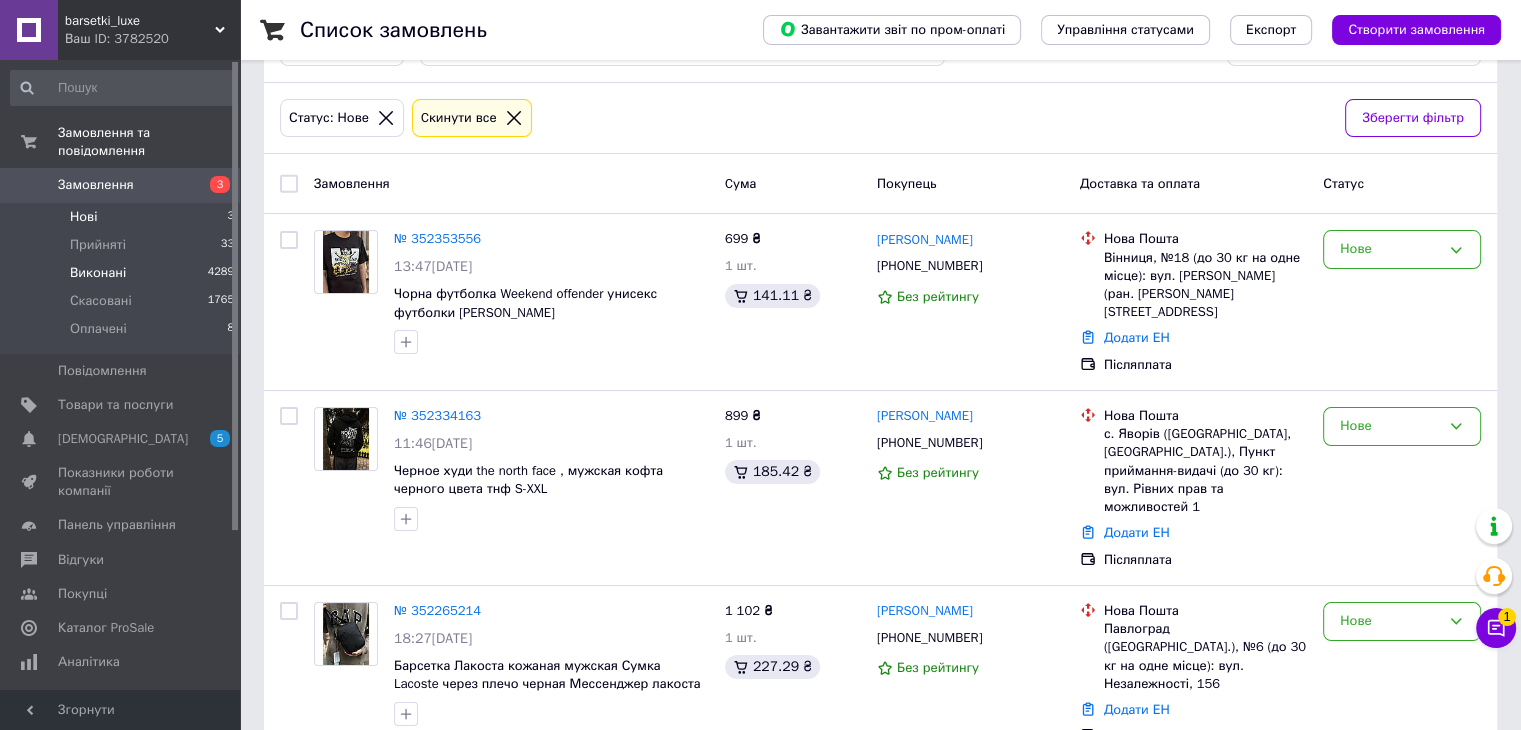 scroll, scrollTop: 0, scrollLeft: 0, axis: both 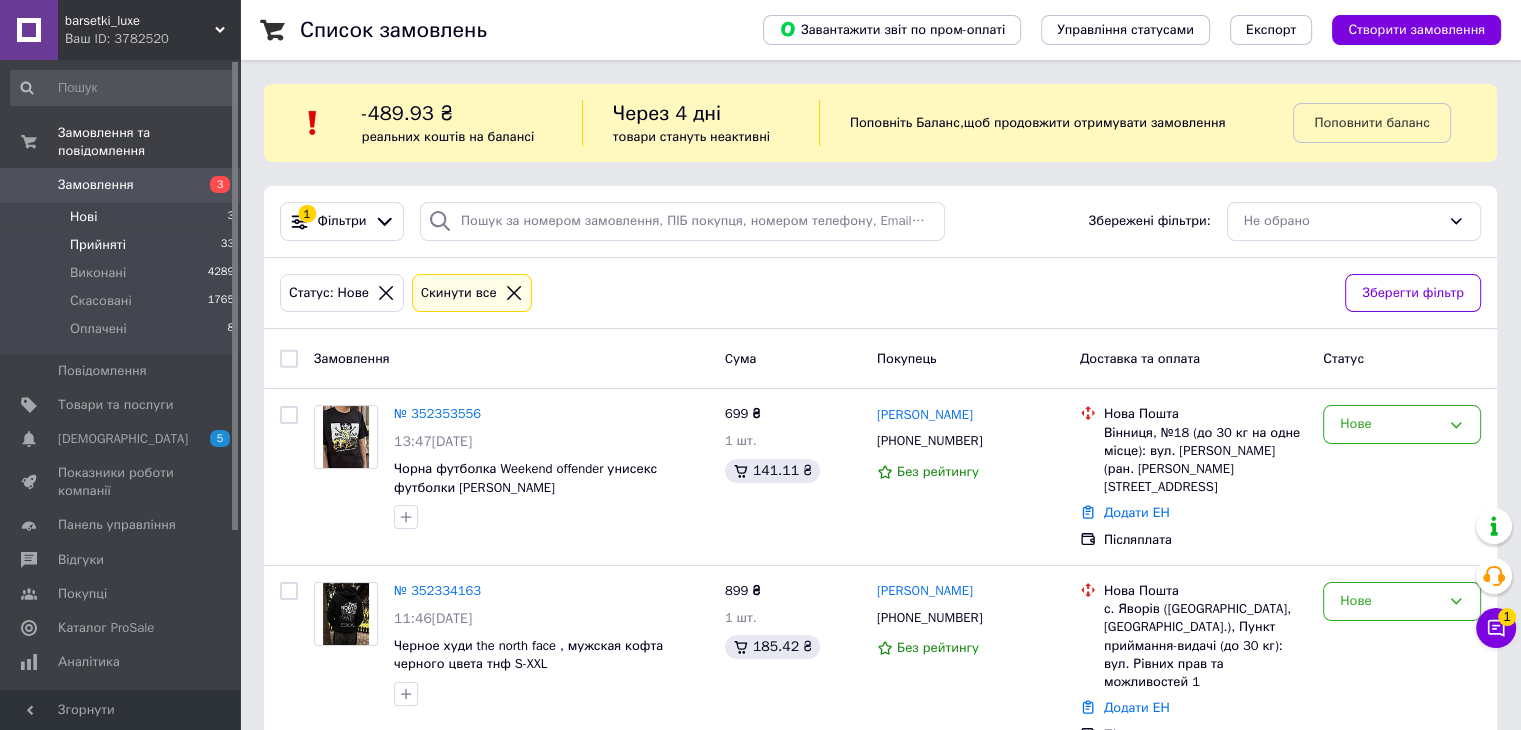 click on "Прийняті 33" at bounding box center (123, 245) 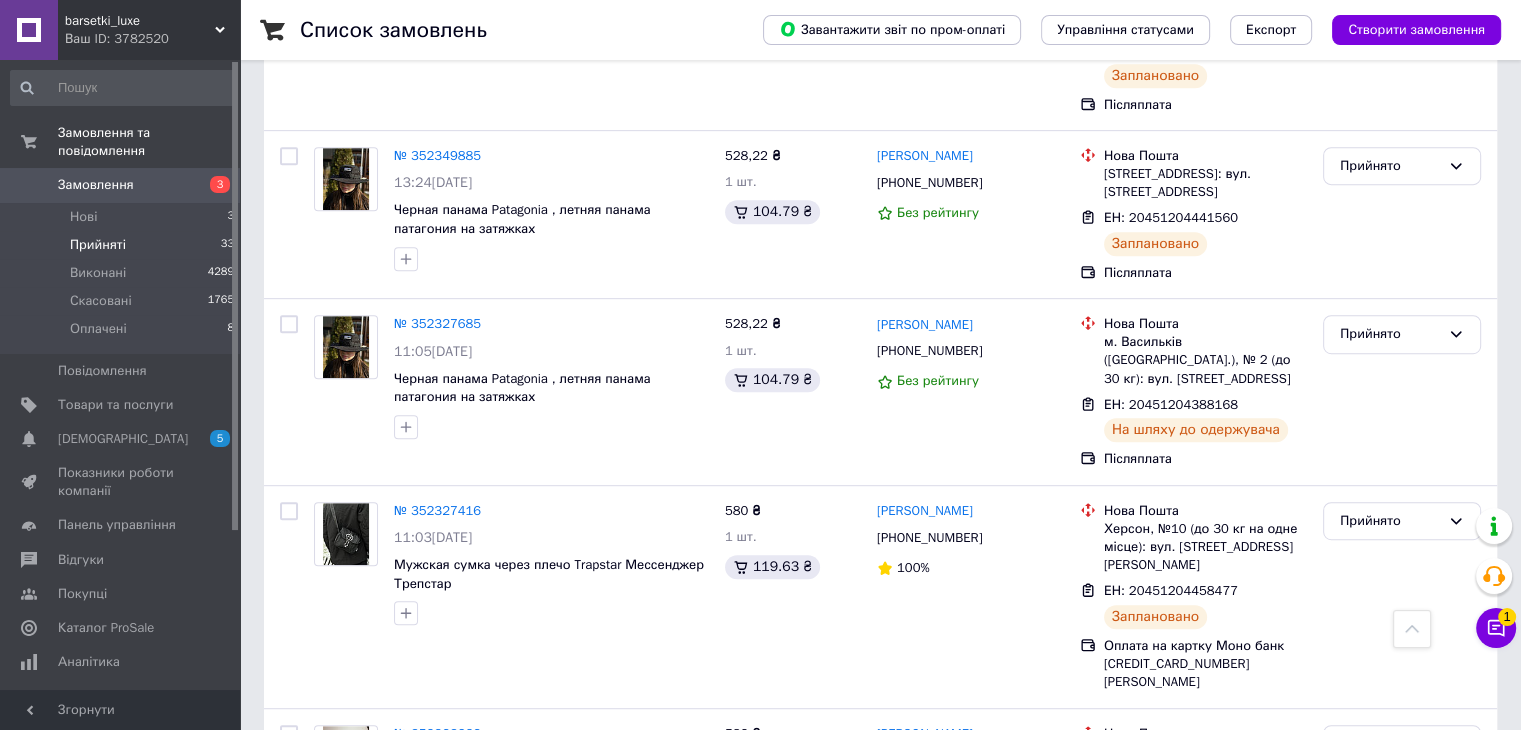 scroll, scrollTop: 1058, scrollLeft: 0, axis: vertical 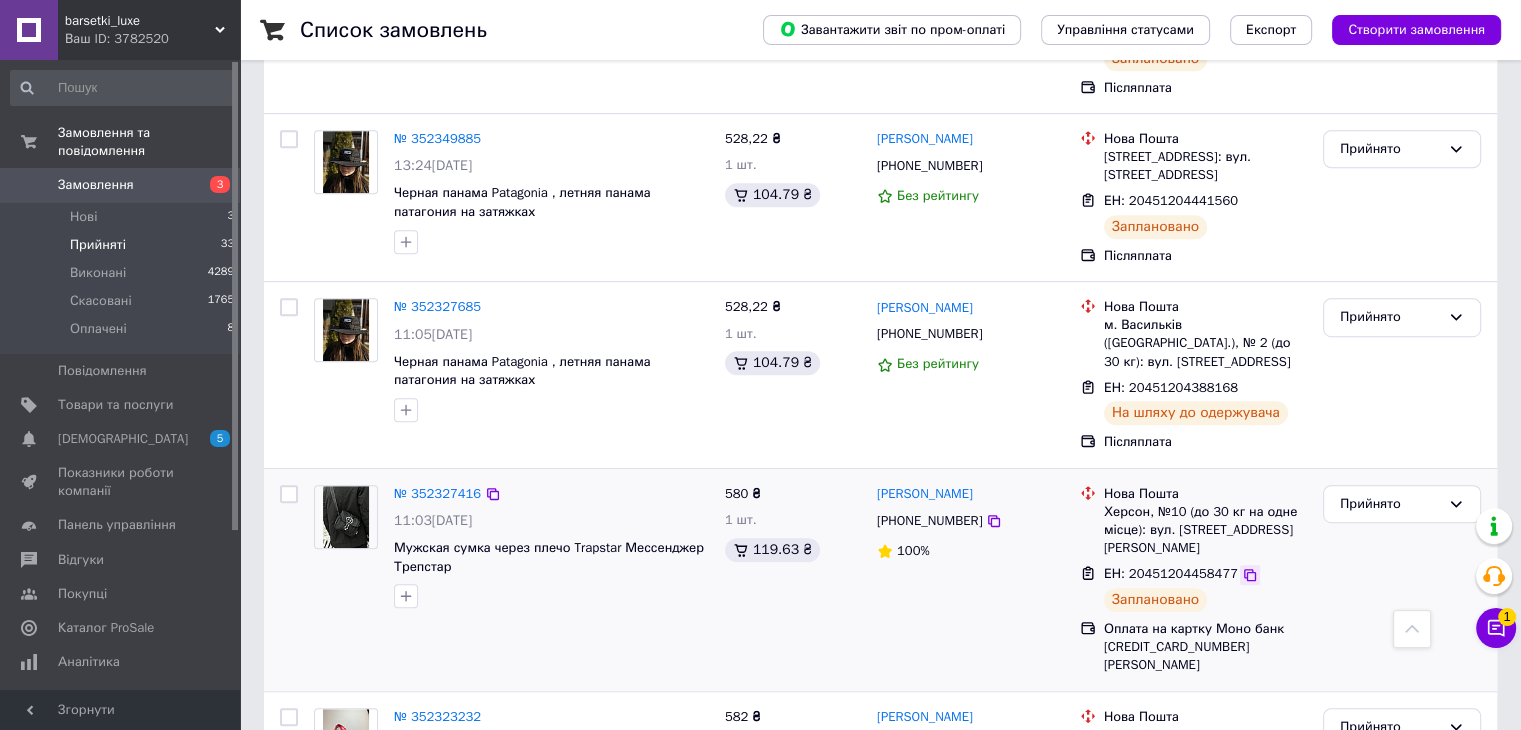 click 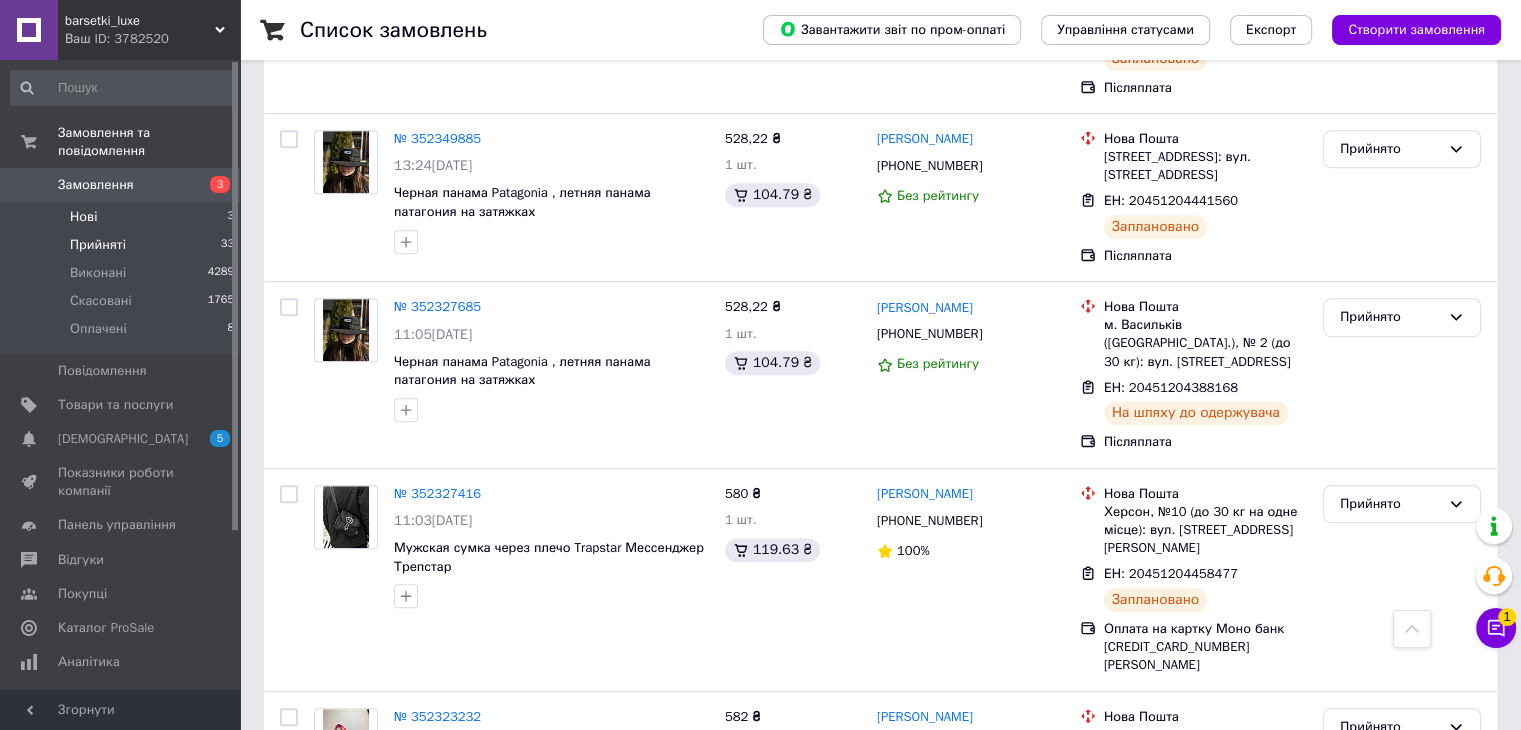click on "Нові 3" at bounding box center (123, 217) 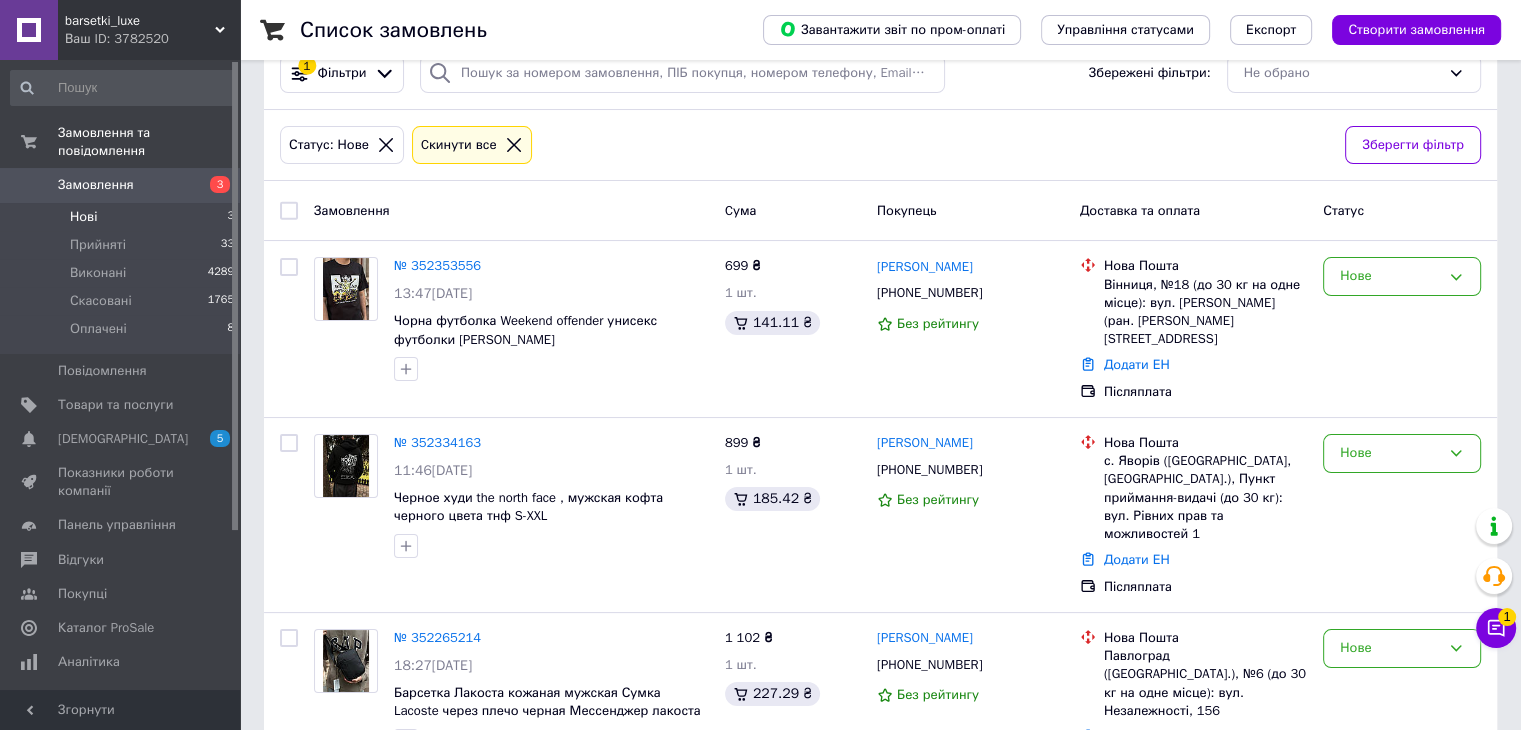 scroll, scrollTop: 175, scrollLeft: 0, axis: vertical 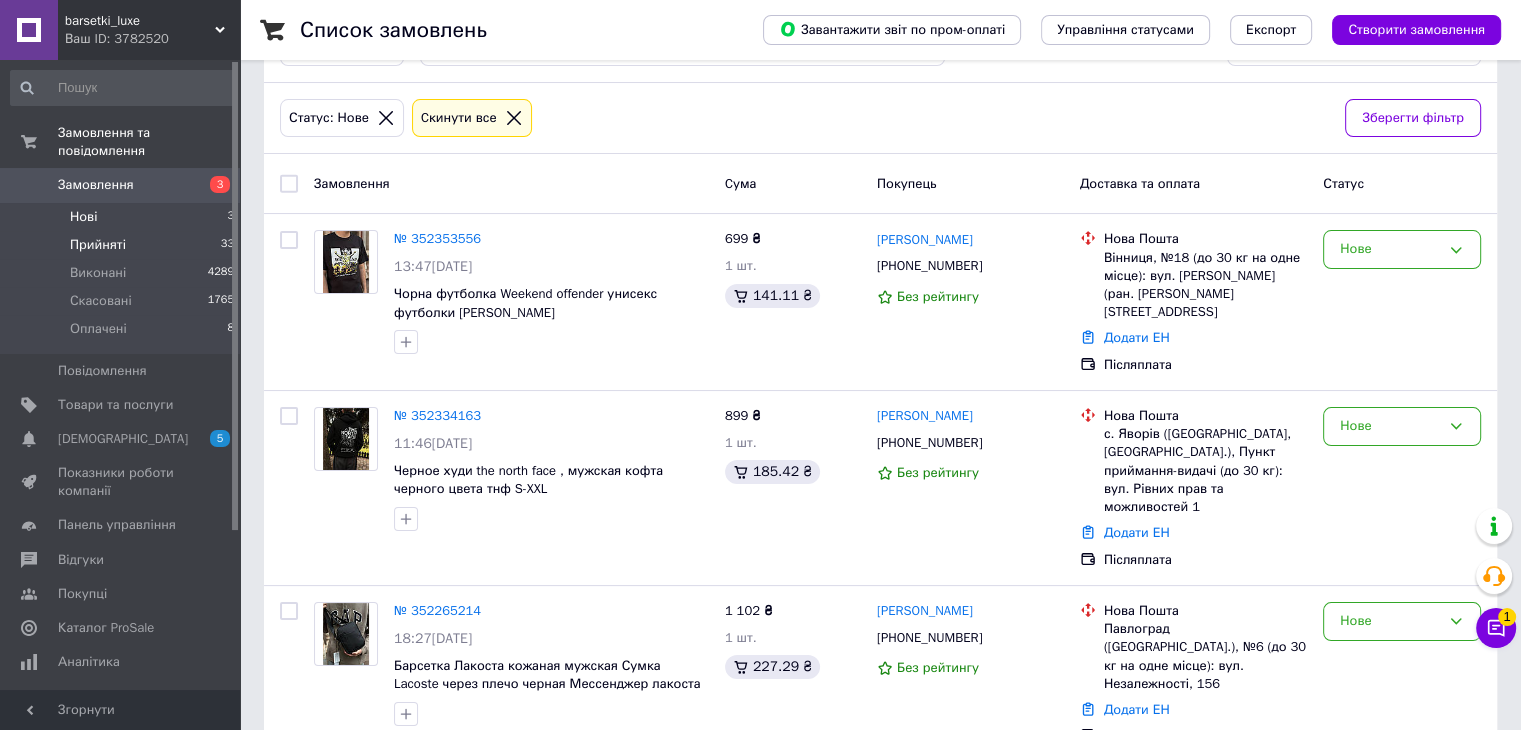 click on "Прийняті 33" at bounding box center [123, 245] 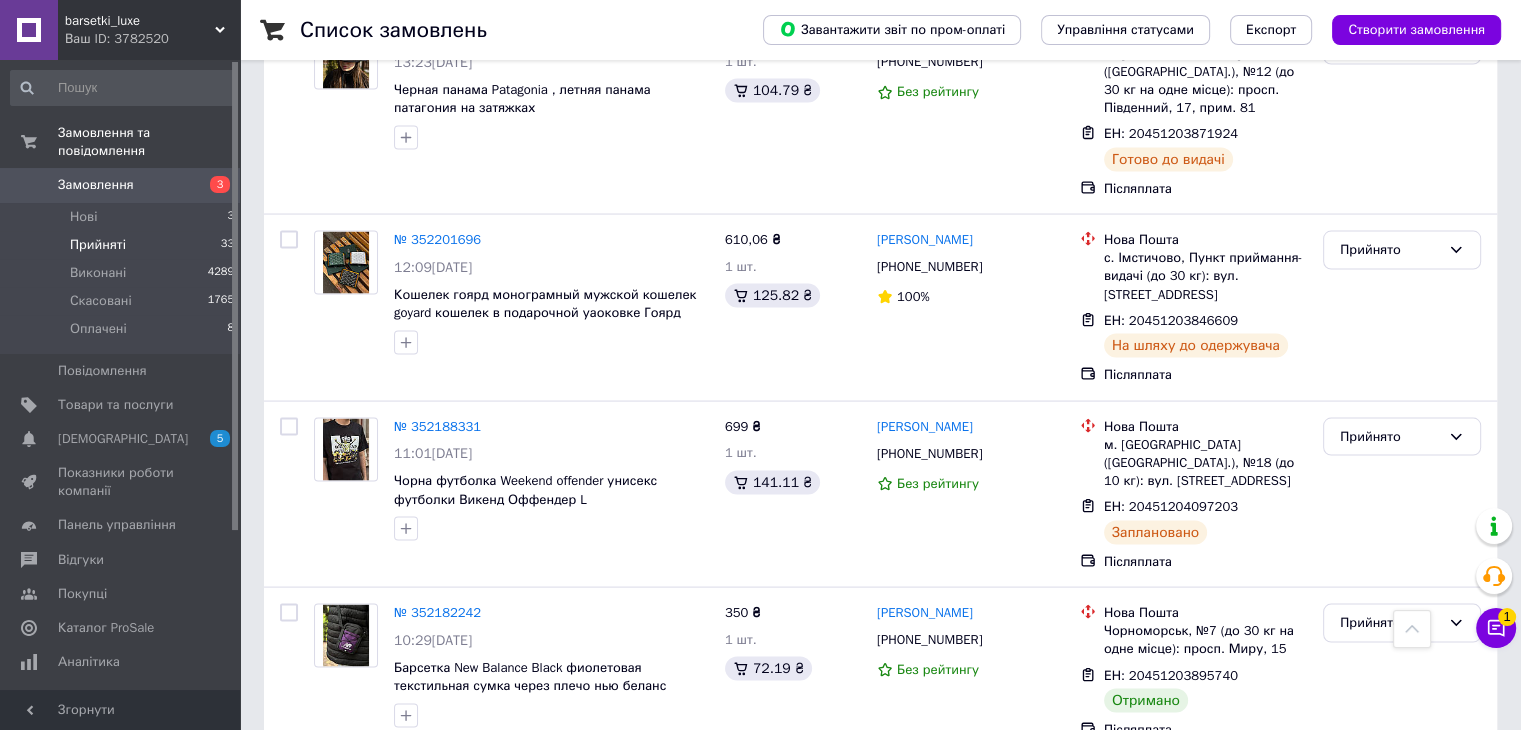 scroll, scrollTop: 4100, scrollLeft: 0, axis: vertical 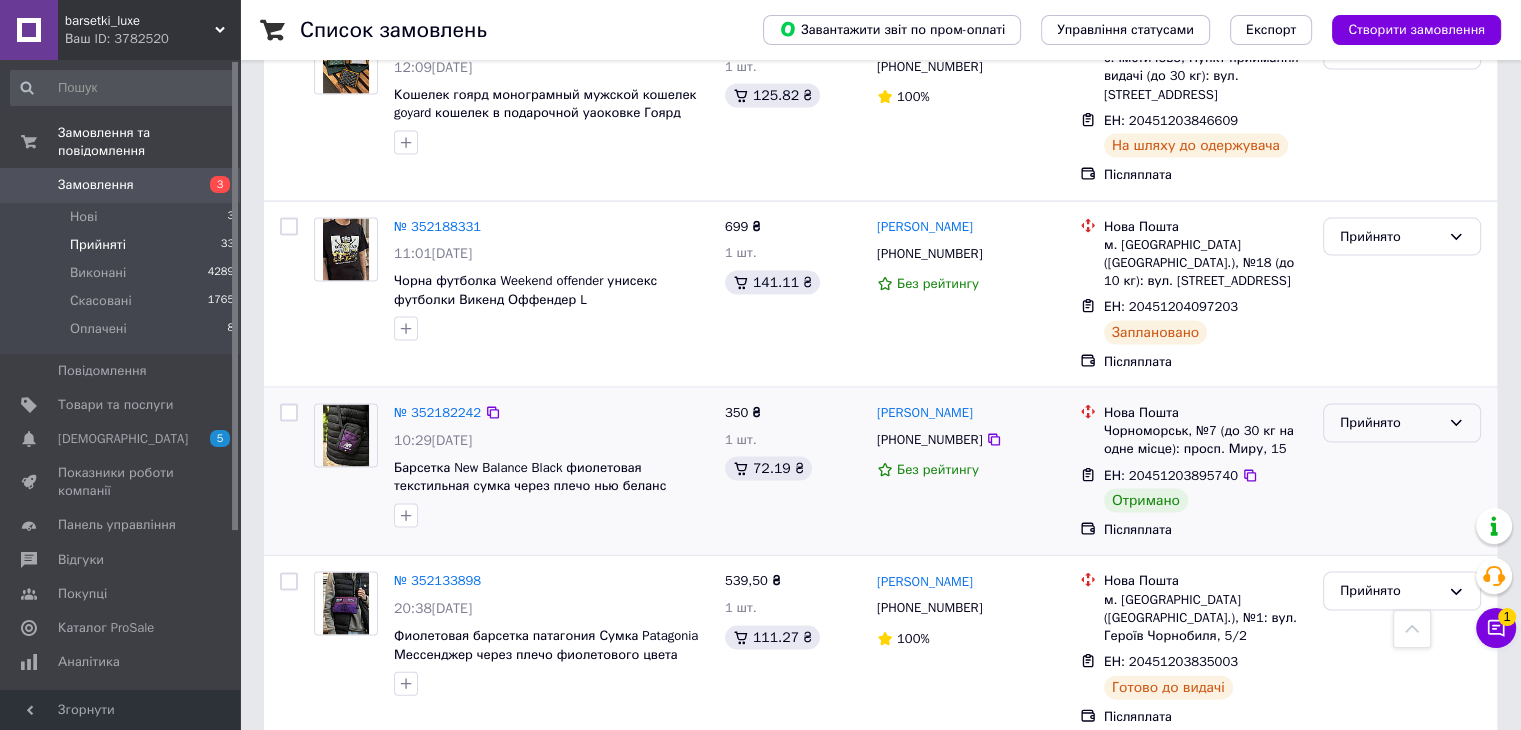 click on "Прийнято" at bounding box center [1402, 423] 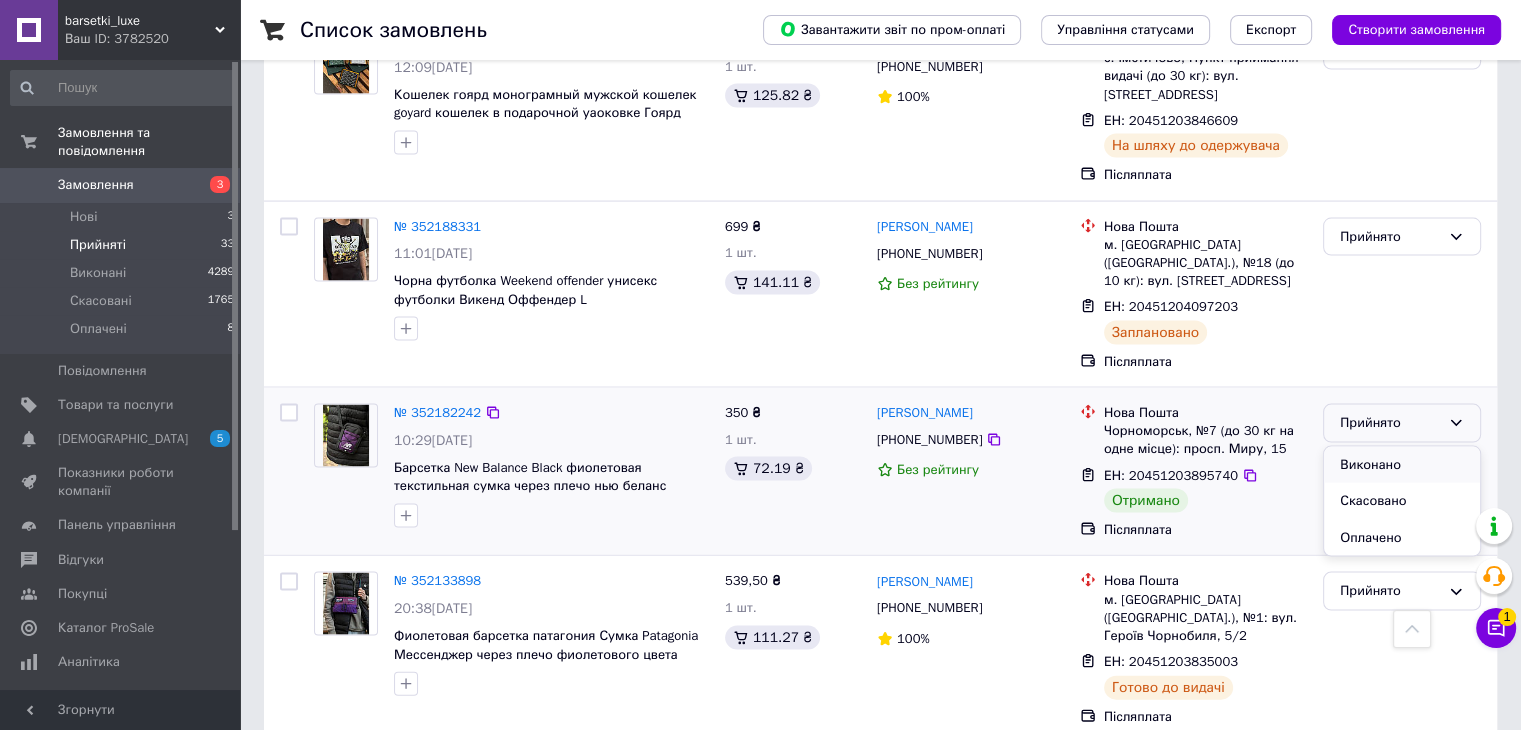 click on "Виконано" at bounding box center (1402, 465) 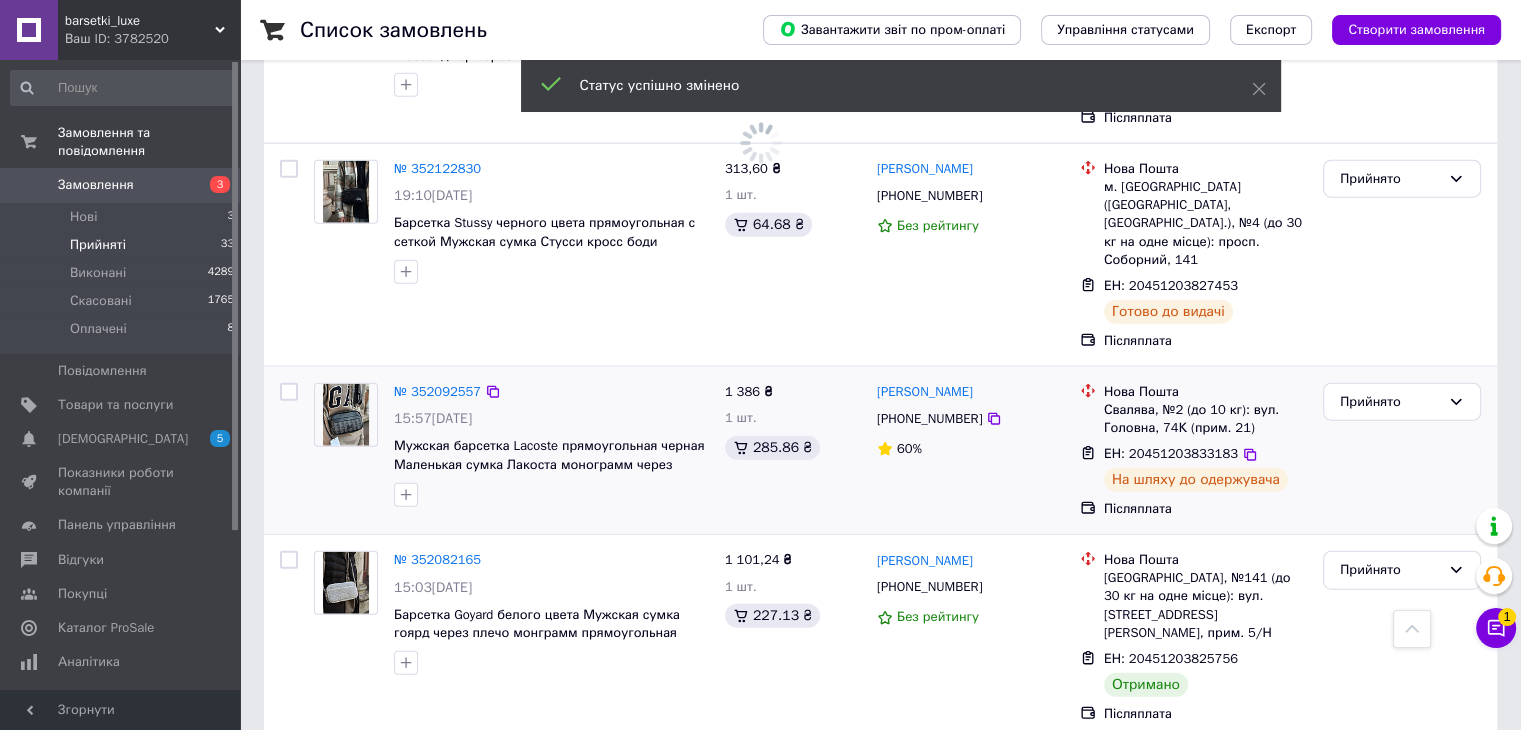 scroll, scrollTop: 4700, scrollLeft: 0, axis: vertical 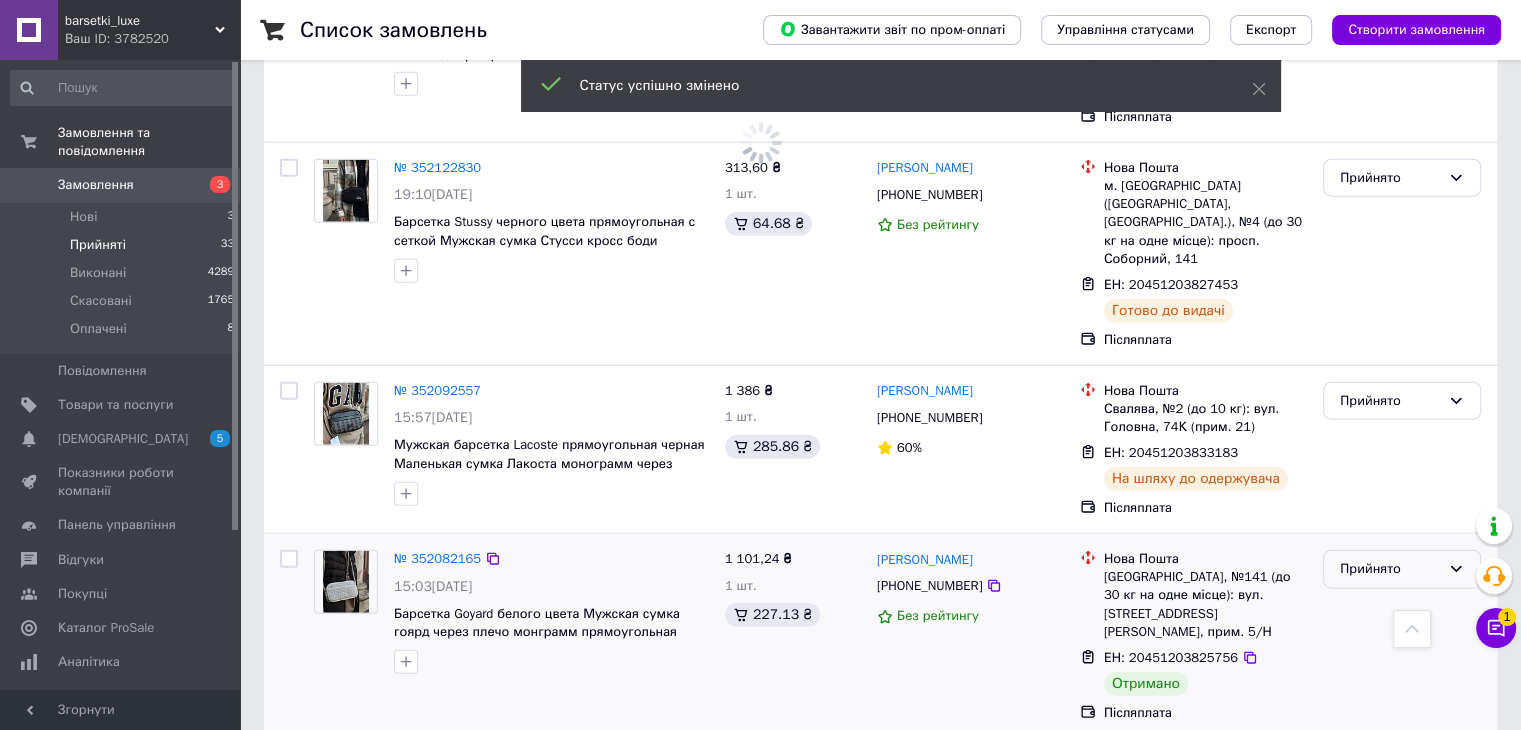 click on "Прийнято" at bounding box center [1402, 569] 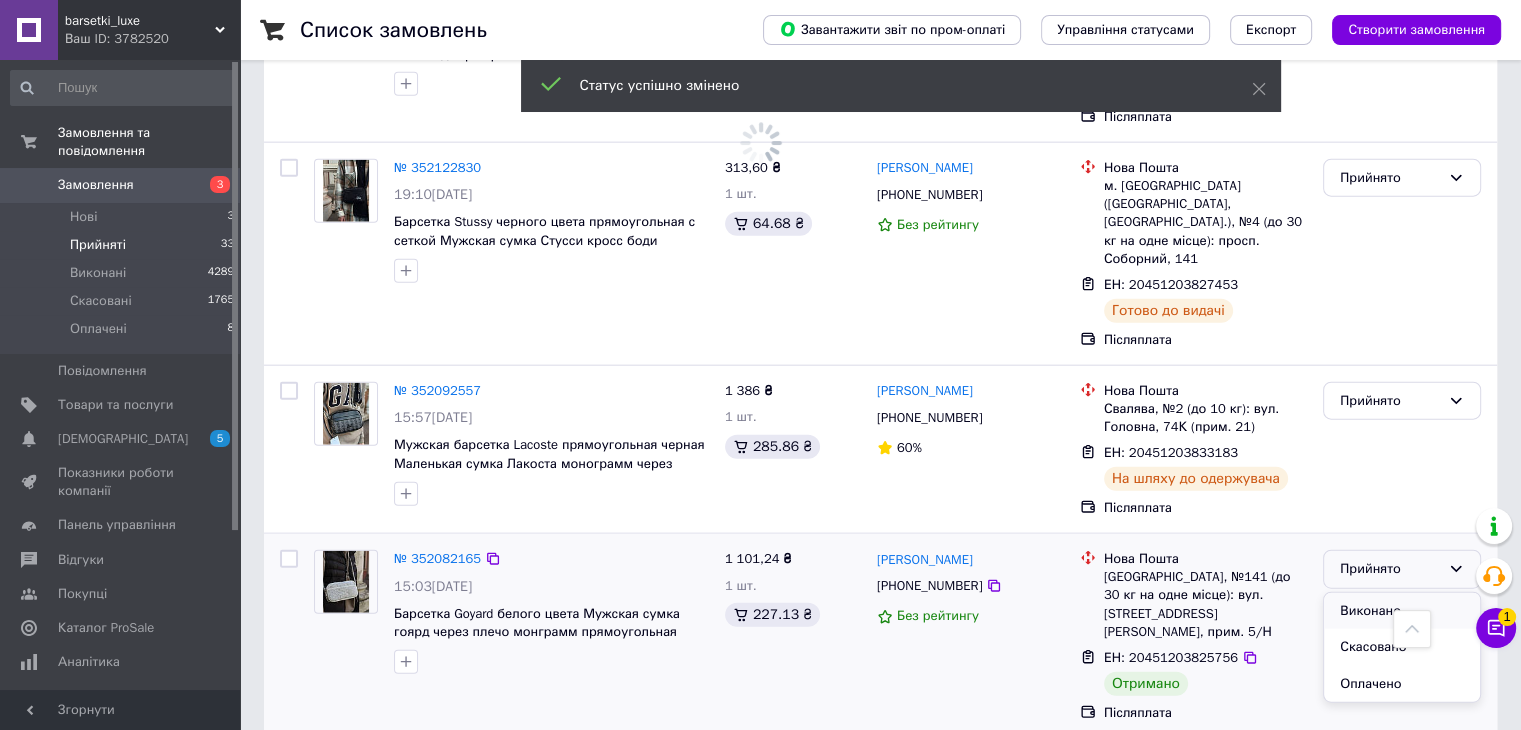 click on "Виконано" at bounding box center [1402, 611] 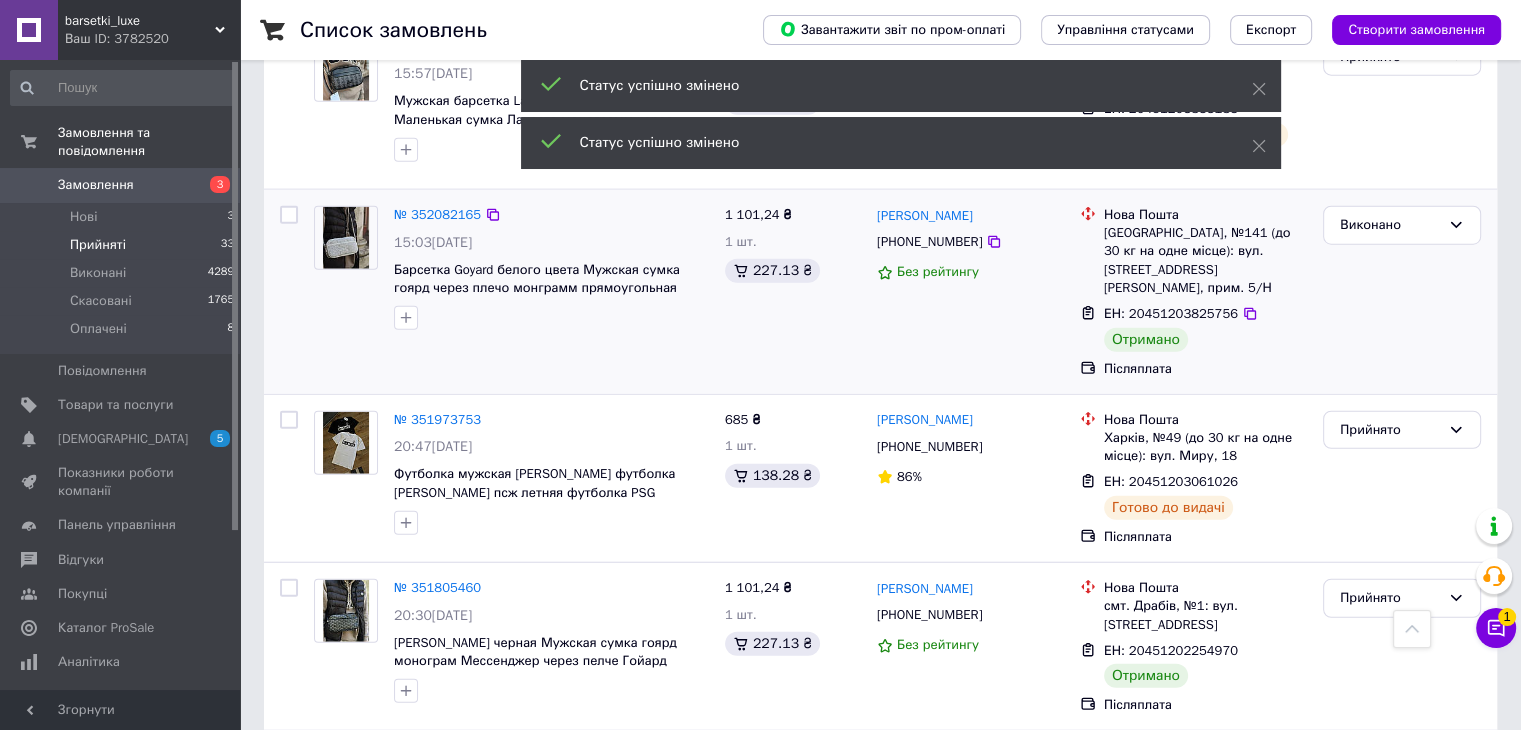 scroll, scrollTop: 5100, scrollLeft: 0, axis: vertical 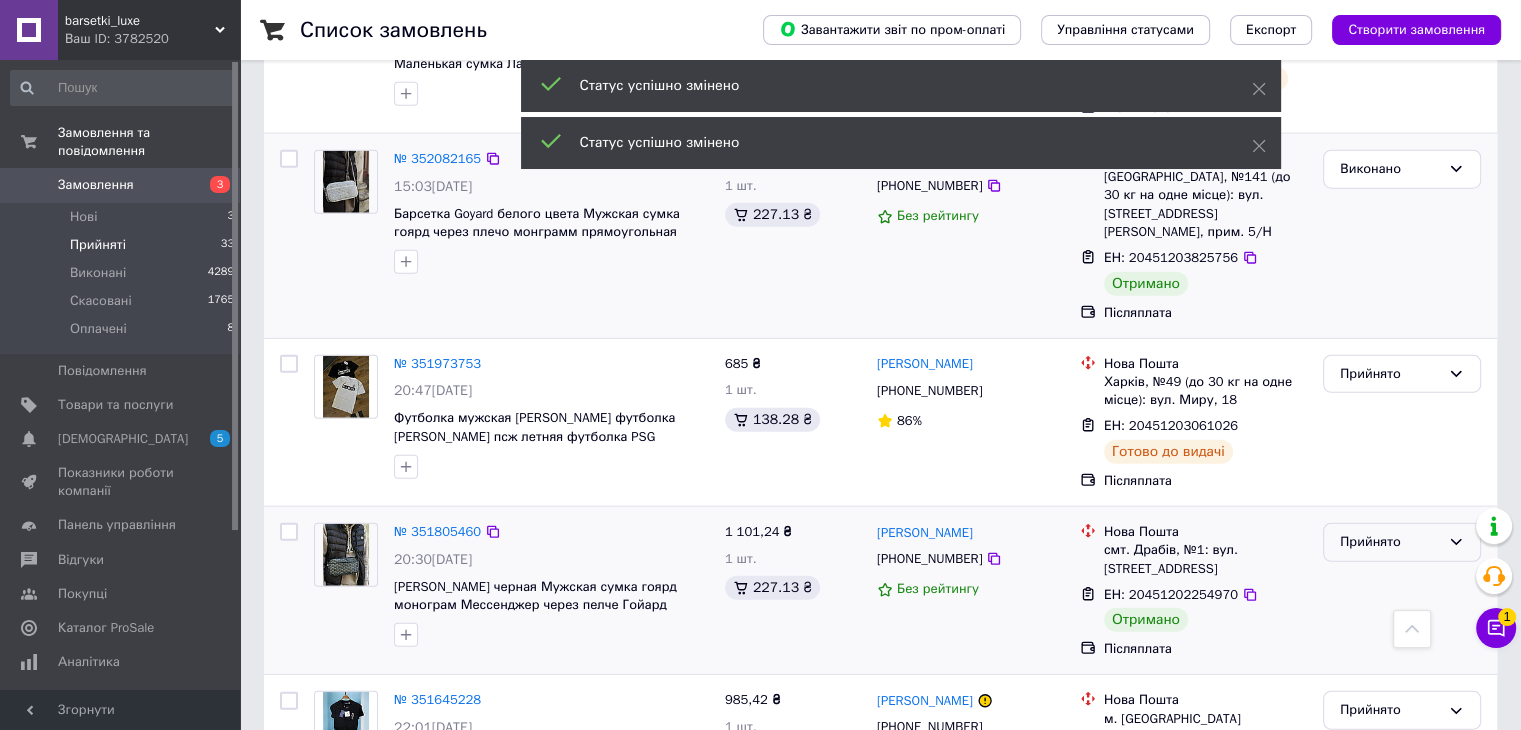click on "Прийнято" at bounding box center [1390, 542] 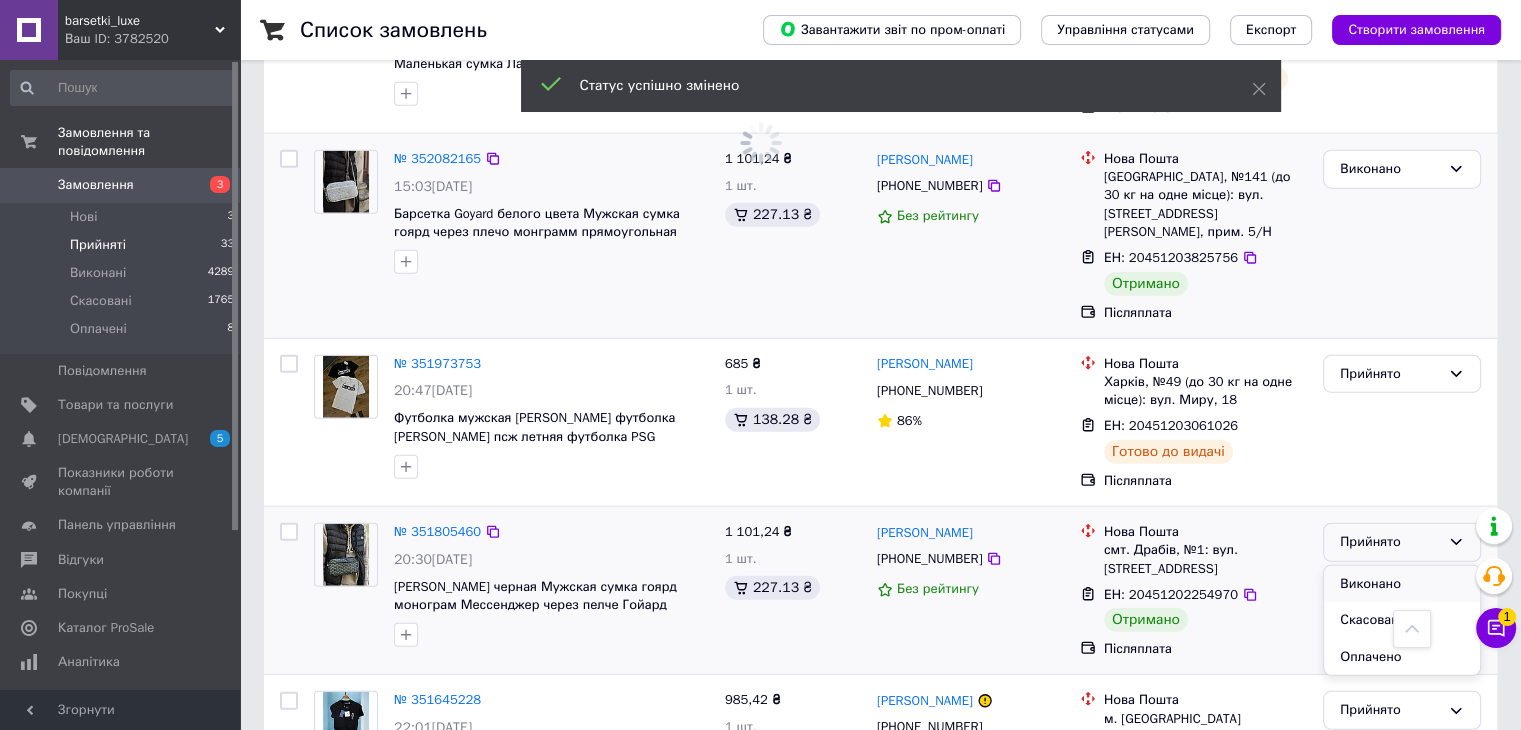 click on "Виконано" at bounding box center (1402, 584) 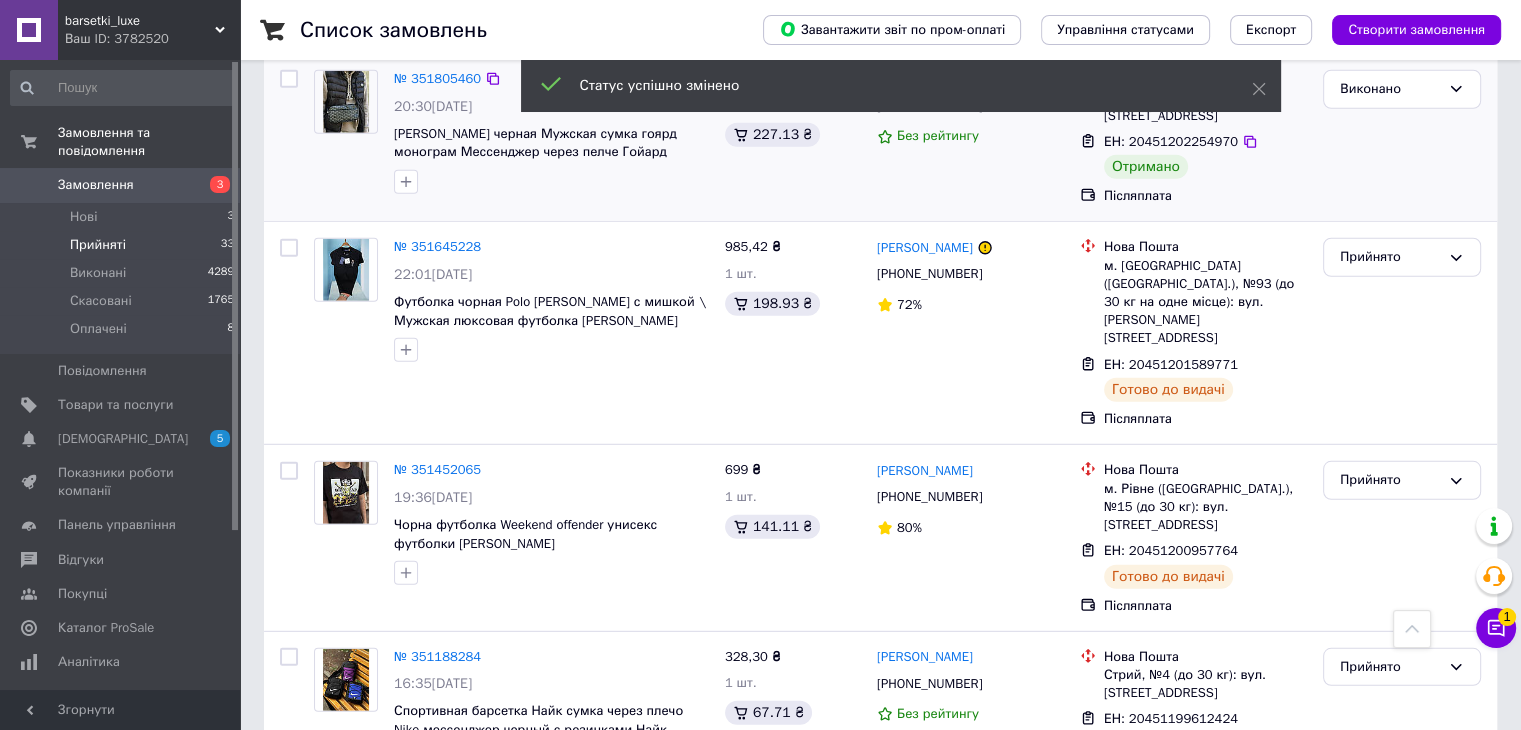 scroll, scrollTop: 5523, scrollLeft: 0, axis: vertical 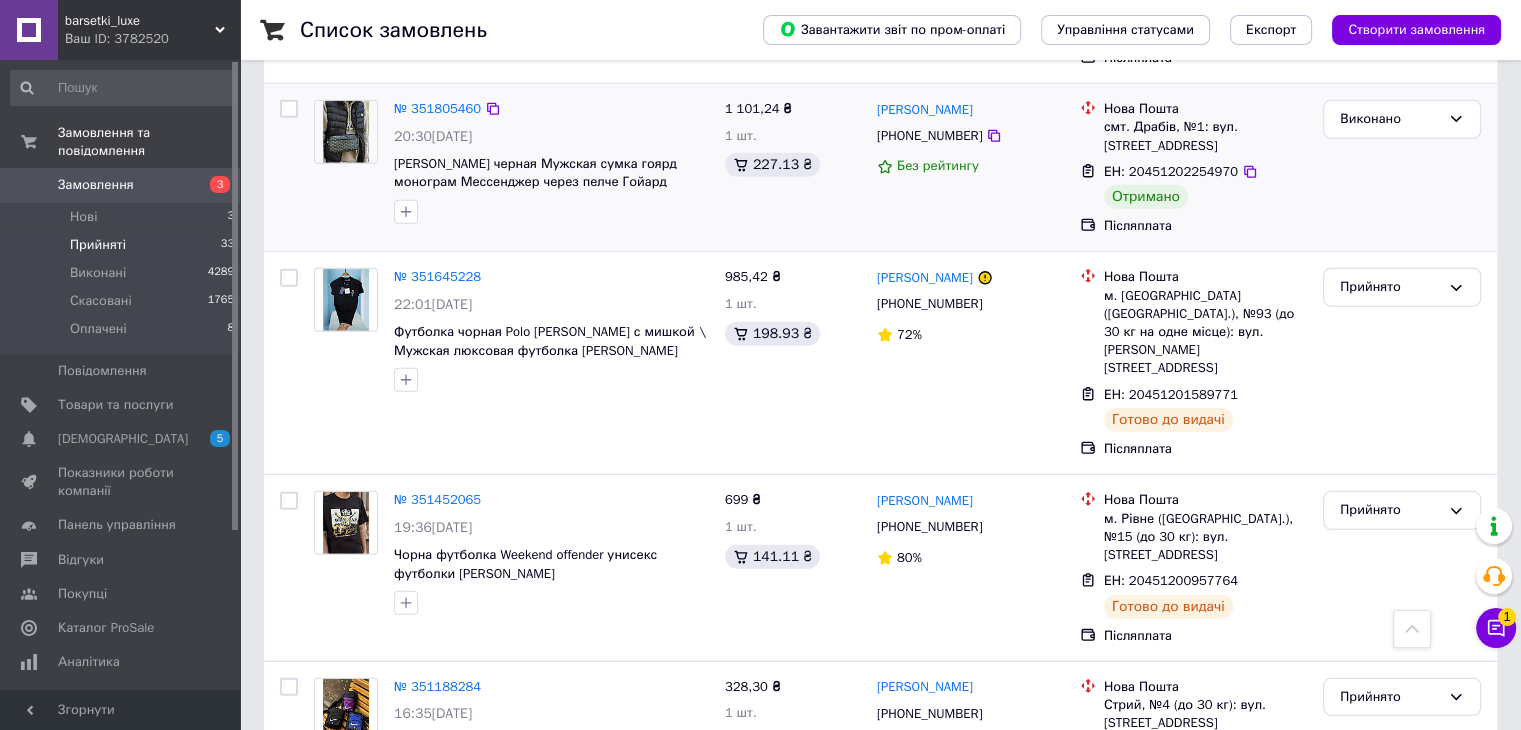 click 